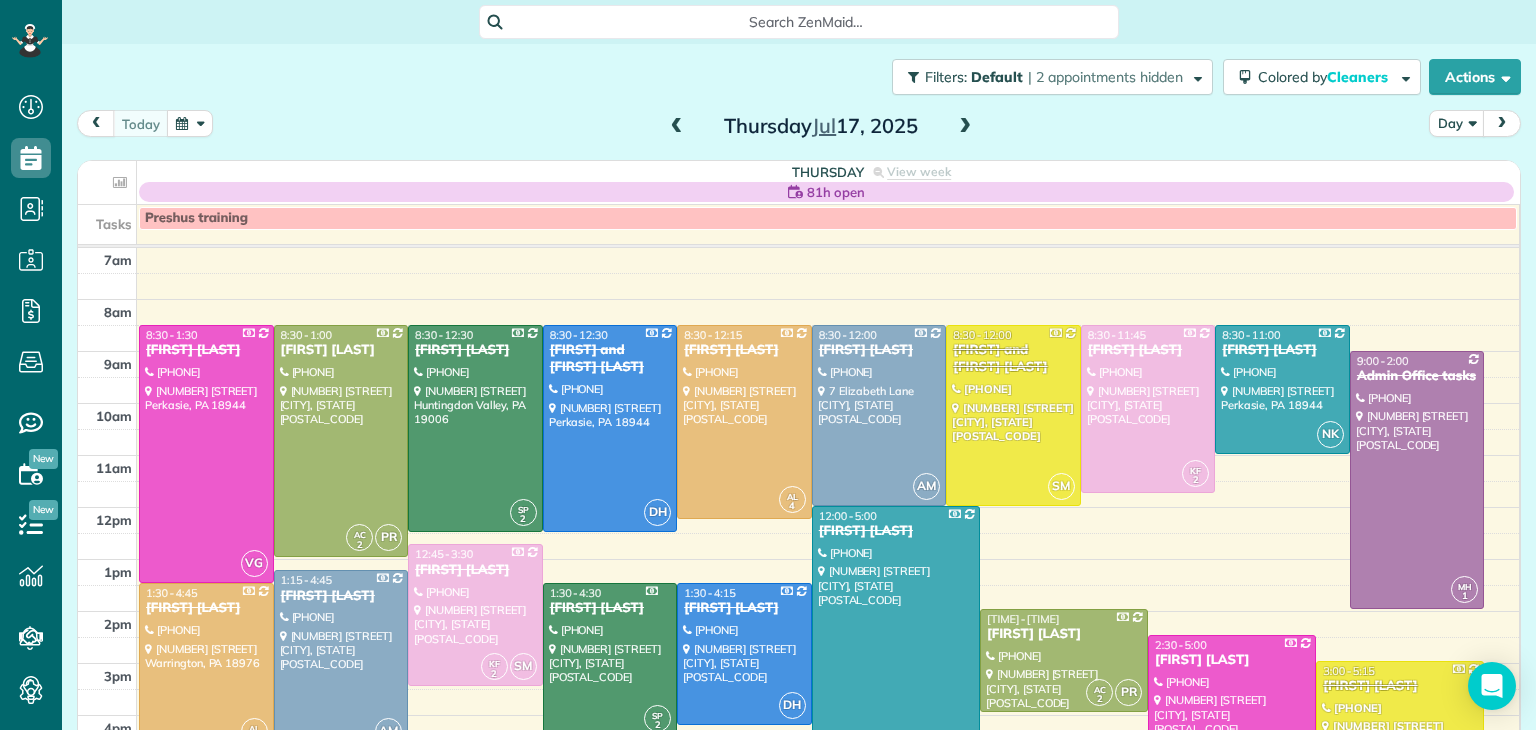 scroll, scrollTop: 0, scrollLeft: 0, axis: both 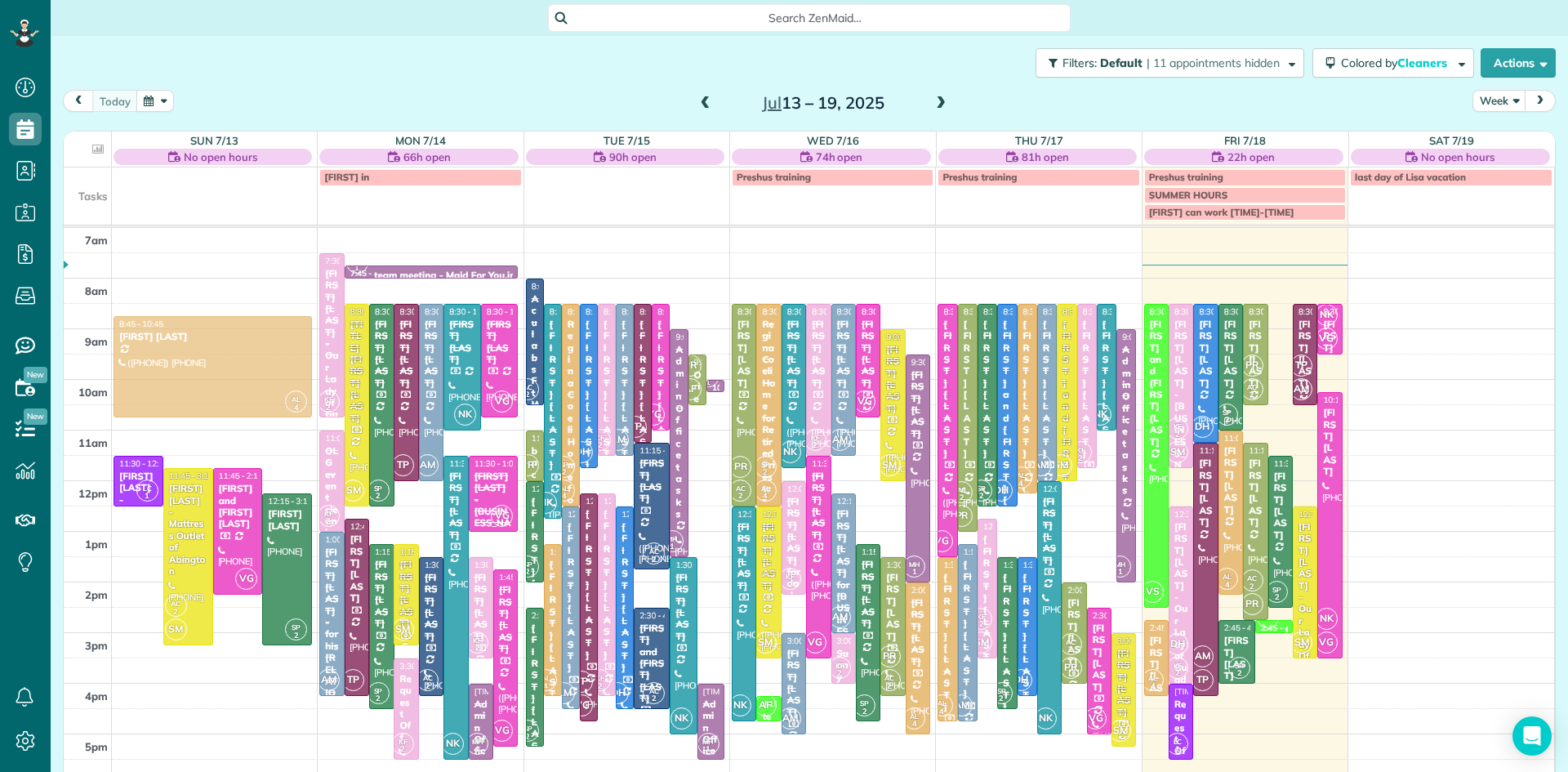drag, startPoint x: 1284, startPoint y: 377, endPoint x: 255, endPoint y: 395, distance: 1029.157 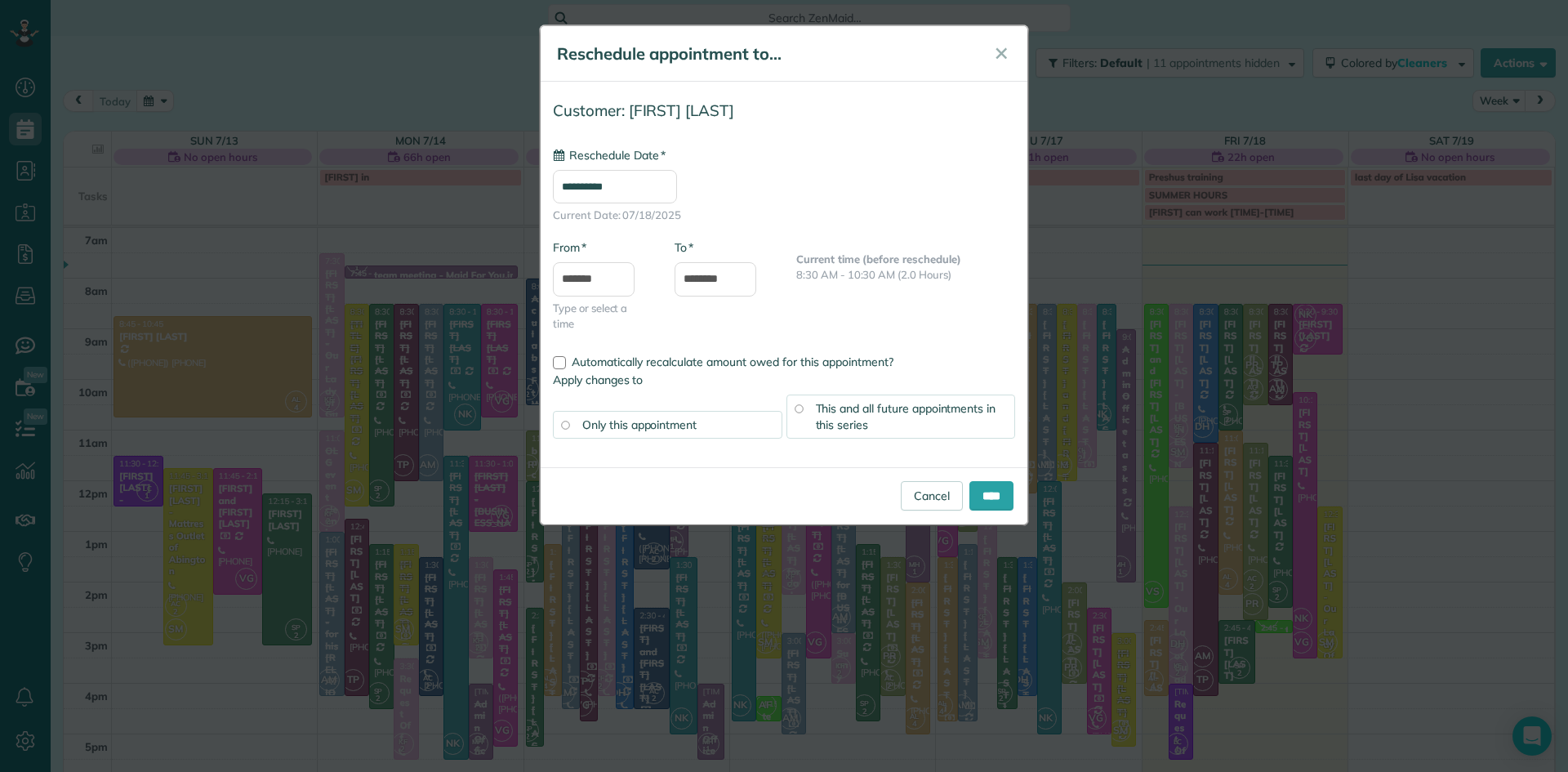 type on "**********" 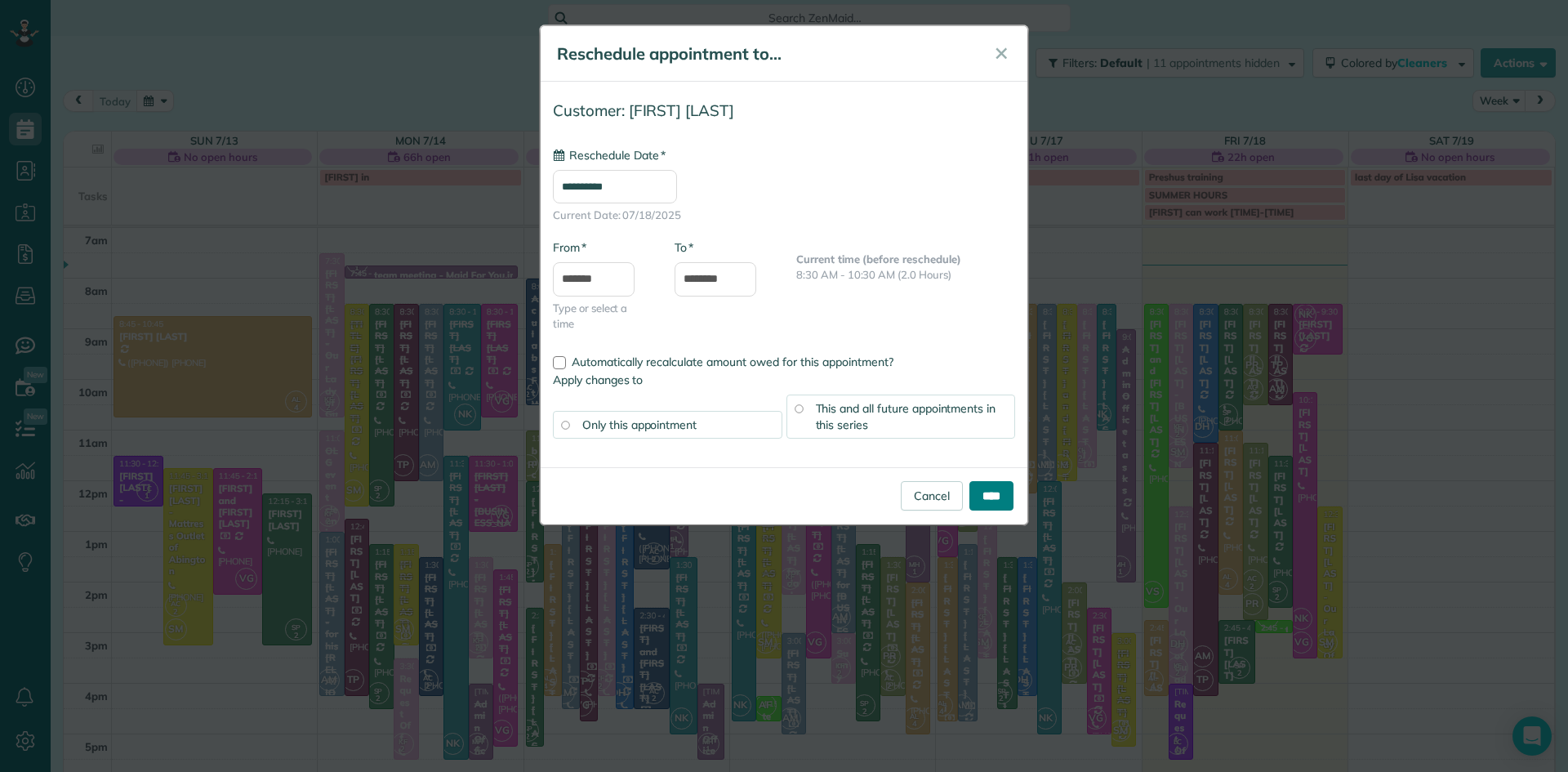 click on "****" at bounding box center [991, 496] 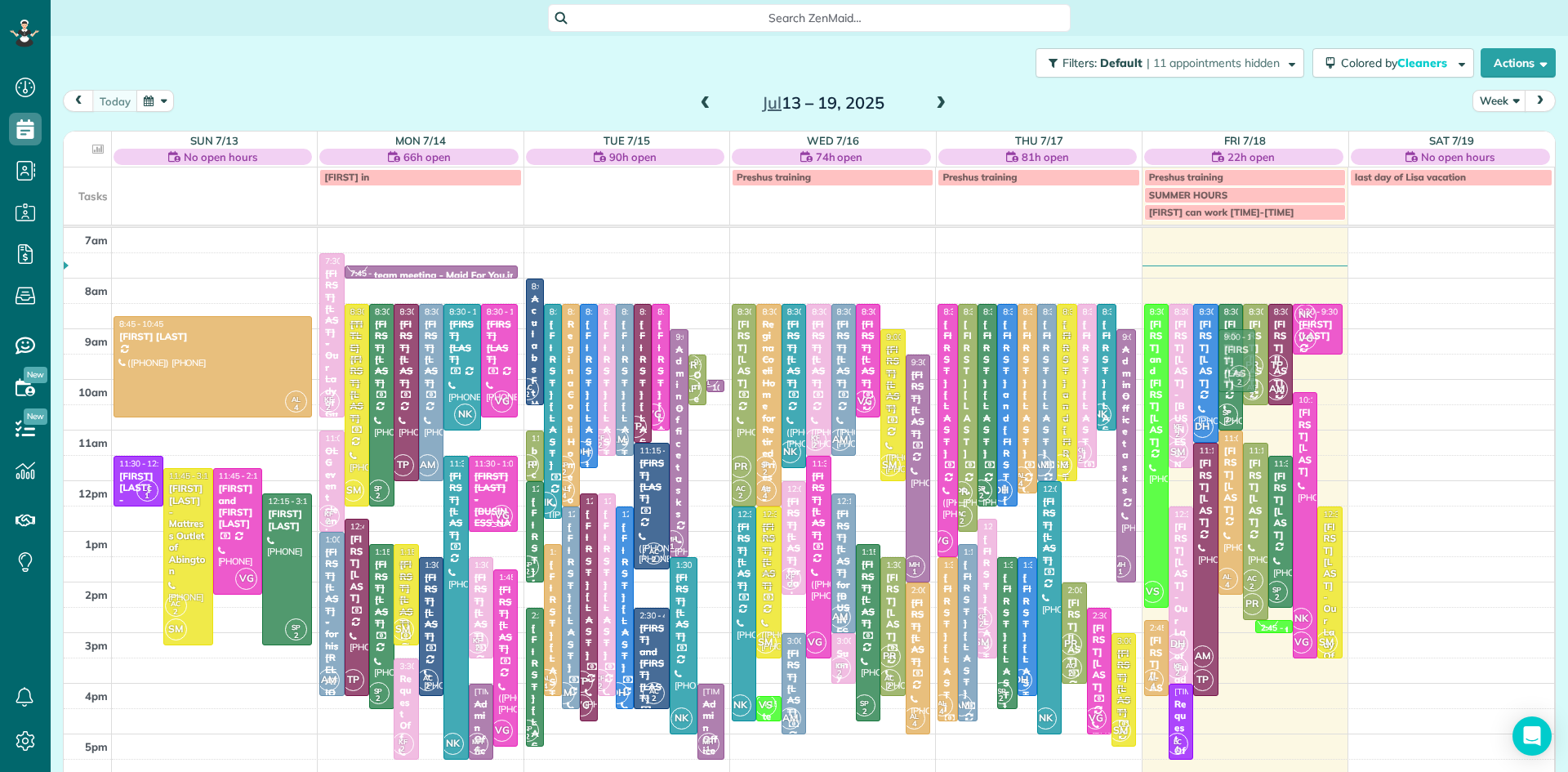 drag, startPoint x: 1232, startPoint y: 648, endPoint x: 1307, endPoint y: 356, distance: 301.47803 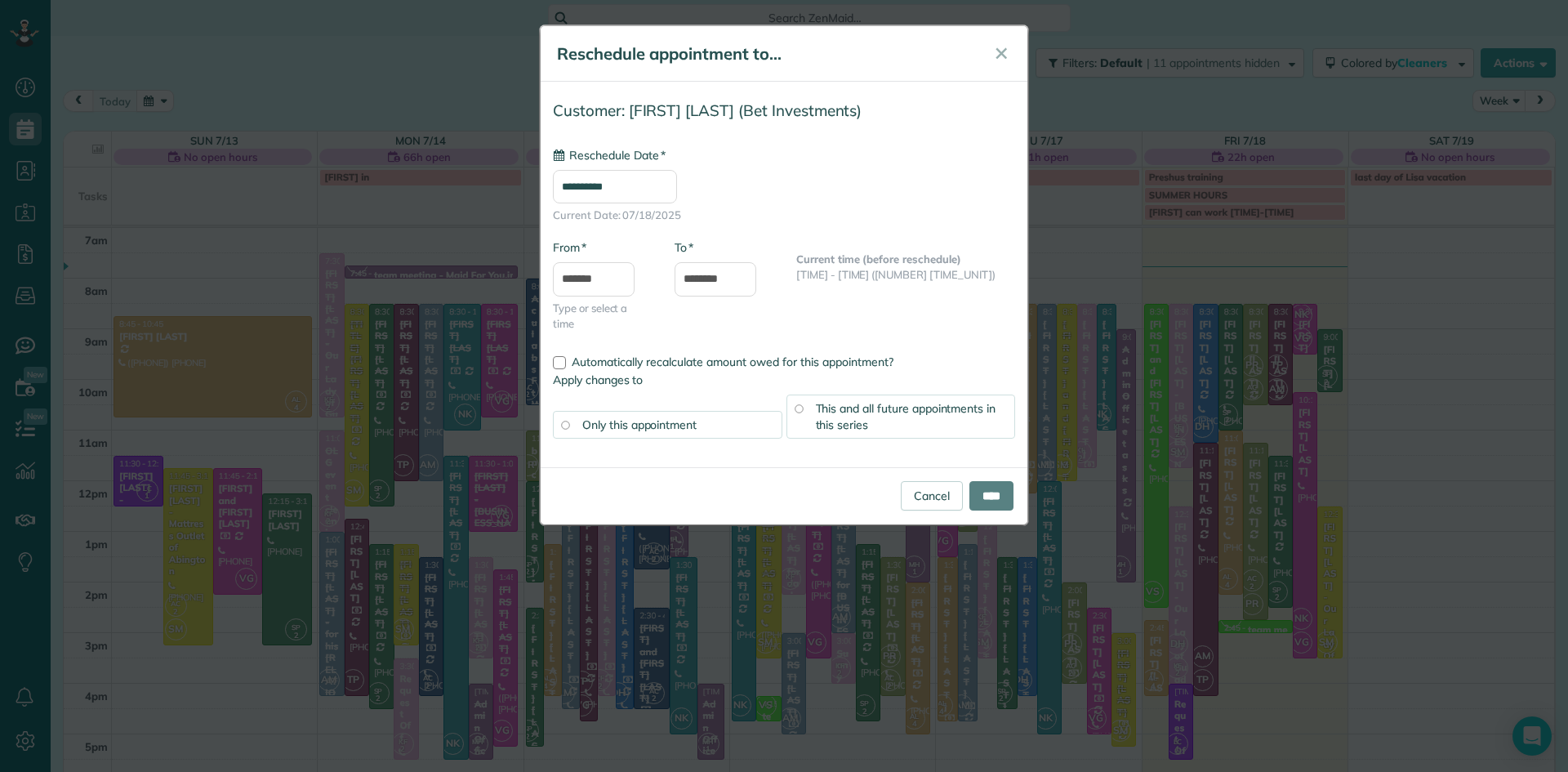 type on "**********" 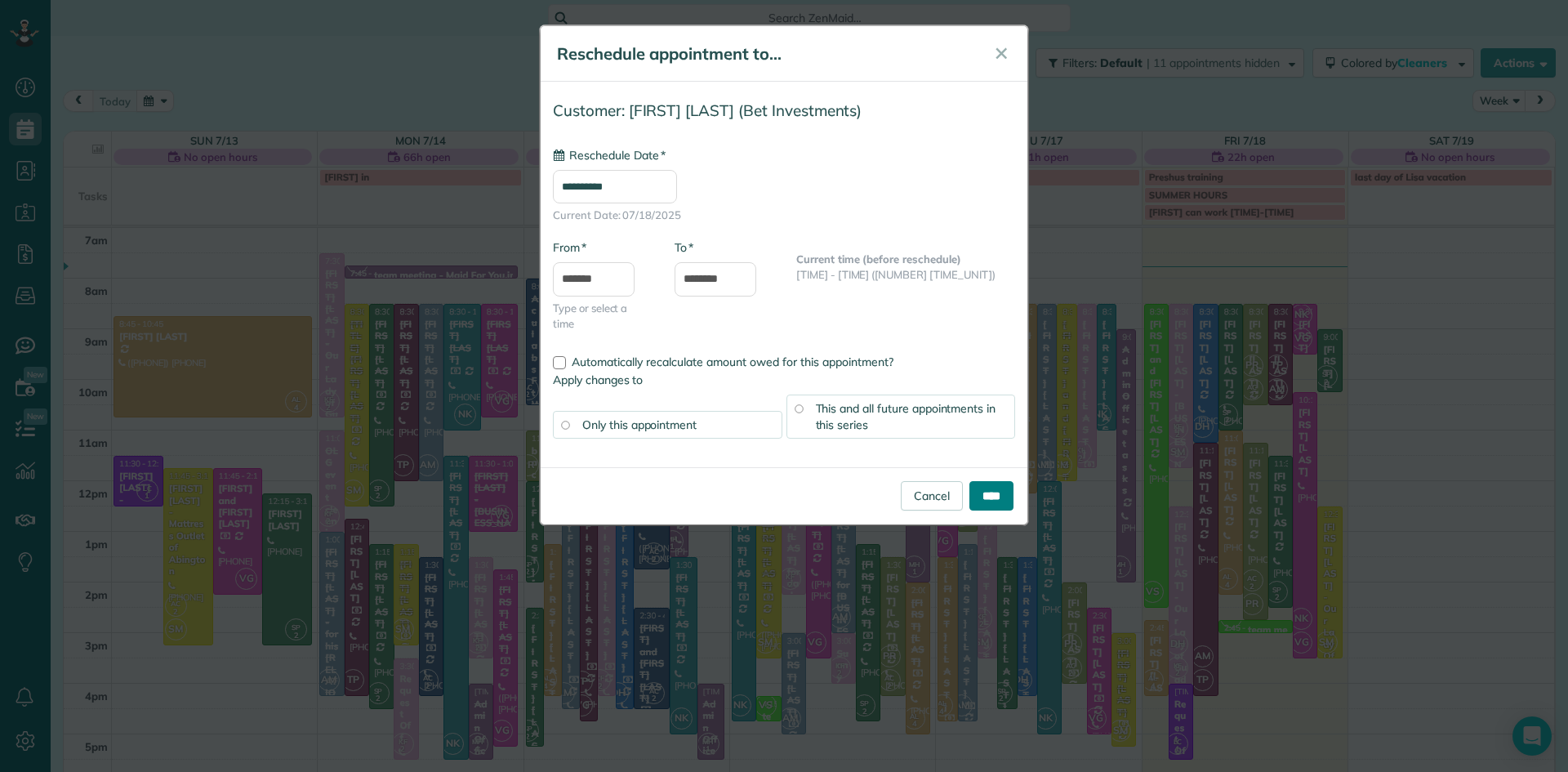 click on "****" at bounding box center [991, 496] 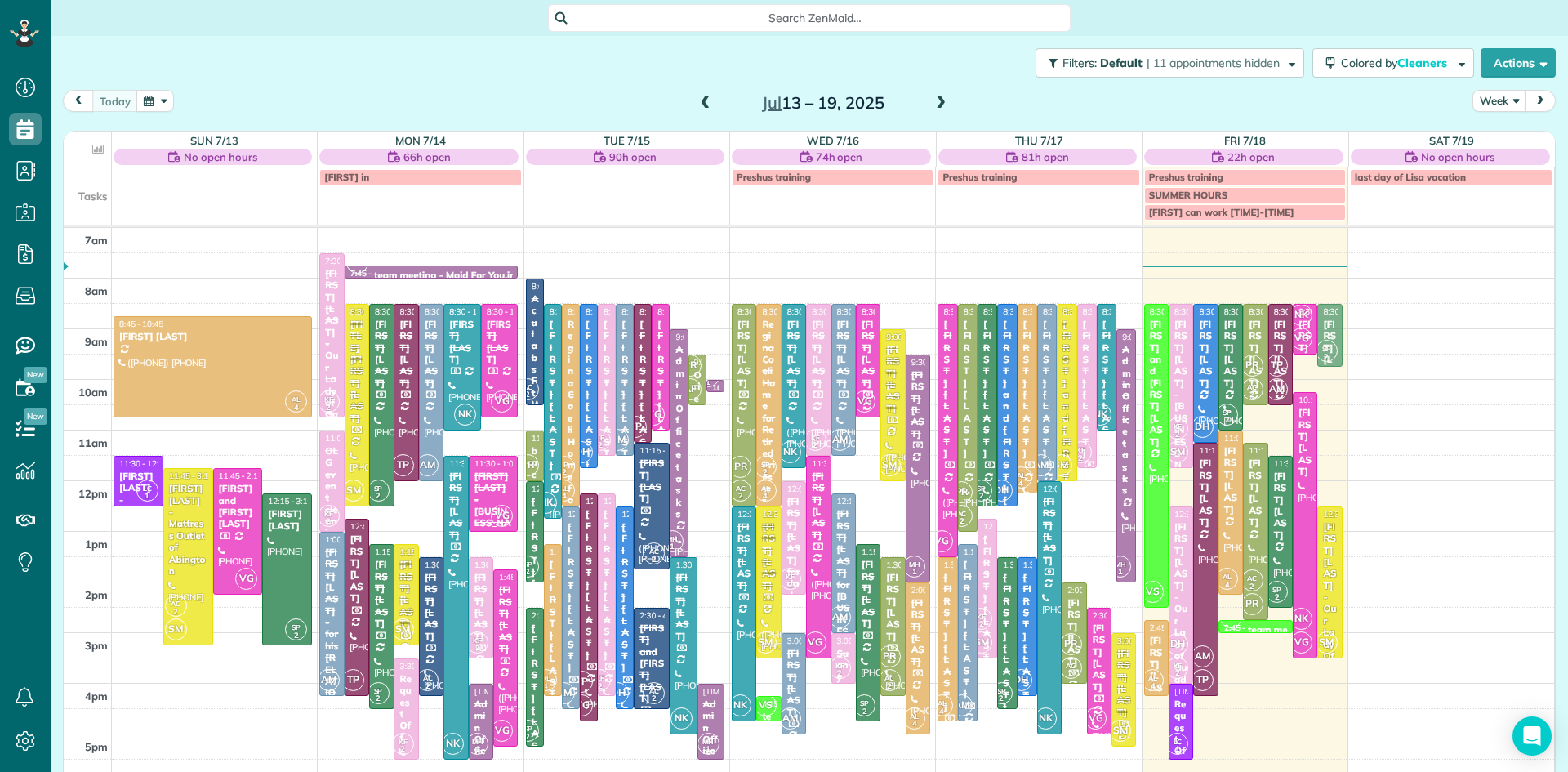 drag, startPoint x: 1335, startPoint y: 360, endPoint x: 1329, endPoint y: 341, distance: 19.924859 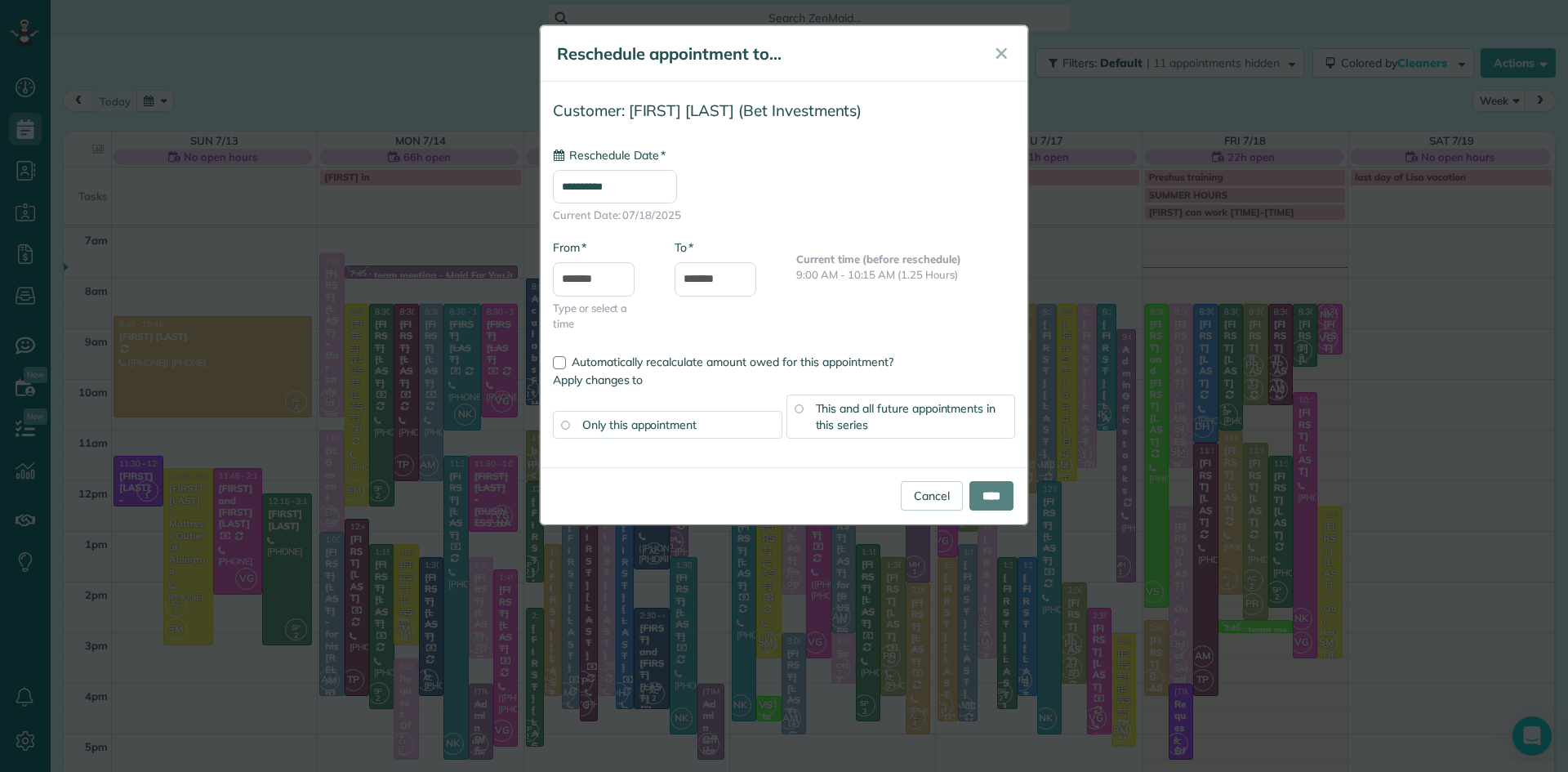type on "**********" 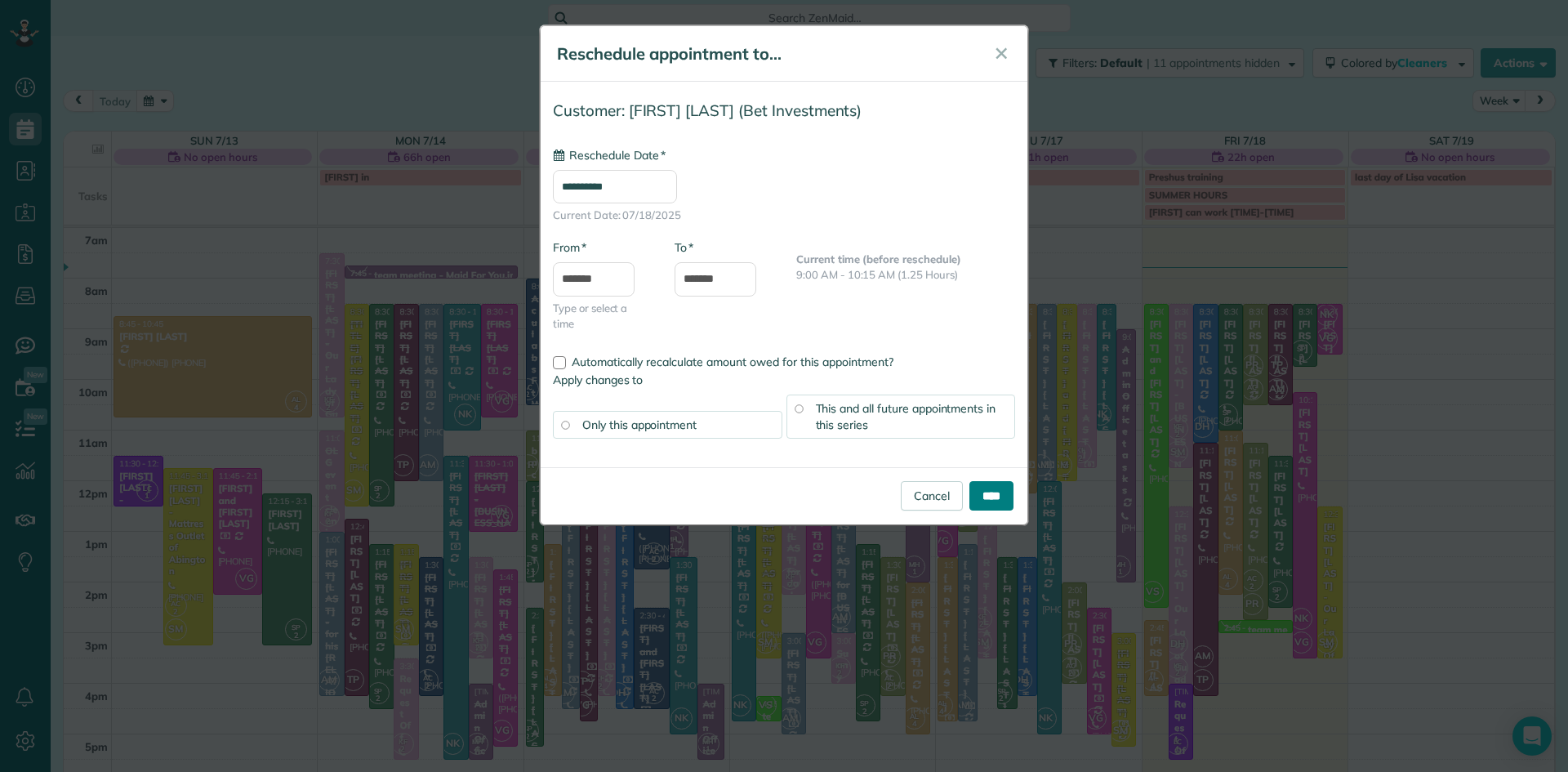 click on "****" at bounding box center [991, 496] 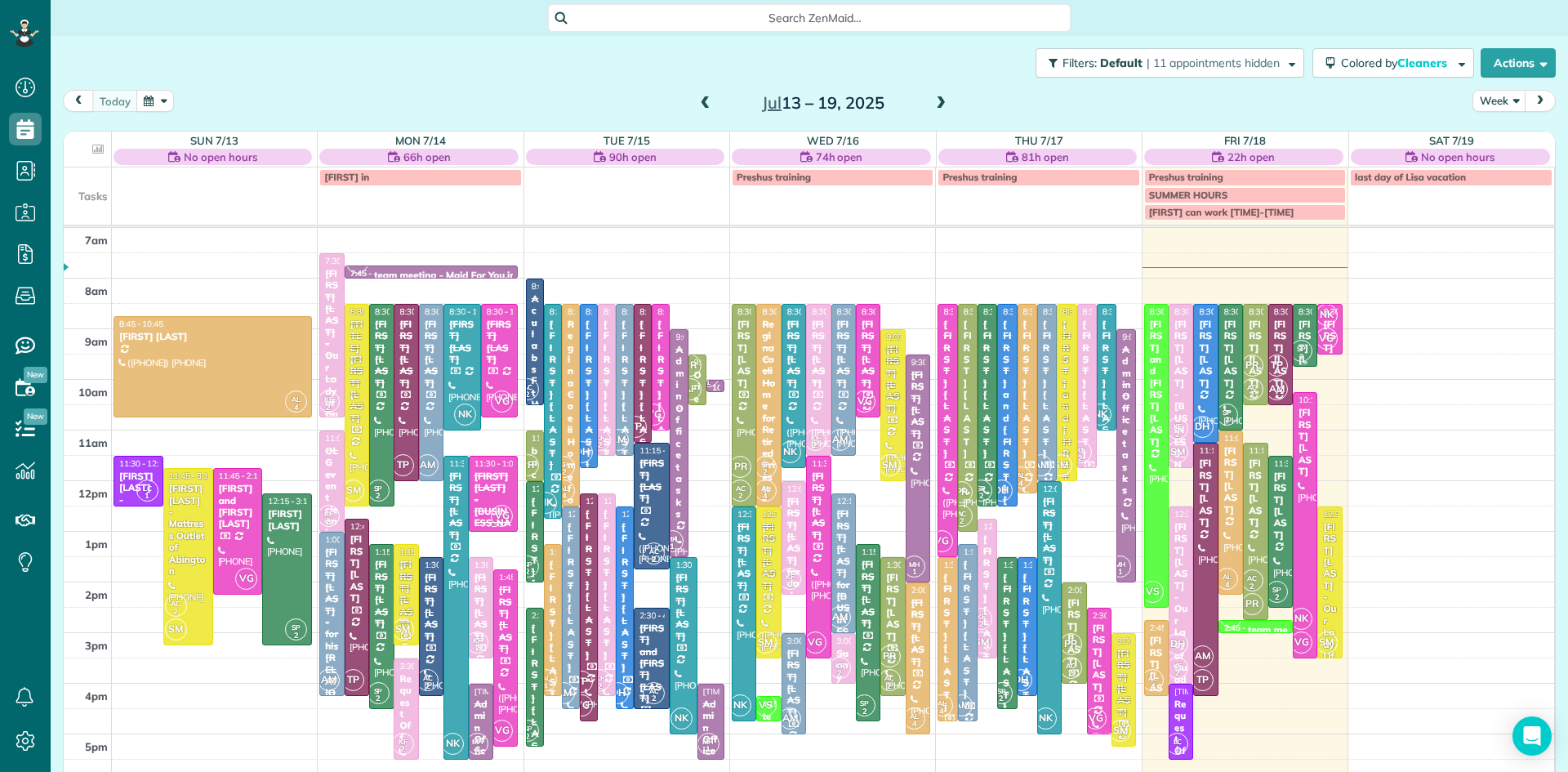 click on "2" at bounding box center (1301, 357) 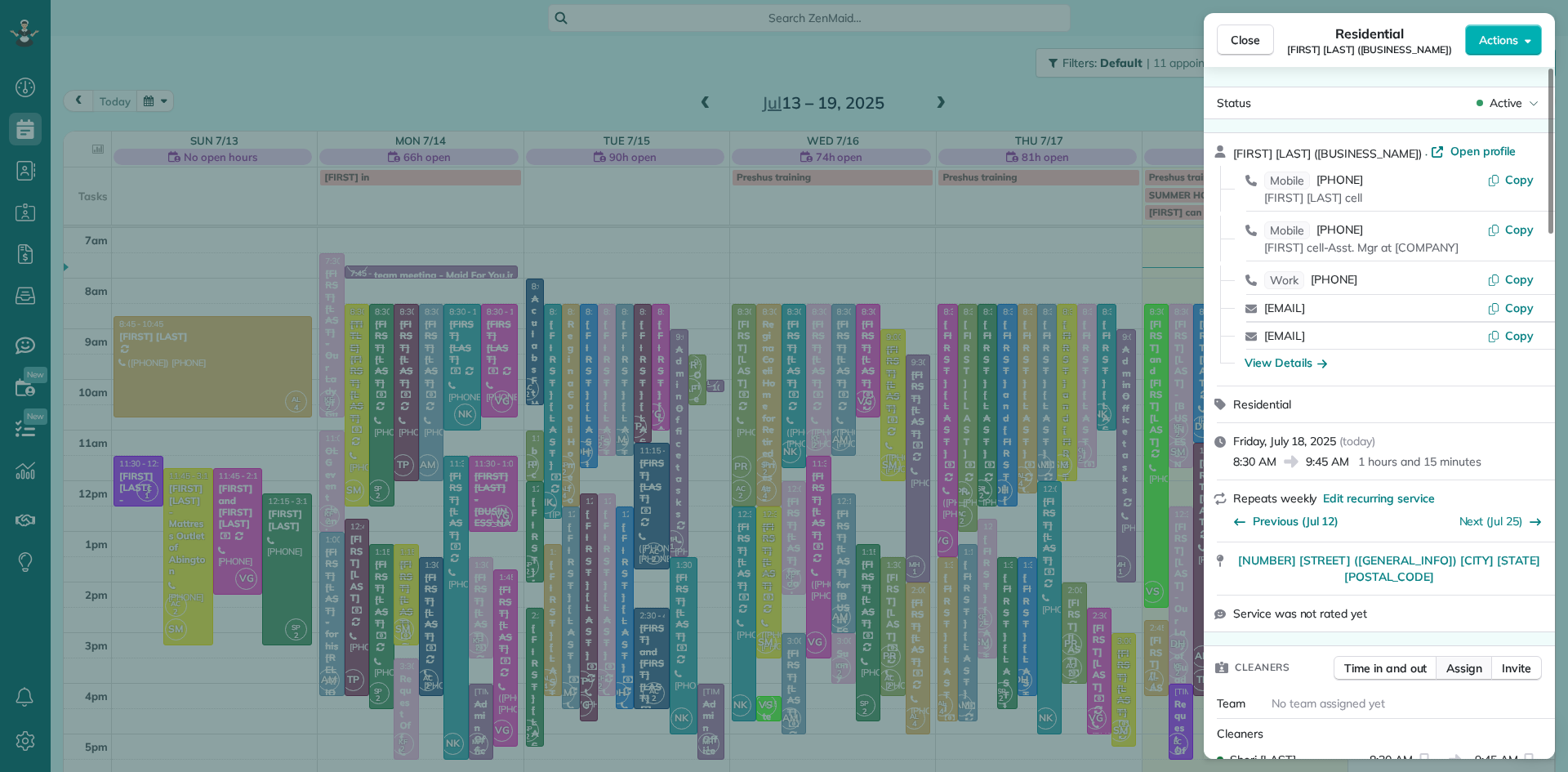 click on "Assign" at bounding box center (1464, 668) 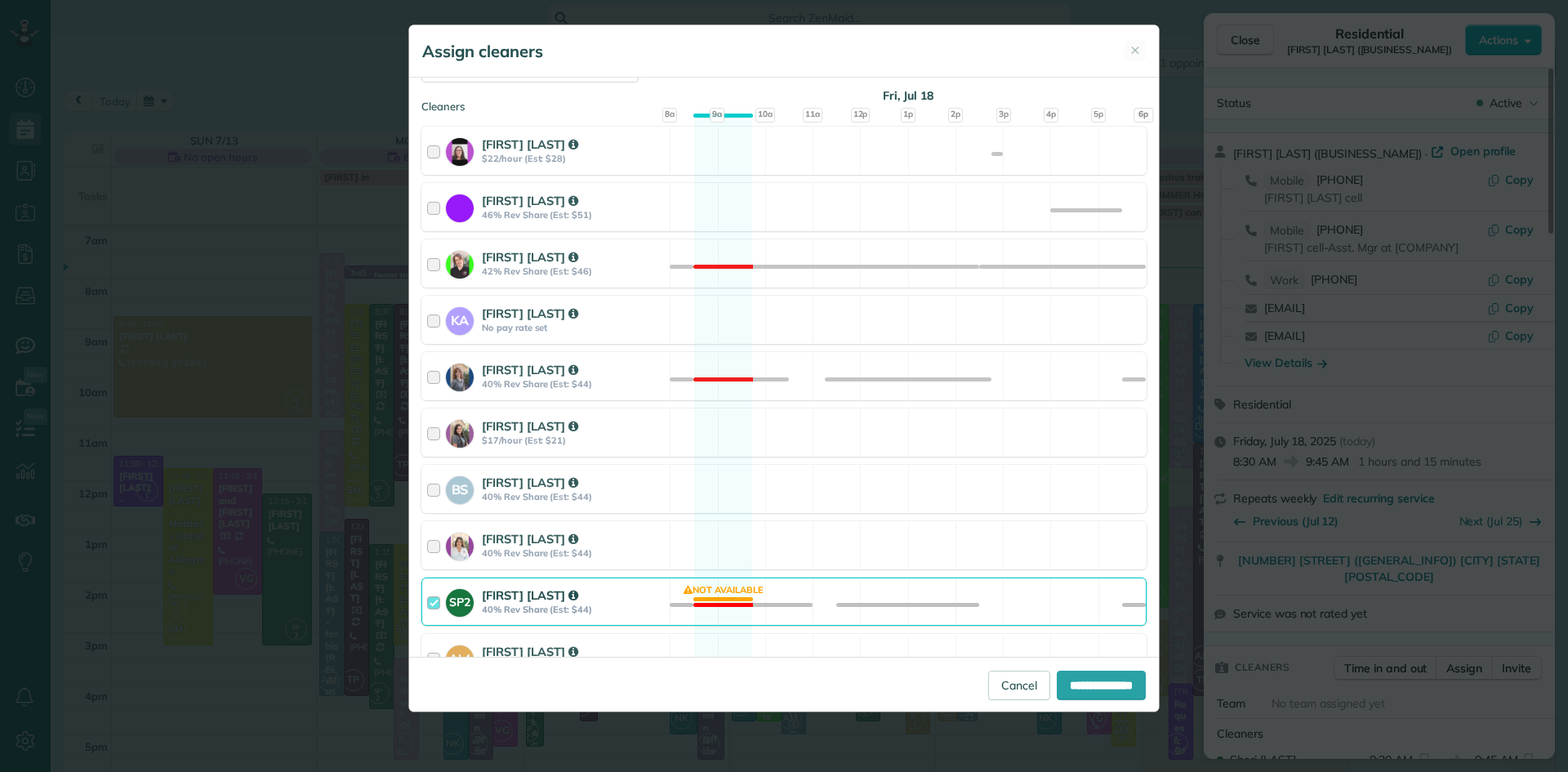 scroll, scrollTop: 258, scrollLeft: 0, axis: vertical 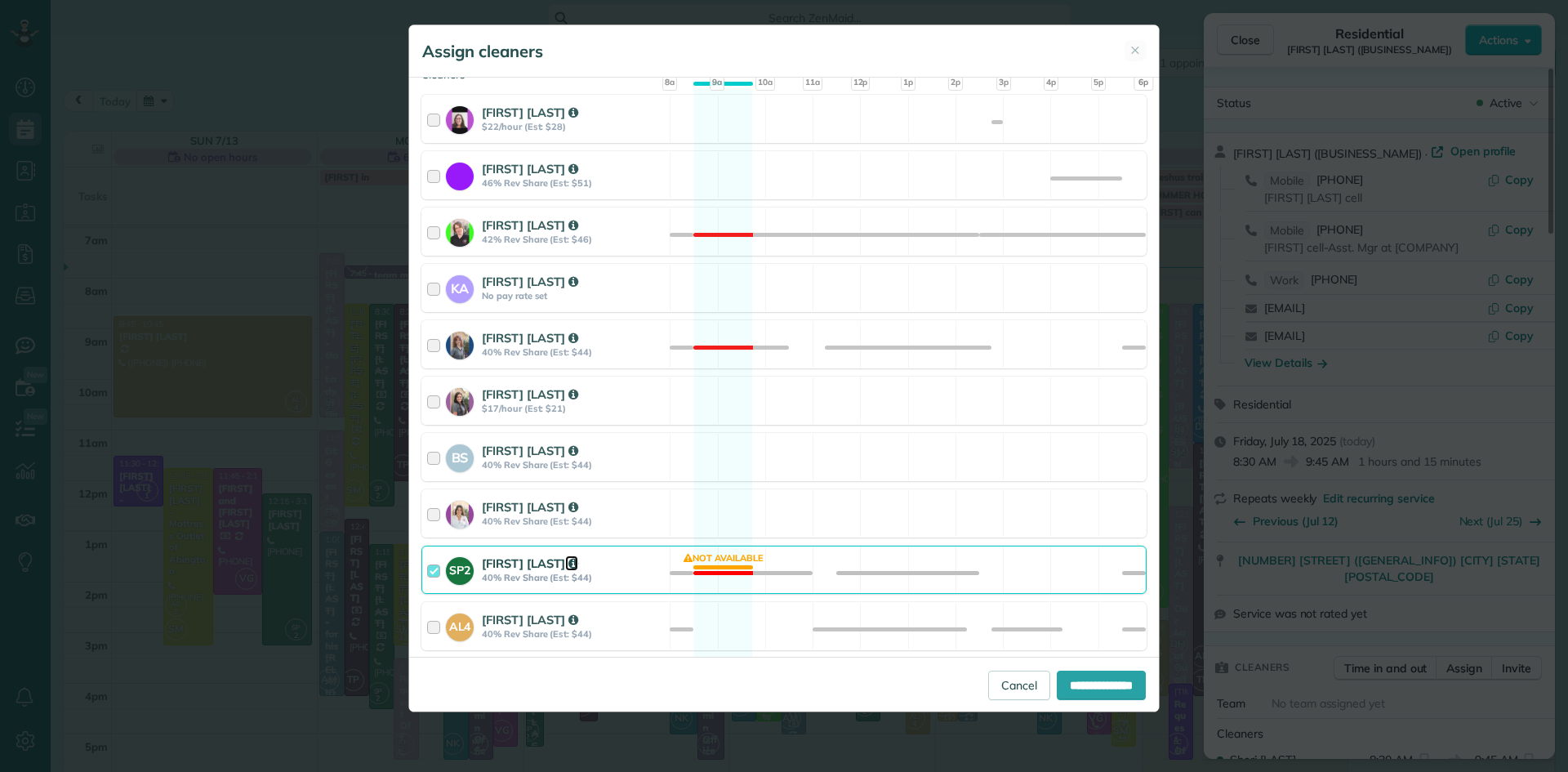 click at bounding box center [573, 564] 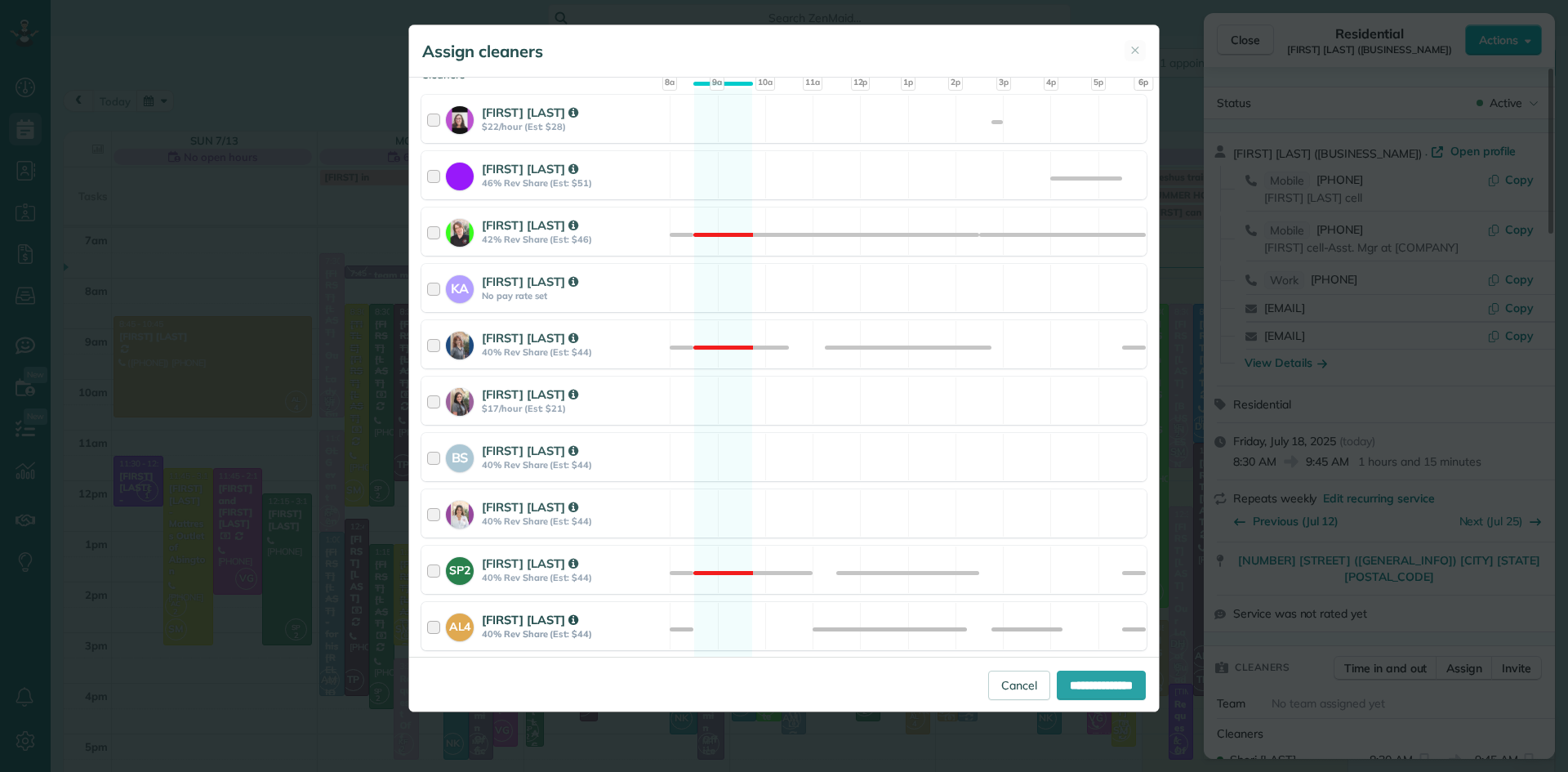 click on "Ashton Lahiff" at bounding box center [573, 619] 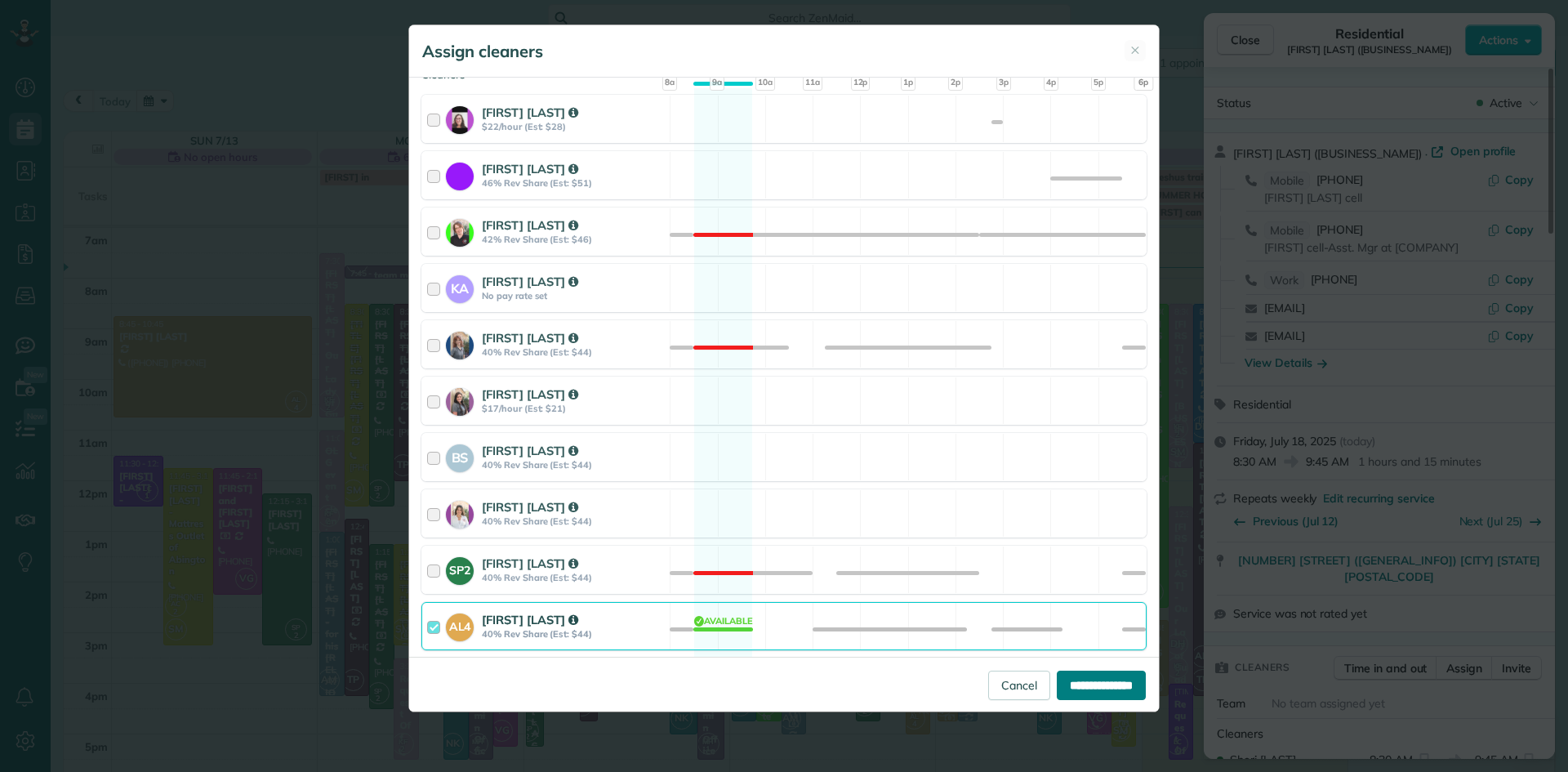 click on "**********" at bounding box center (1101, 685) 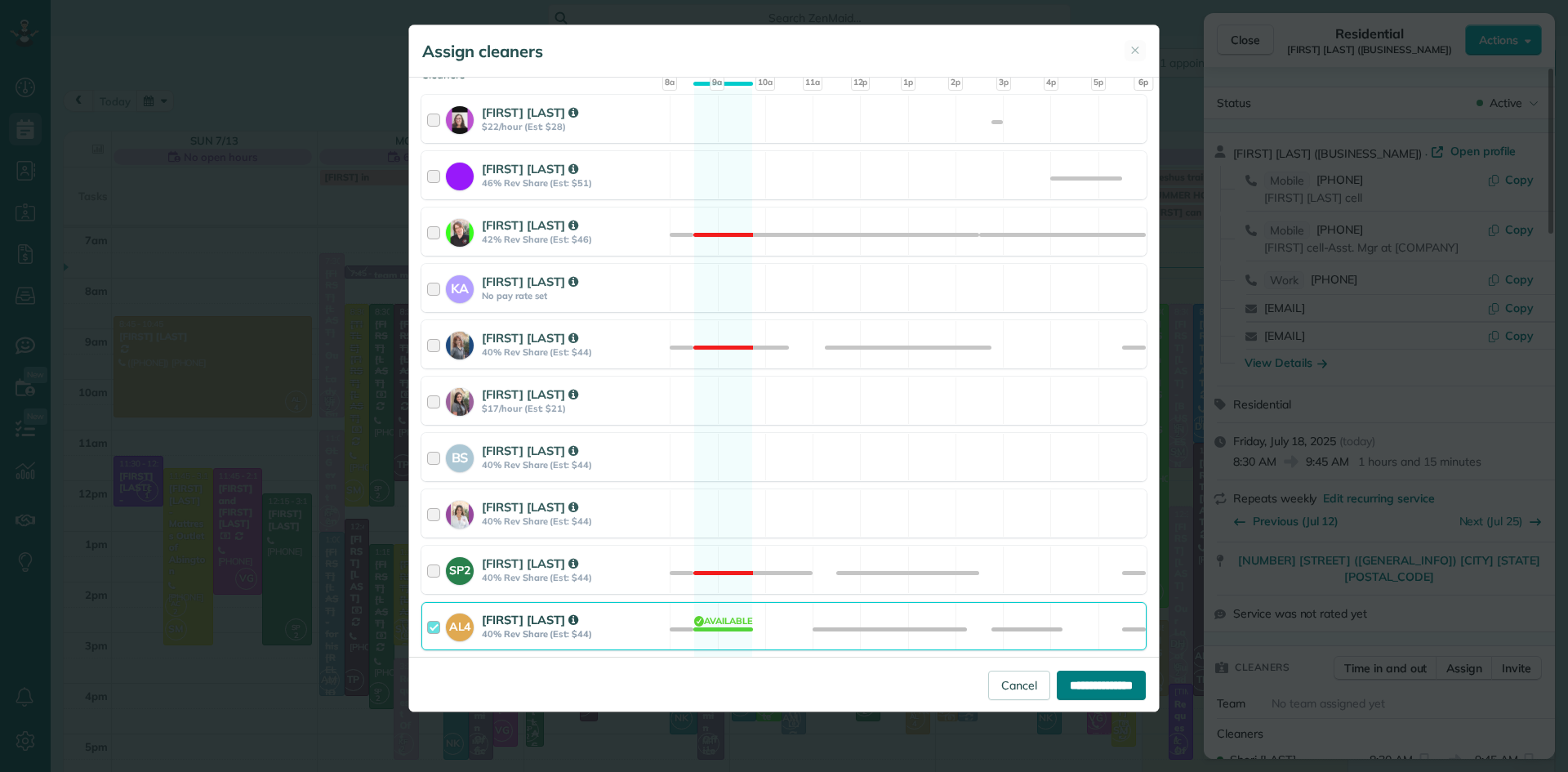 type on "**********" 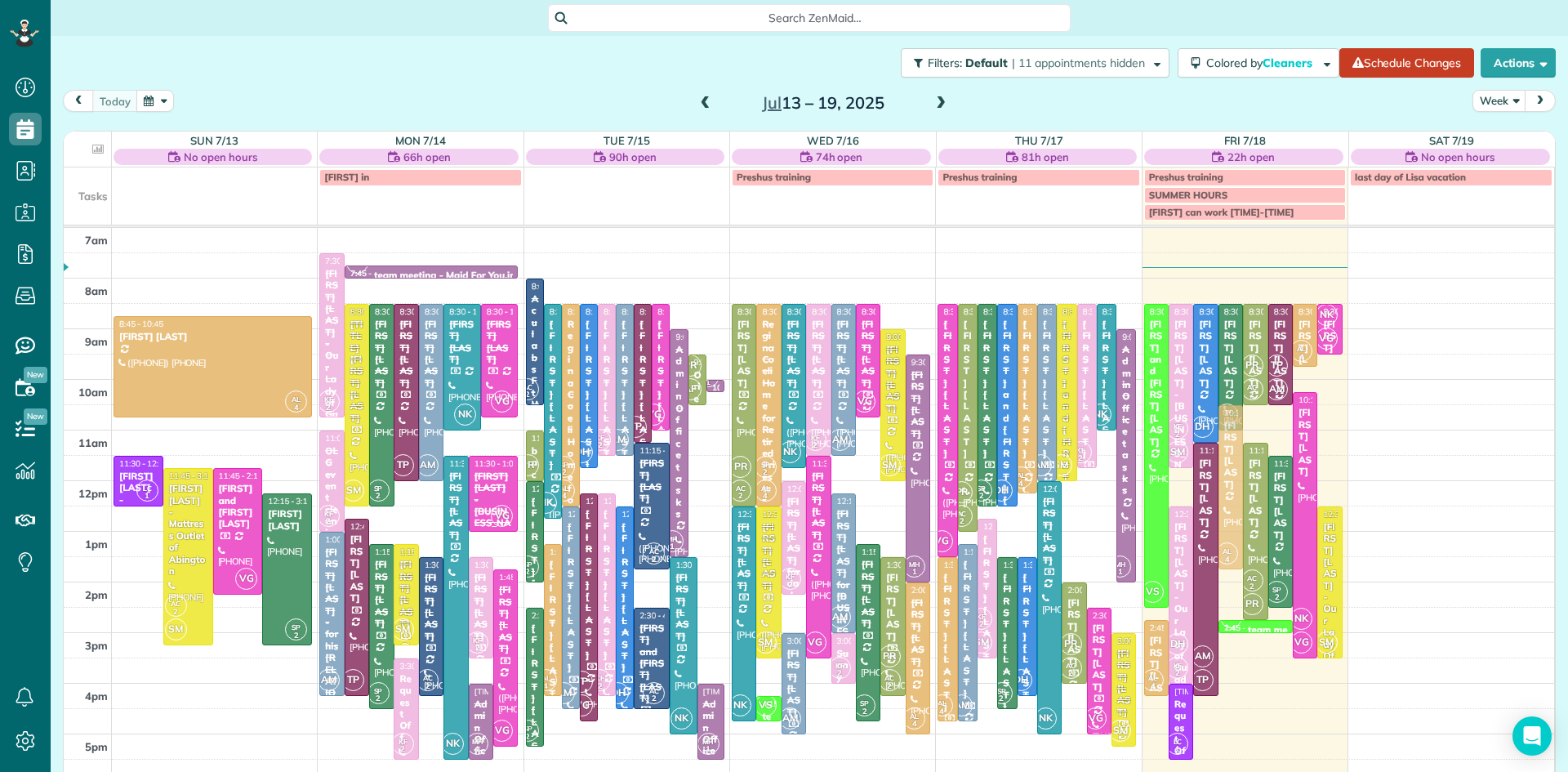 drag, startPoint x: 1232, startPoint y: 471, endPoint x: 1223, endPoint y: 451, distance: 21.931712 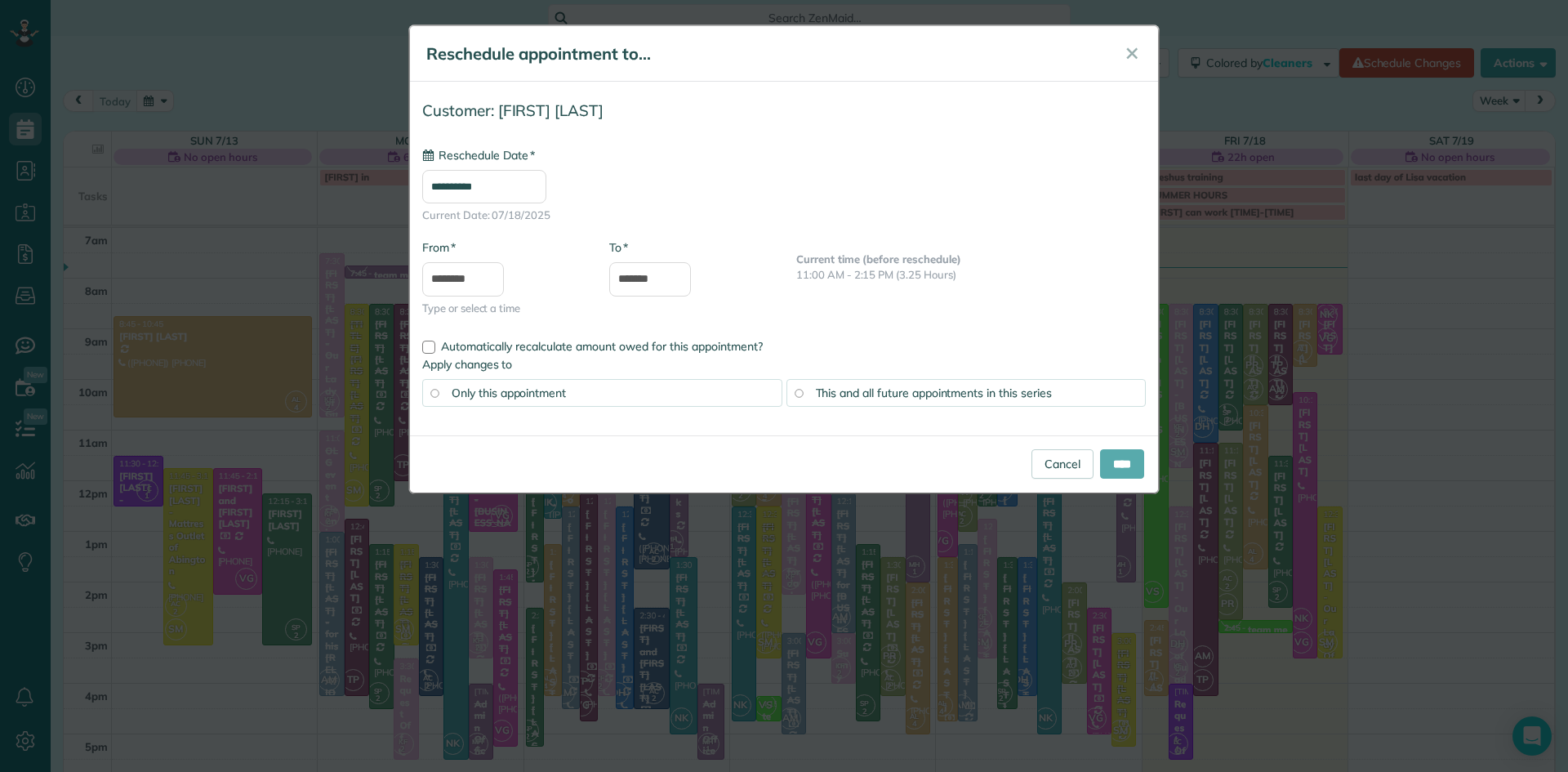 type on "**********" 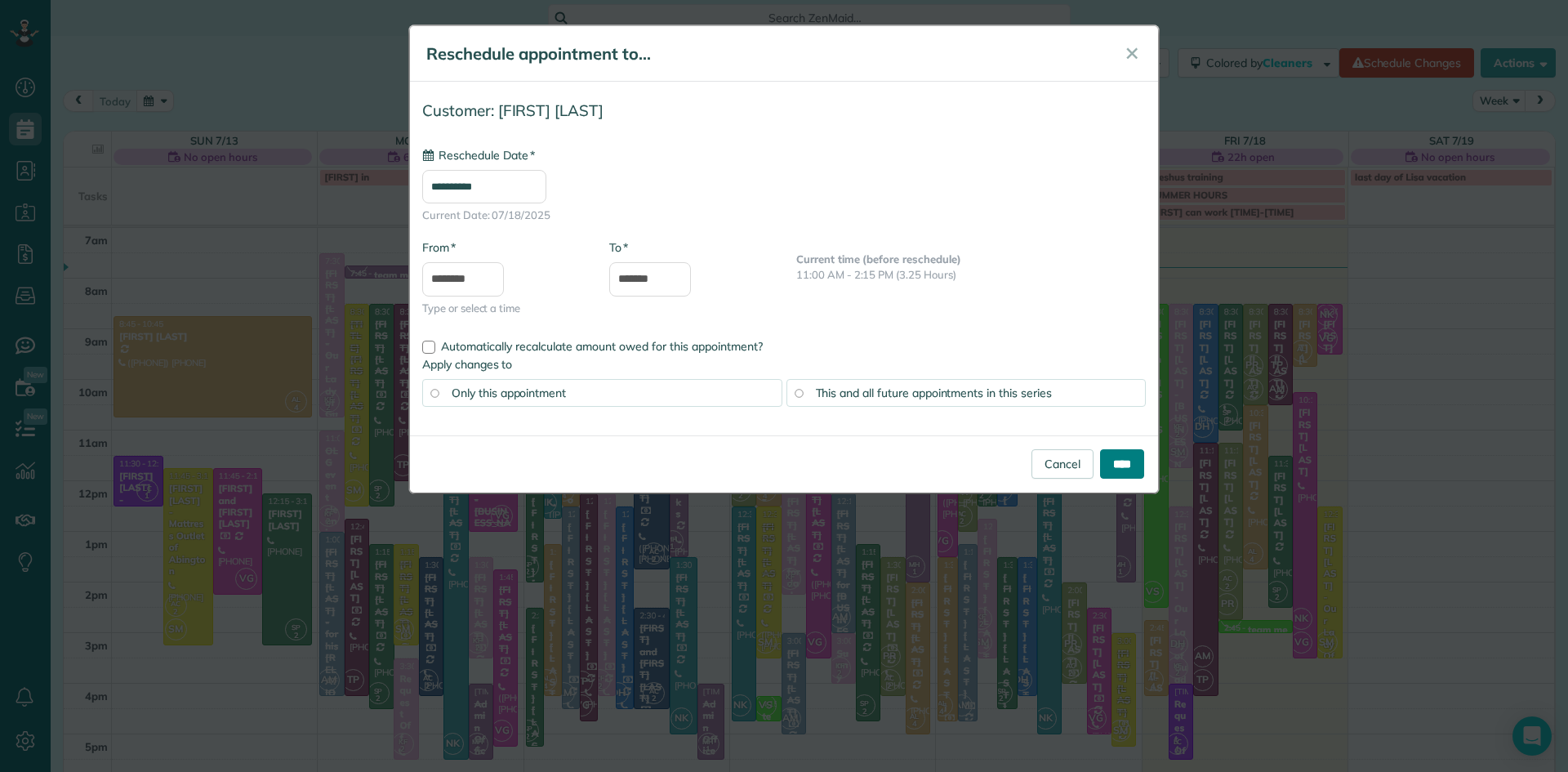 click on "****" at bounding box center (1122, 464) 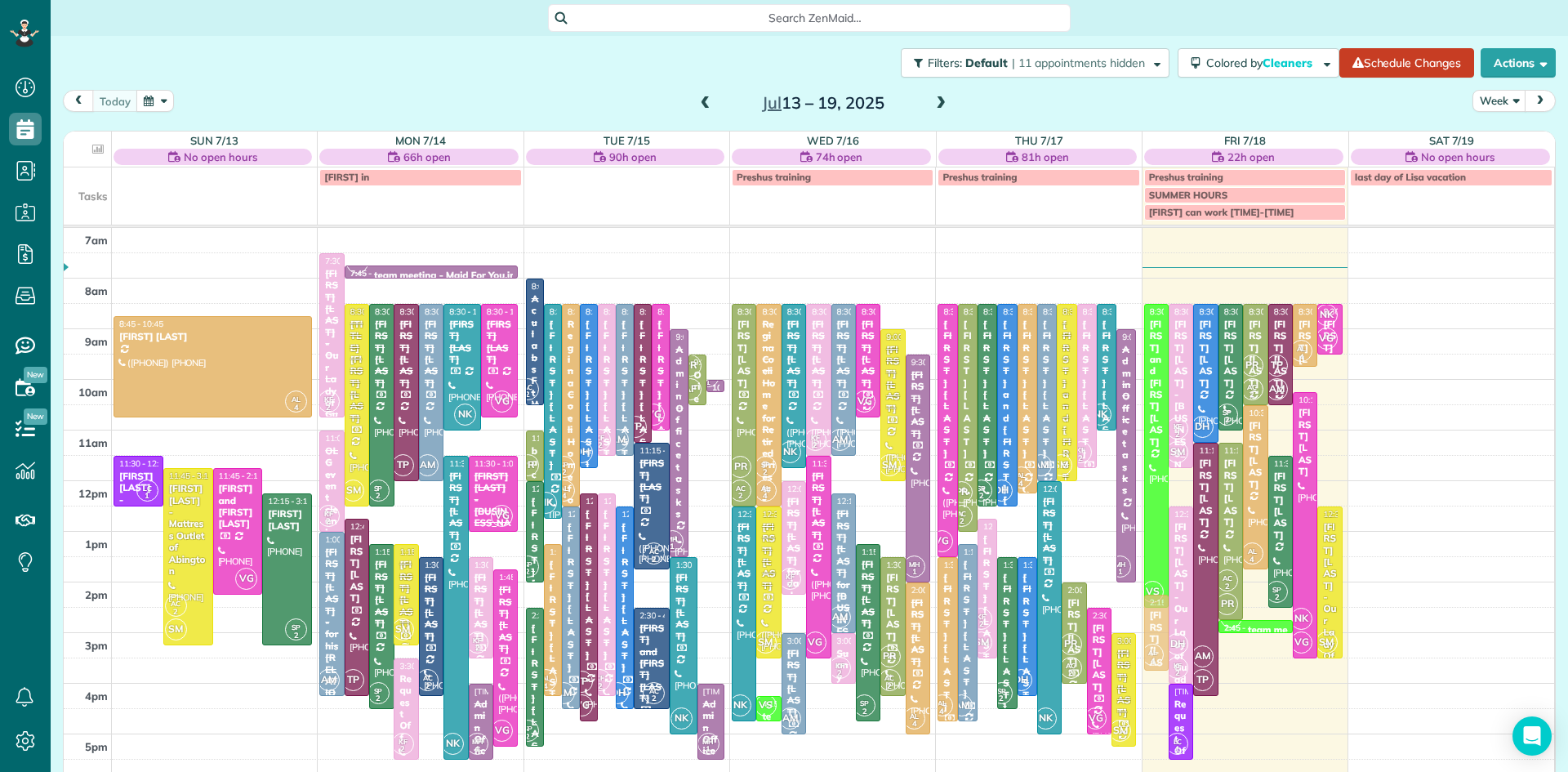 drag, startPoint x: 1157, startPoint y: 631, endPoint x: 1159, endPoint y: 606, distance: 25.079872 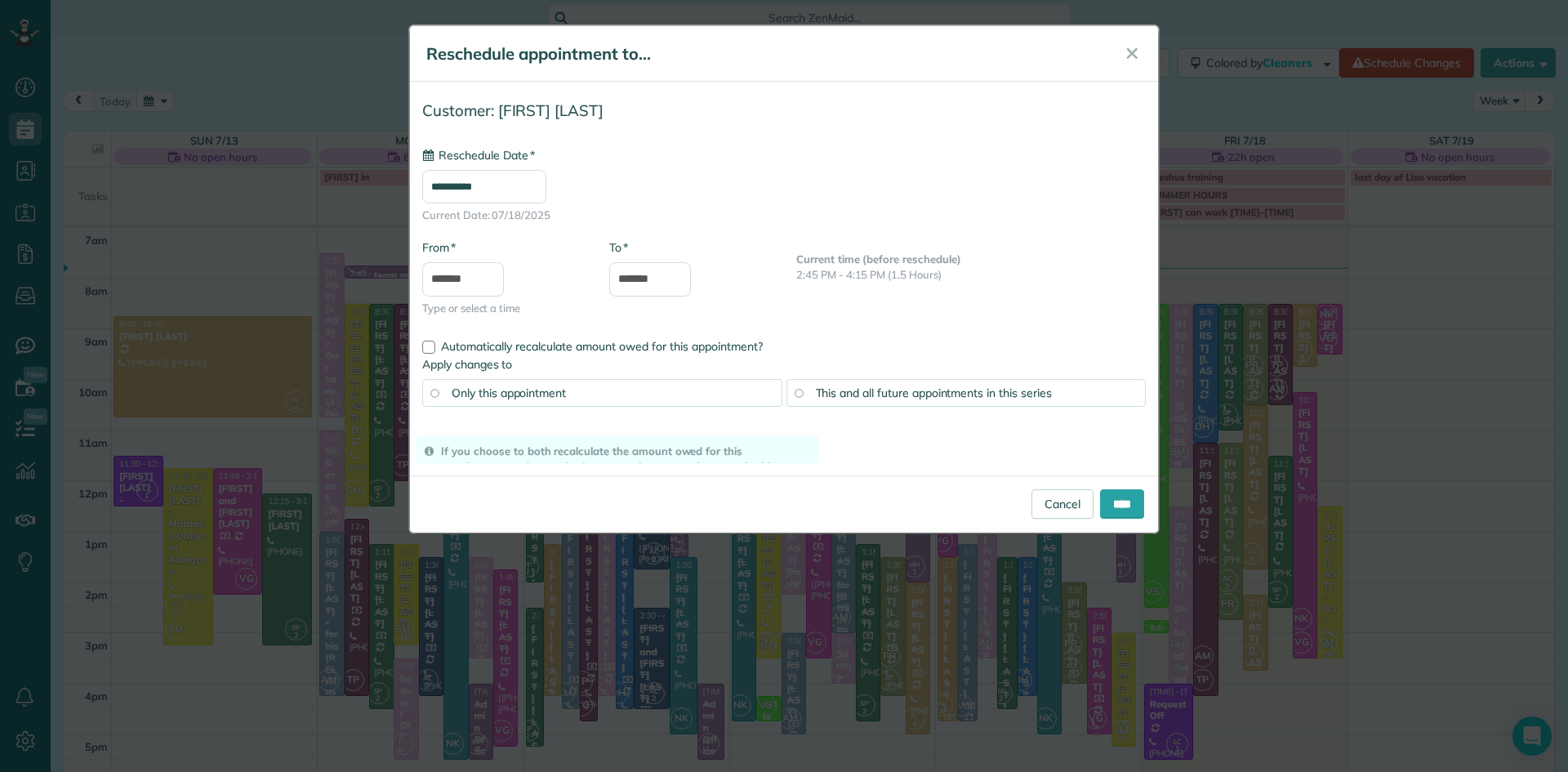 type on "**********" 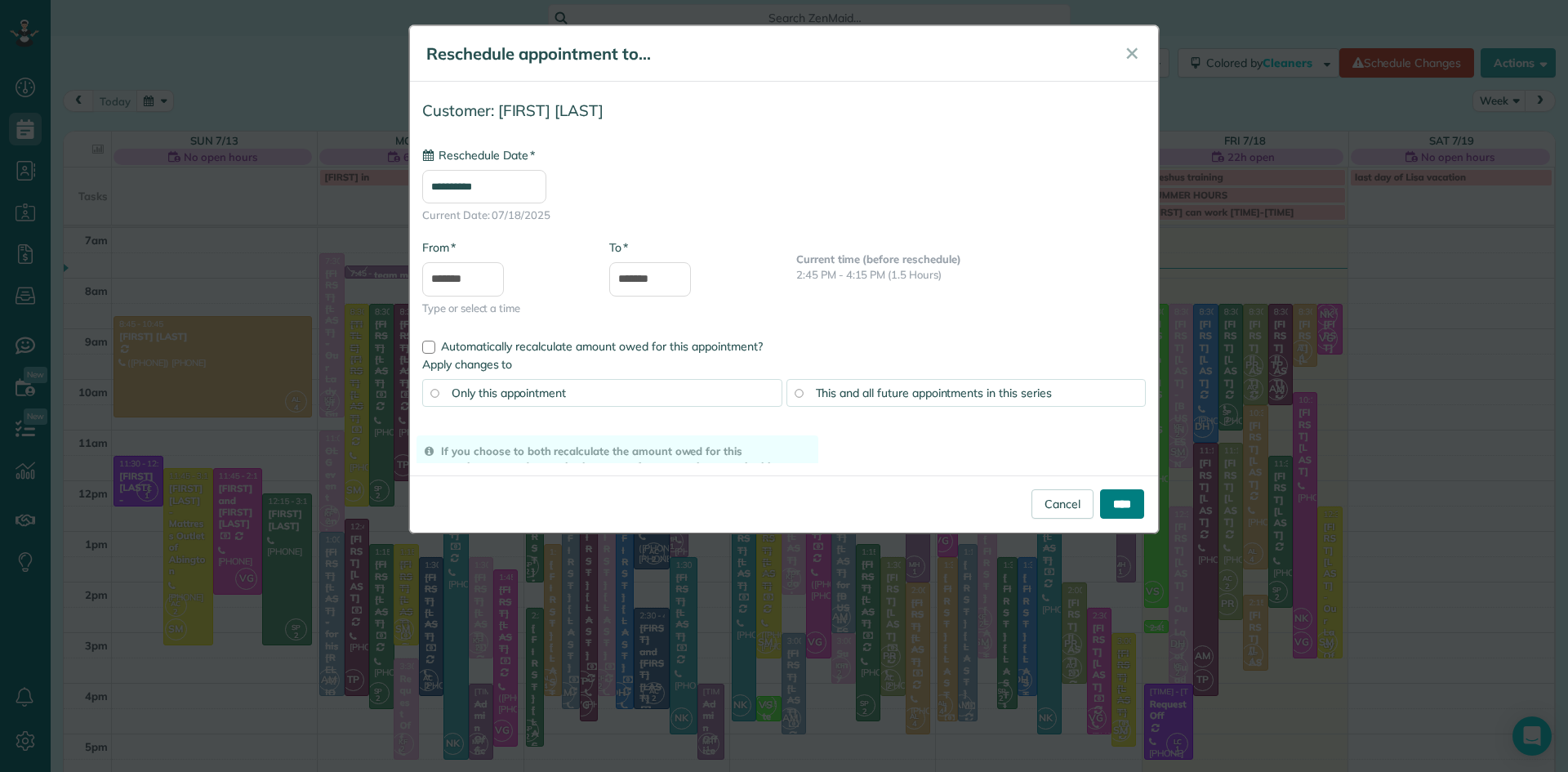 click on "****" at bounding box center (1122, 504) 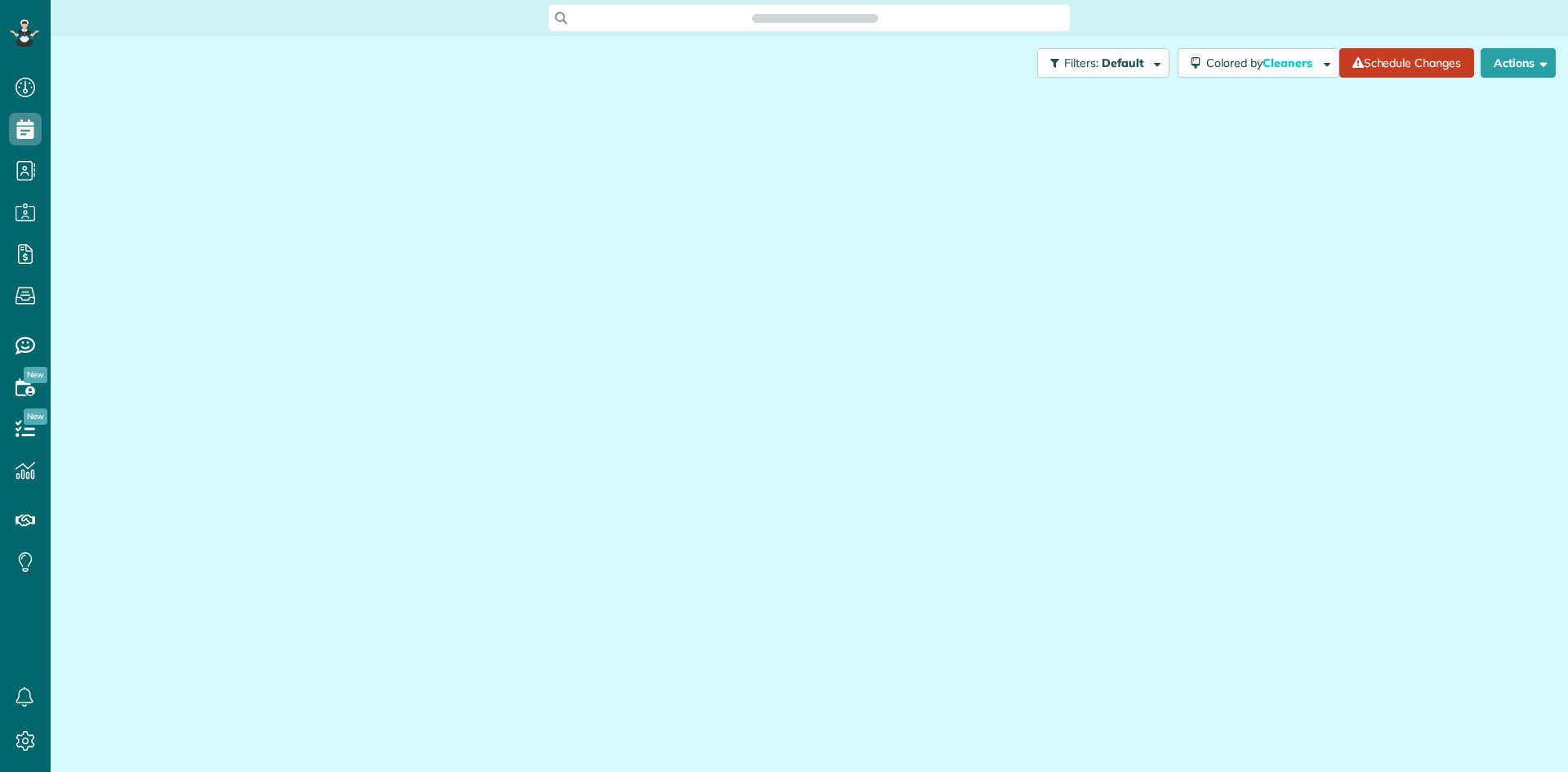 scroll, scrollTop: 0, scrollLeft: 0, axis: both 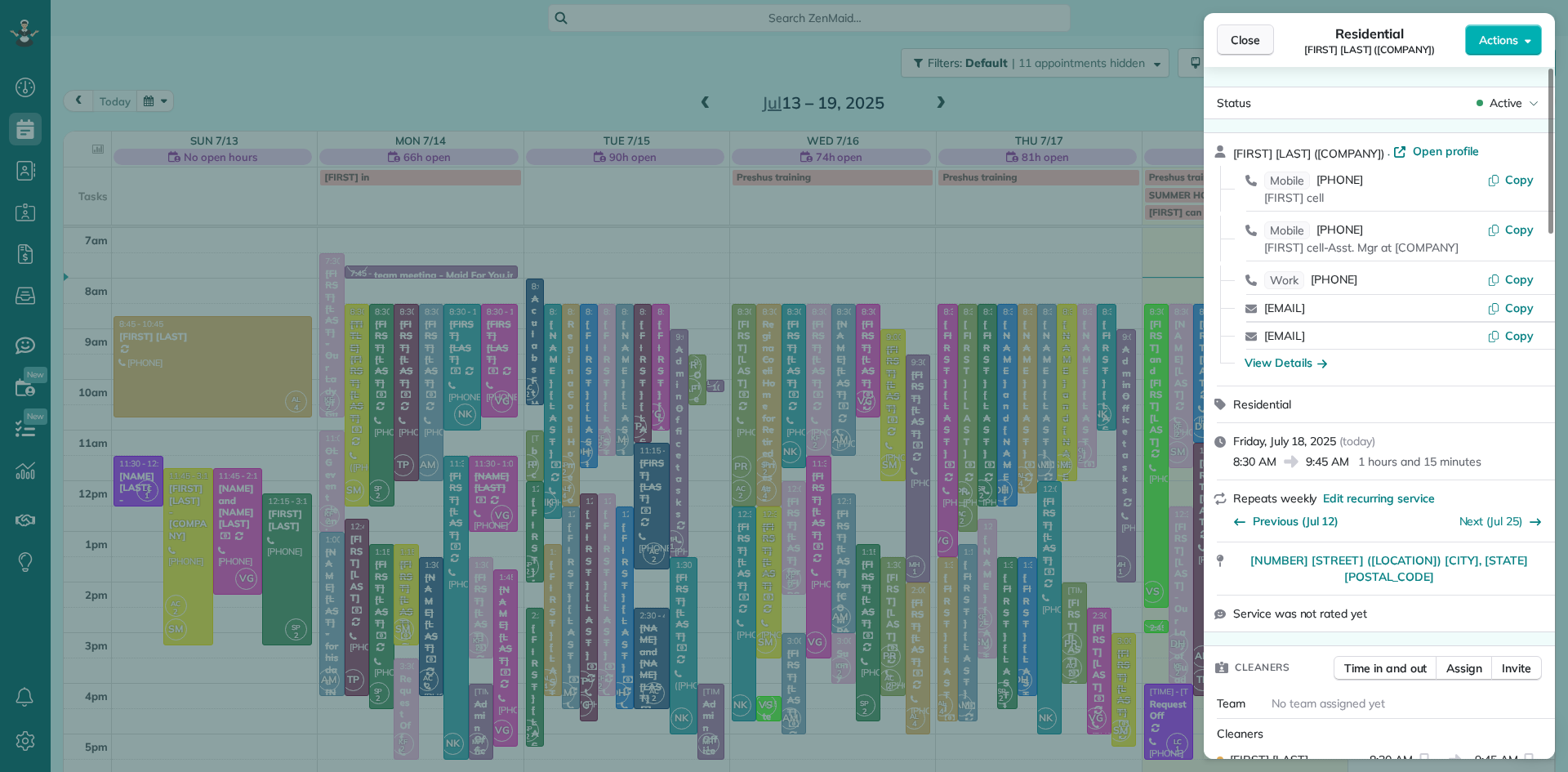 click on "Close" at bounding box center (1245, 40) 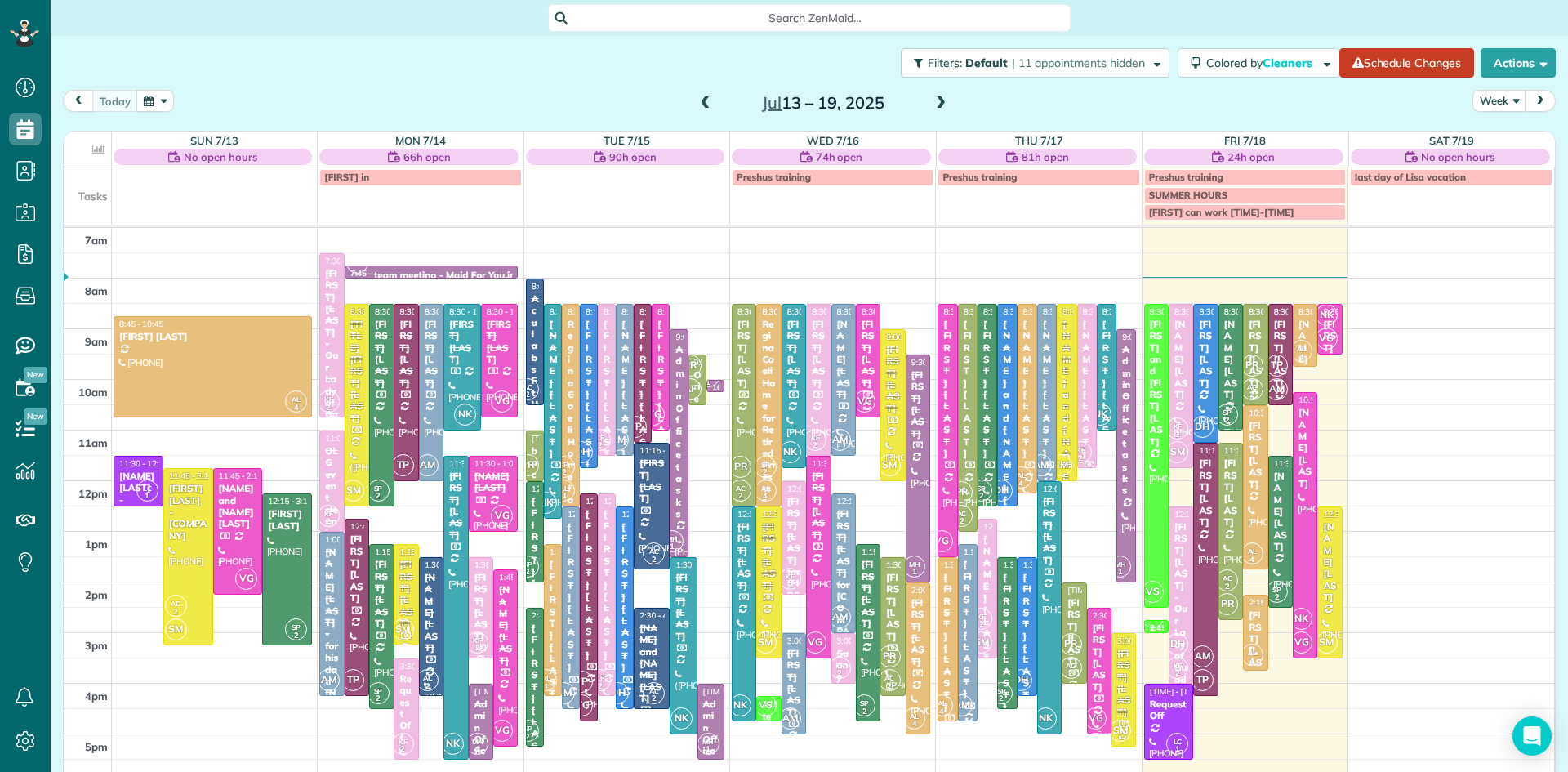 click on "VG" at bounding box center [1095, 718] 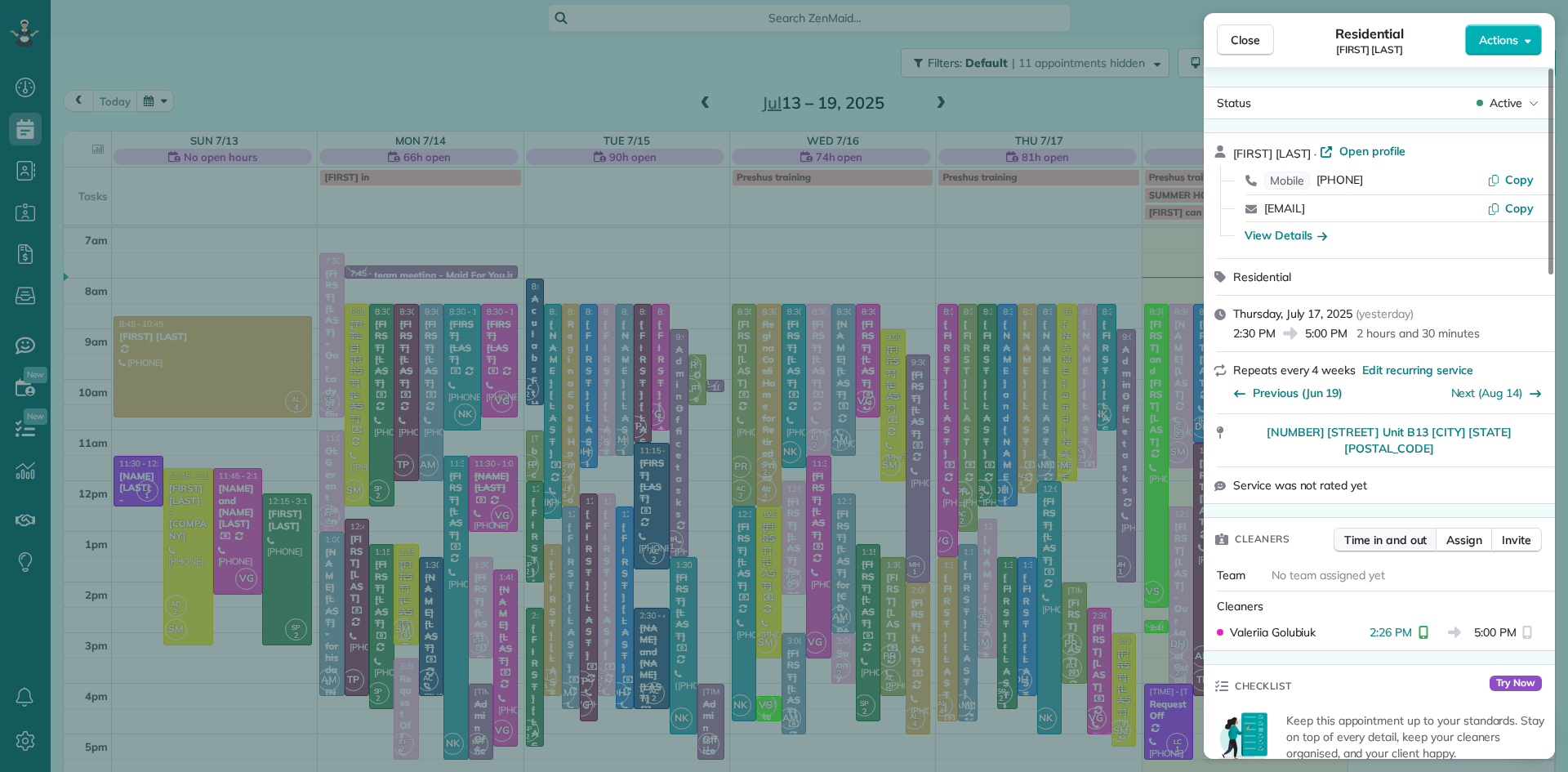click on "Time in and out" at bounding box center [1385, 540] 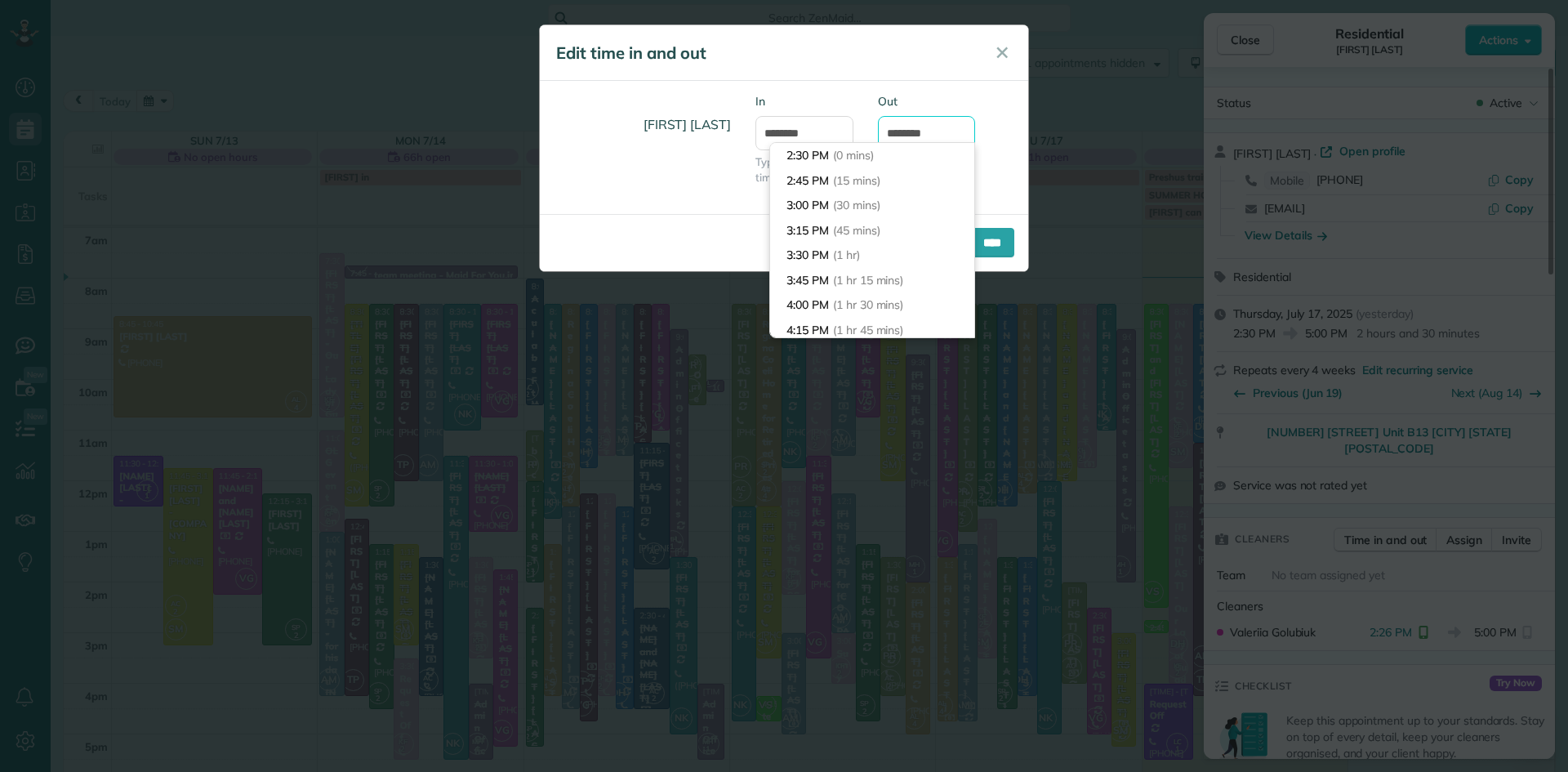 click on "*******" at bounding box center [927, 133] 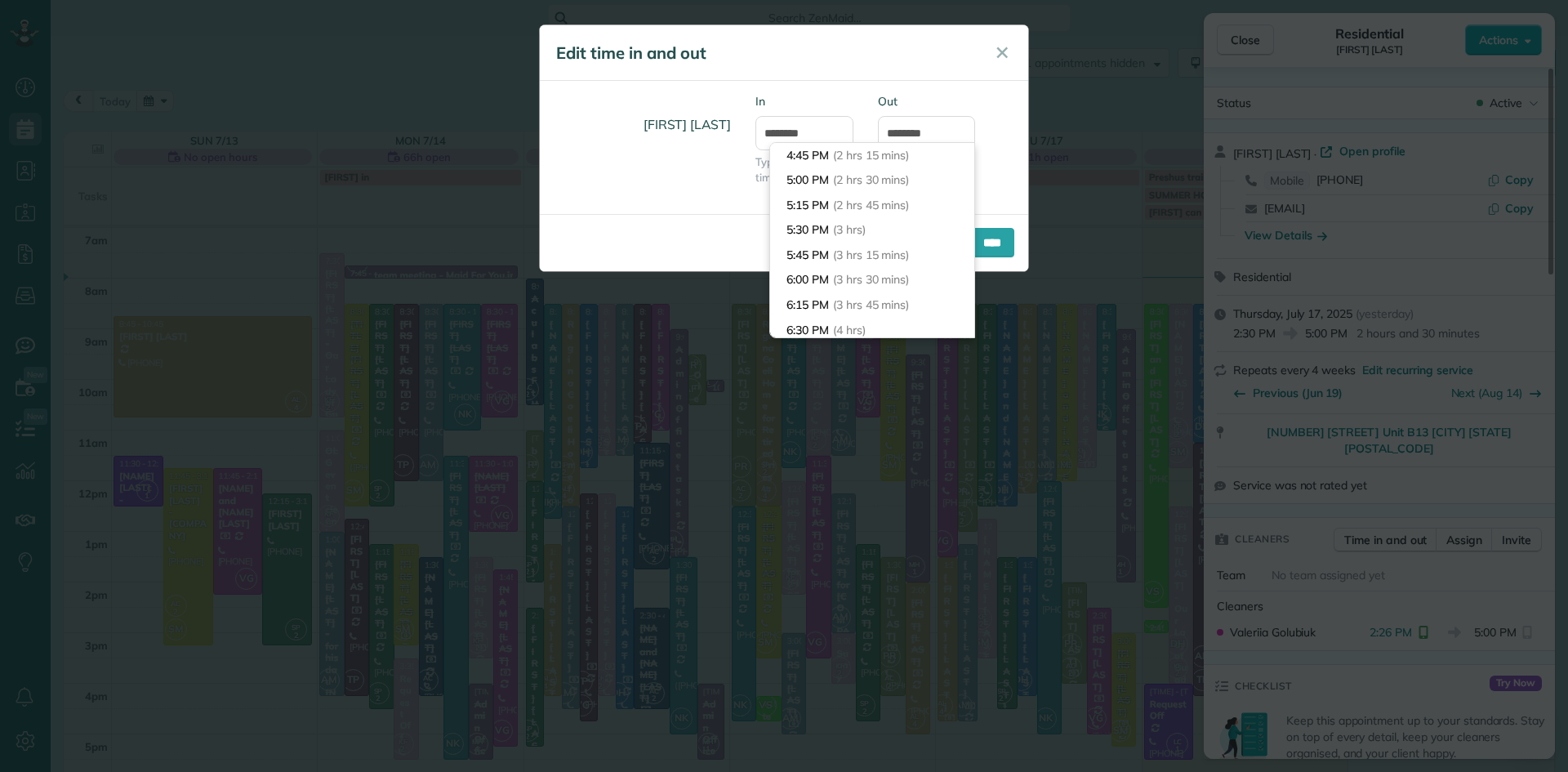 type on "*******" 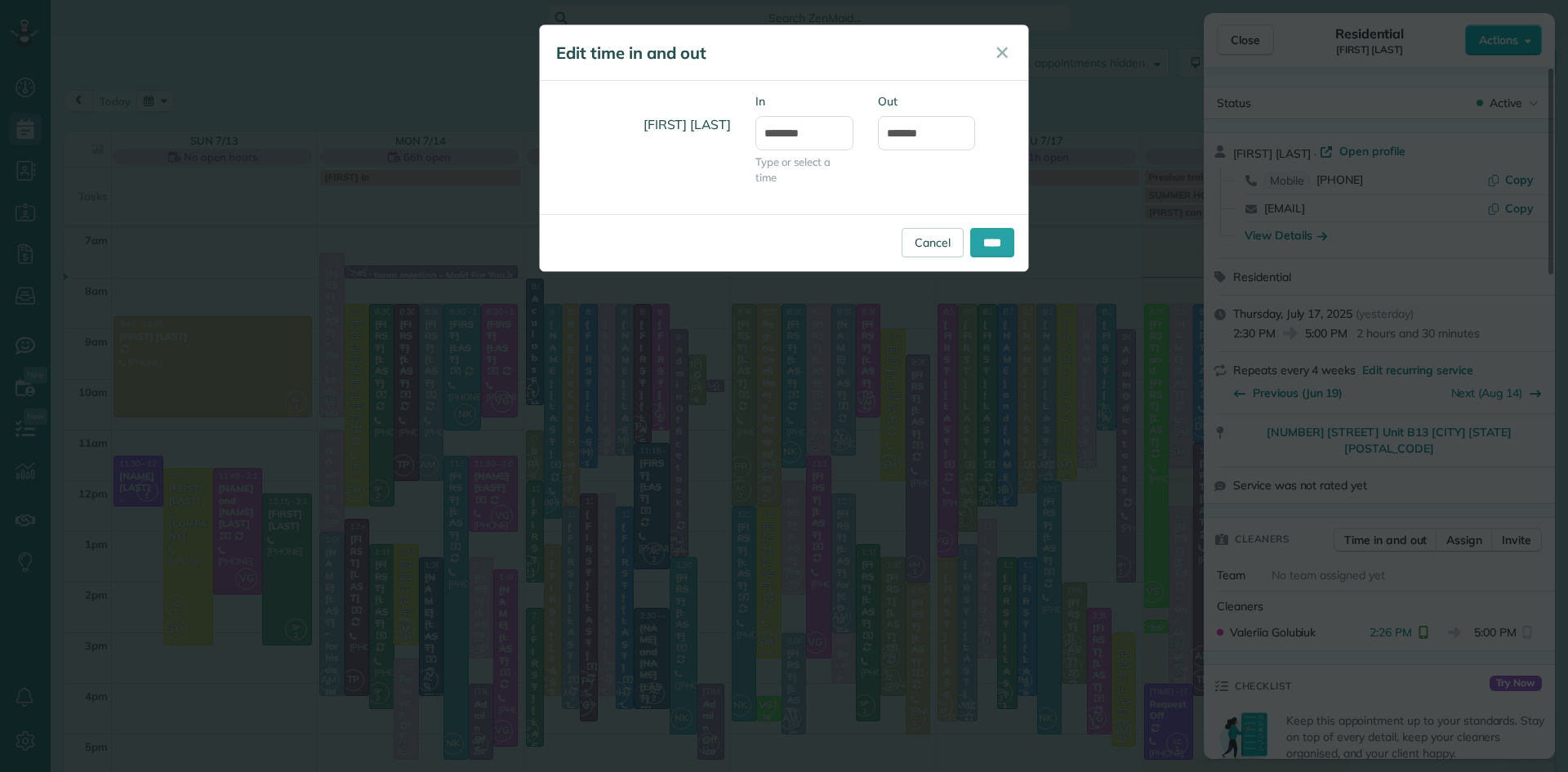 click on "Edit time in and out
✕" at bounding box center [784, 53] 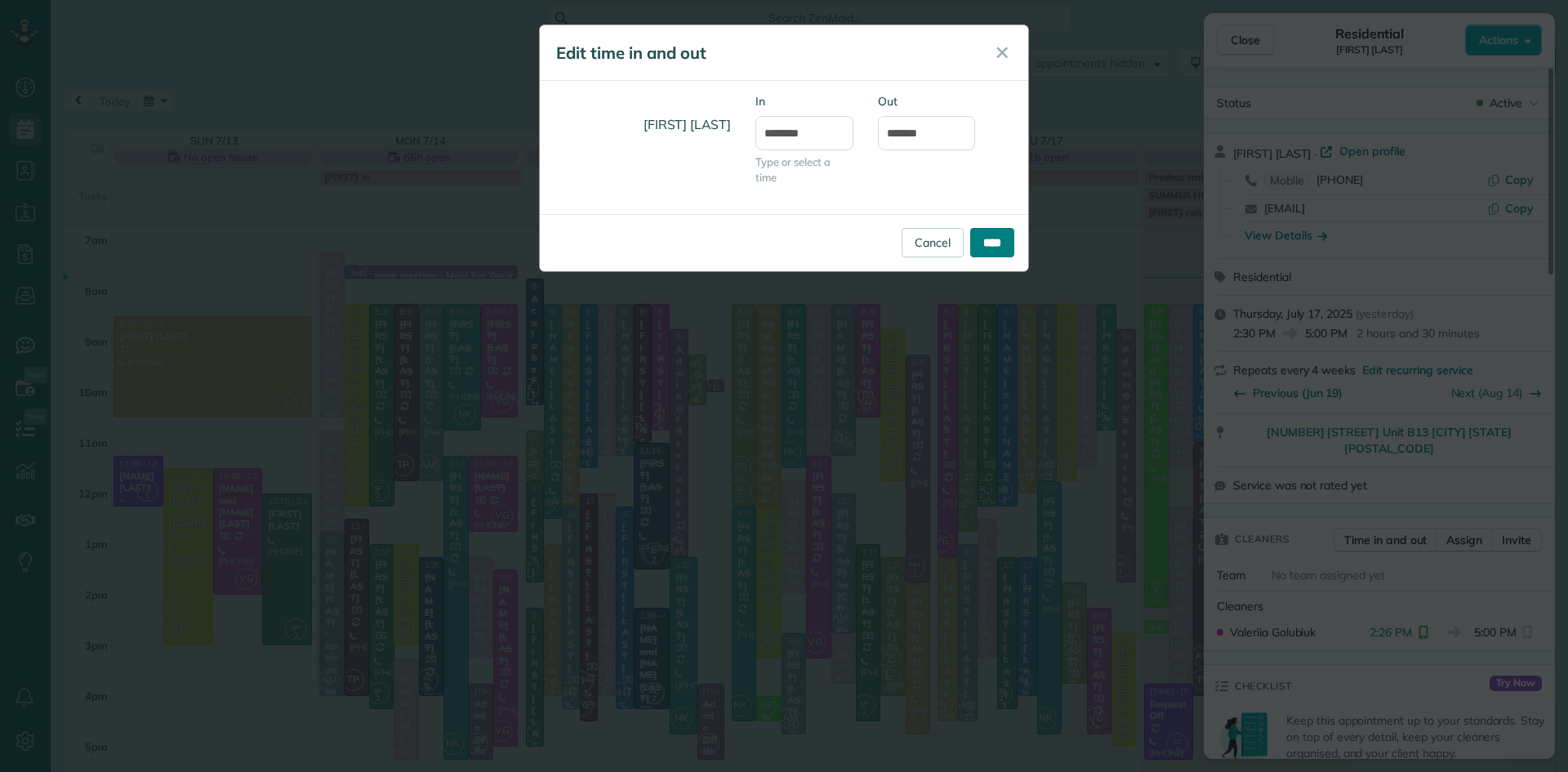click on "****" at bounding box center [992, 243] 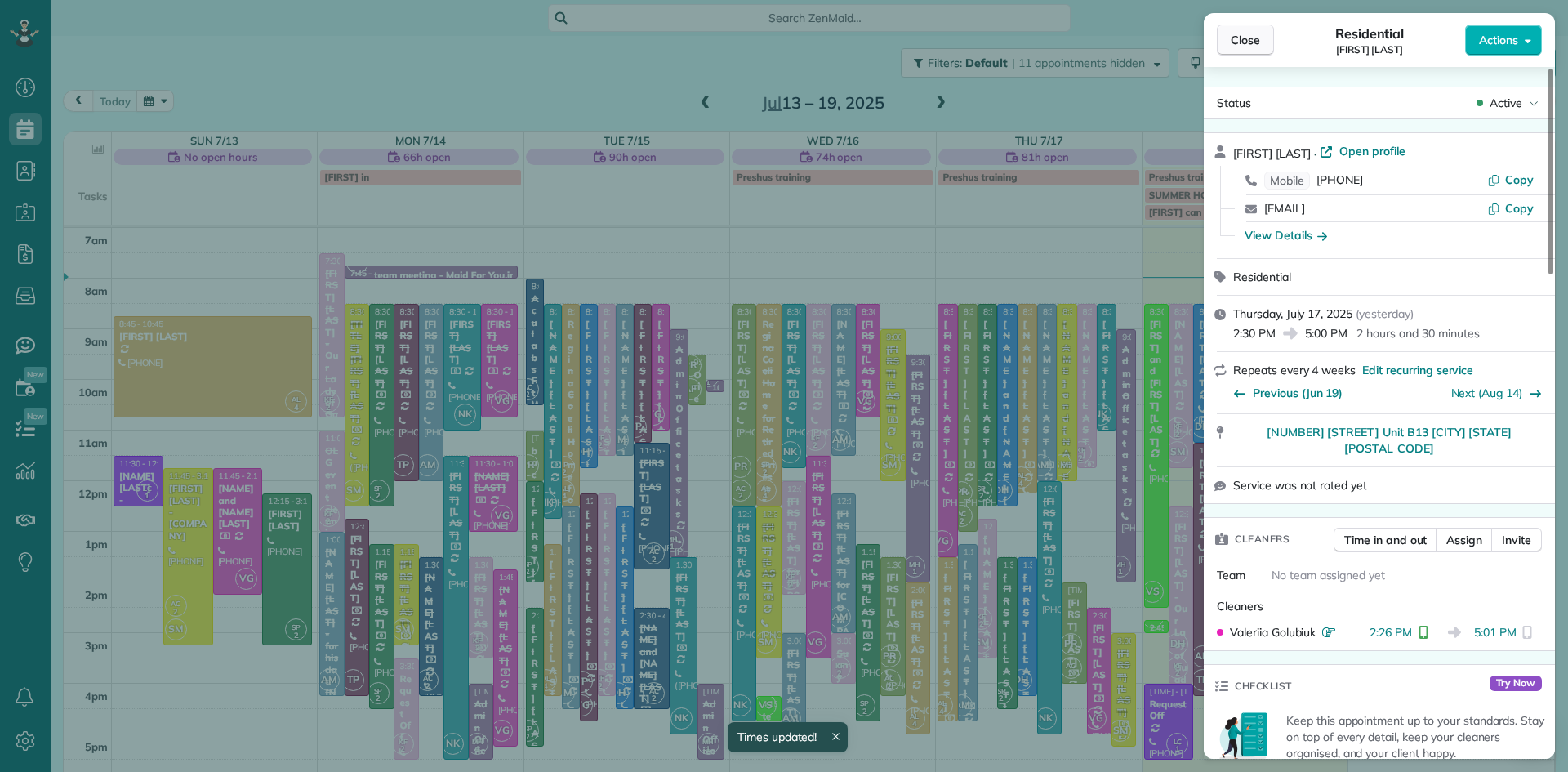 click on "Close" at bounding box center (1245, 40) 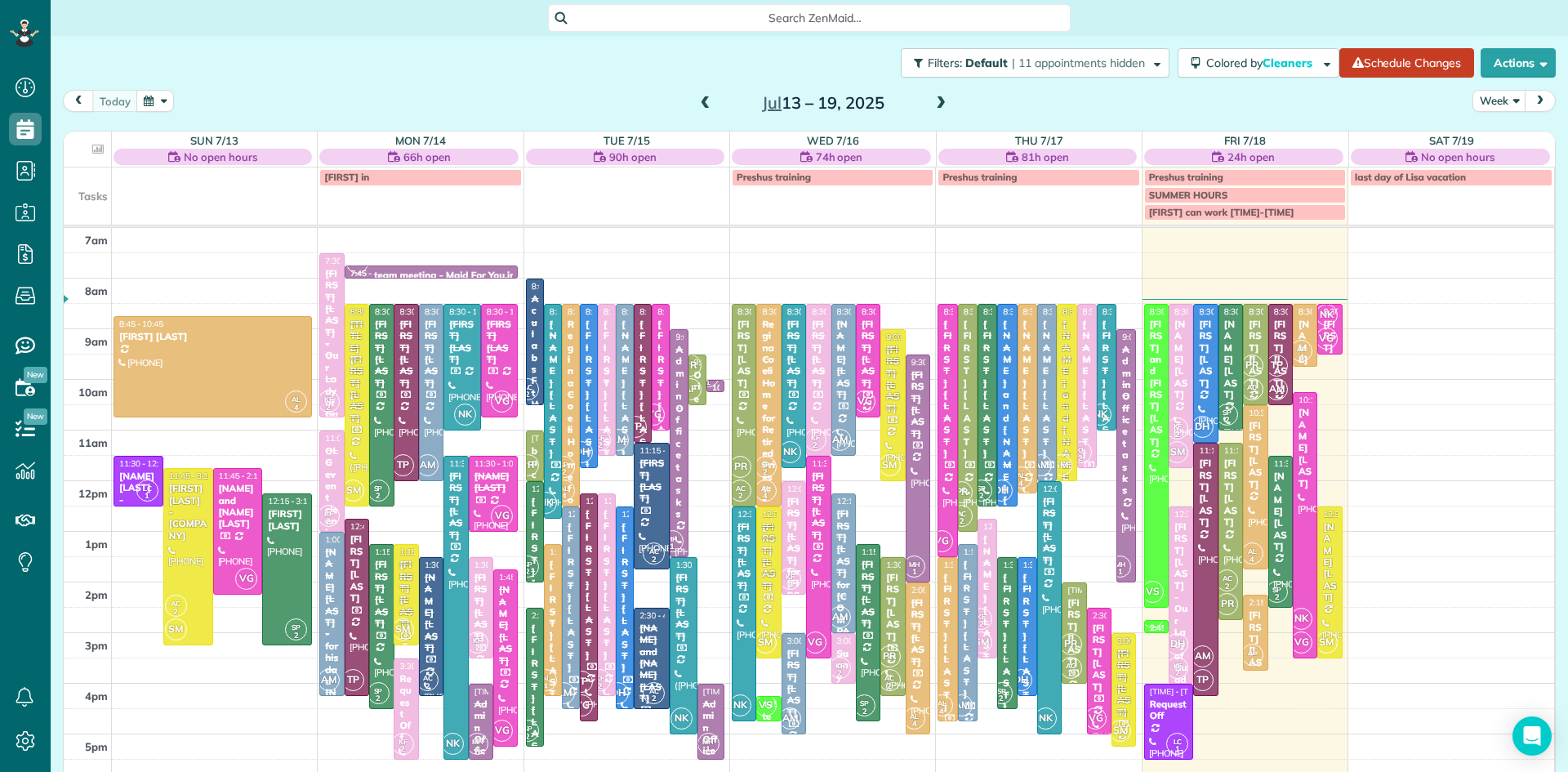 scroll, scrollTop: 0, scrollLeft: 0, axis: both 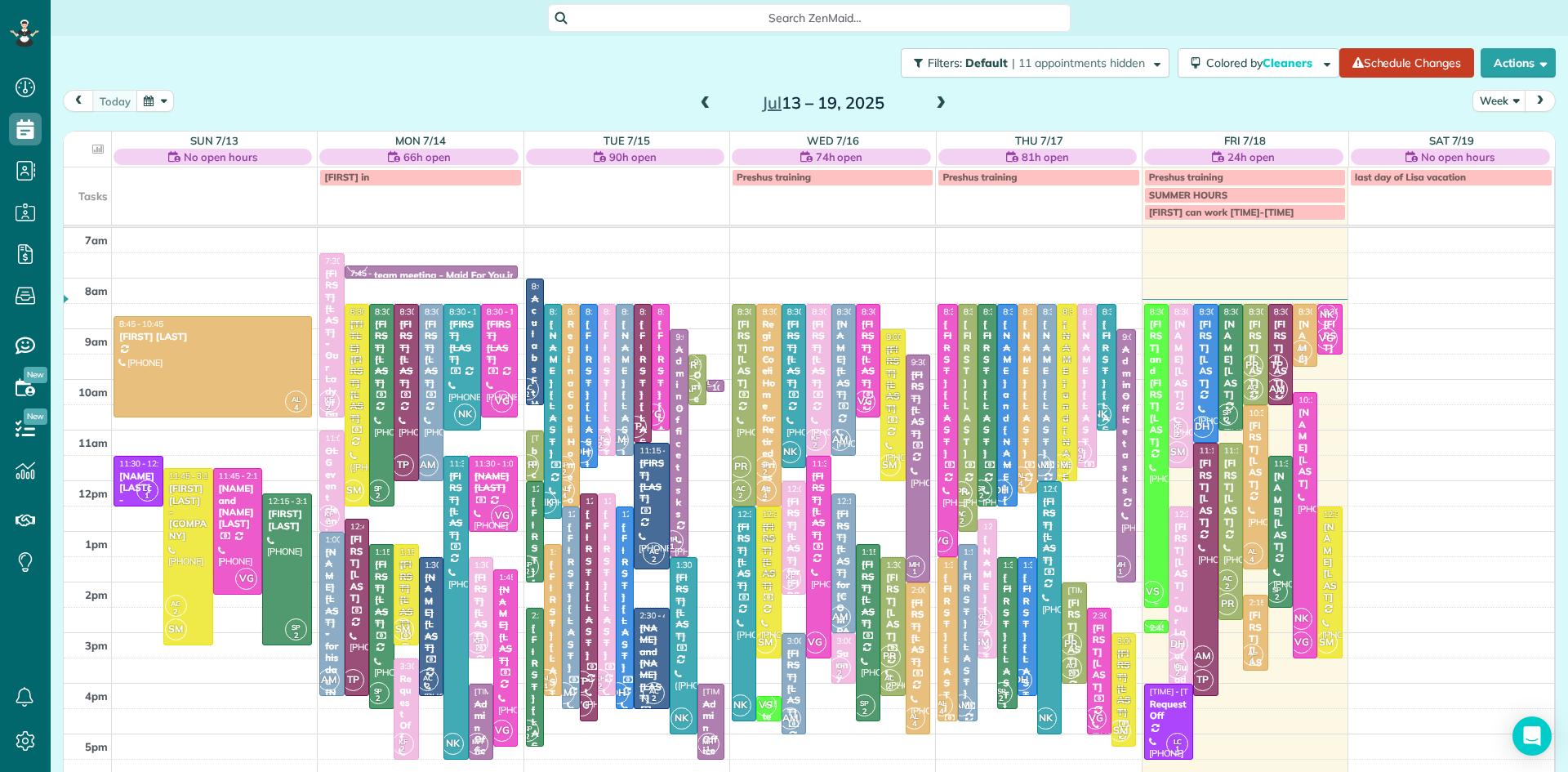 click at bounding box center (1156, 456) 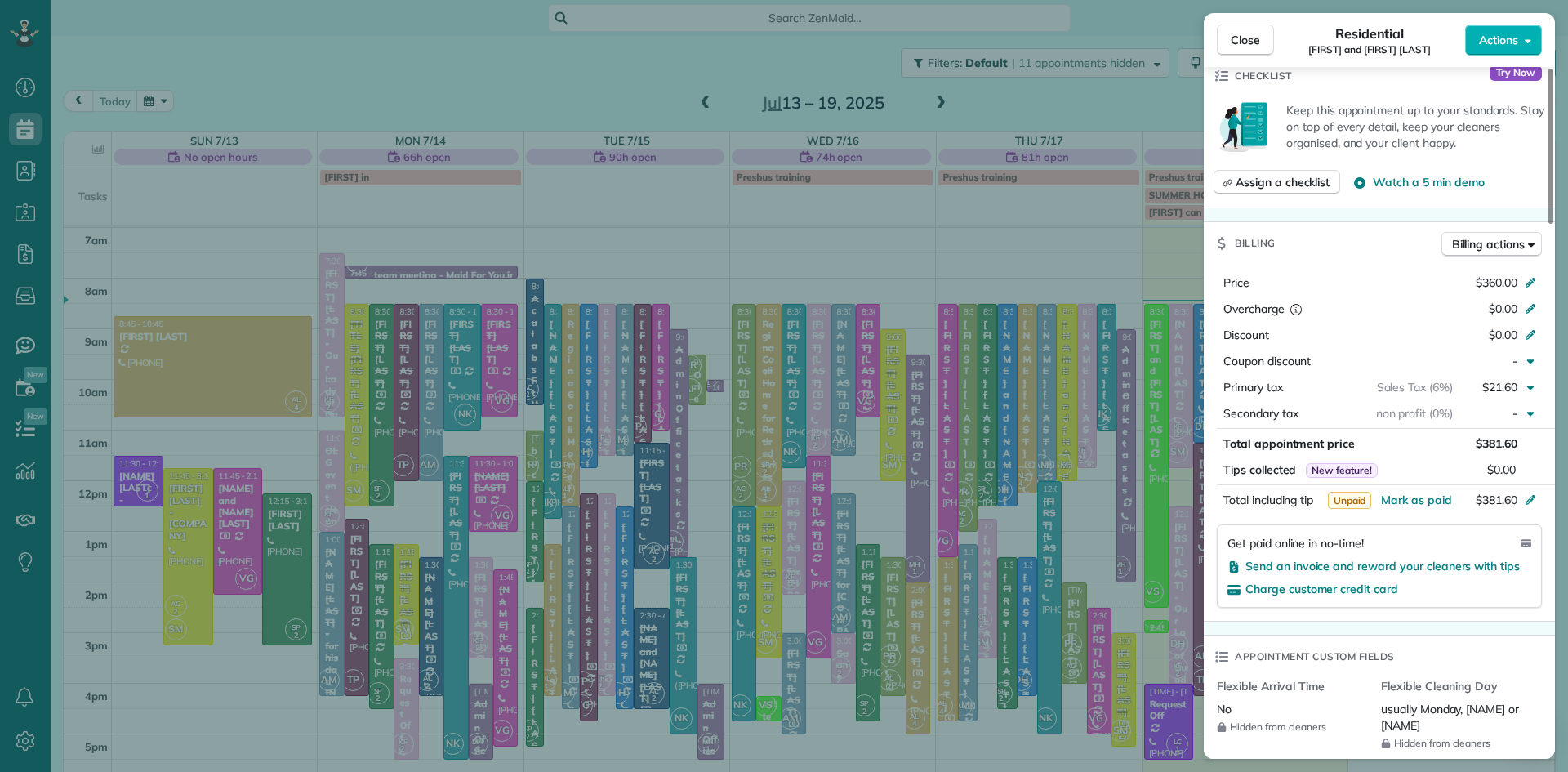 scroll, scrollTop: 0, scrollLeft: 0, axis: both 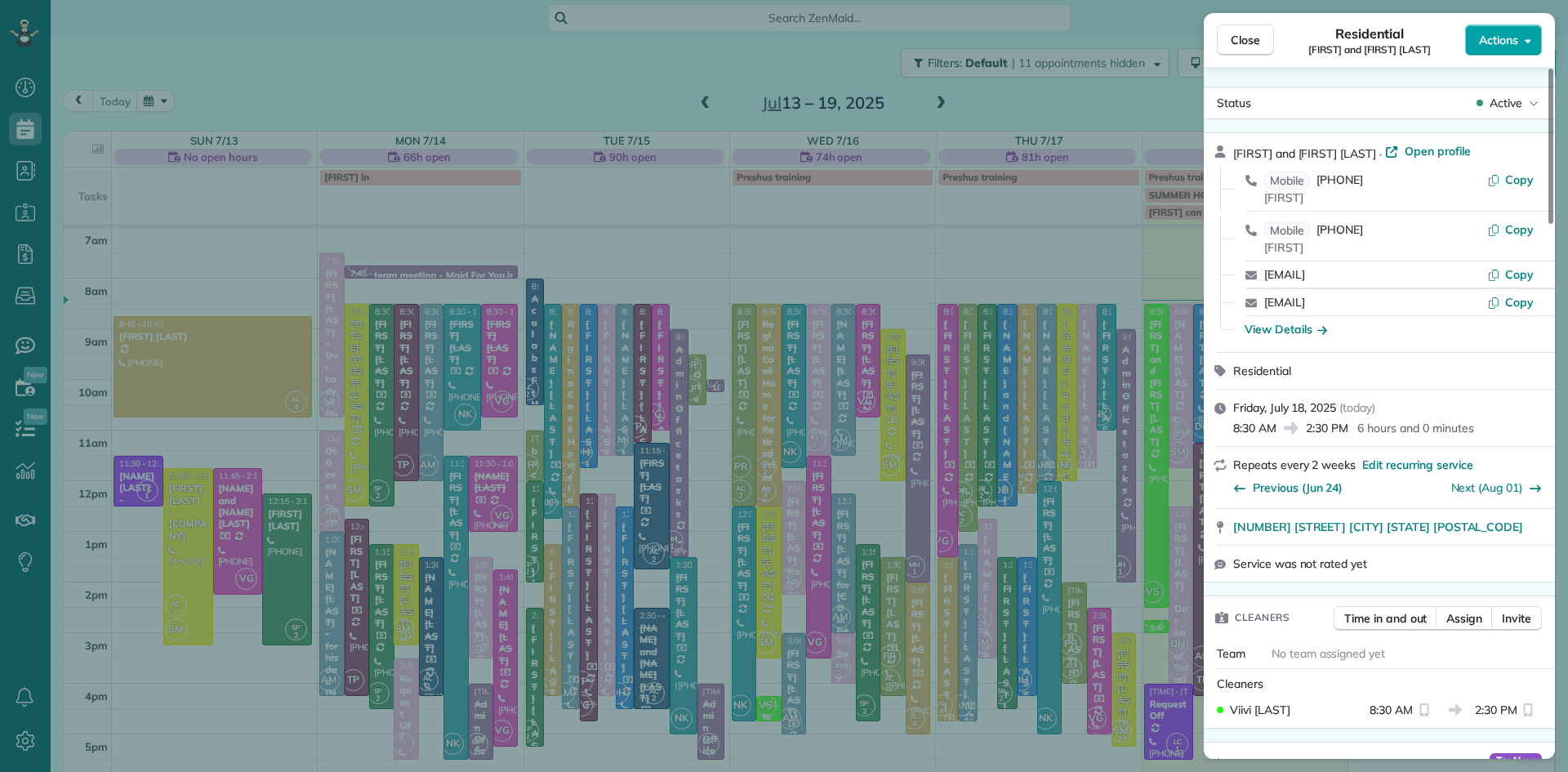 click on "Actions" at bounding box center [1499, 40] 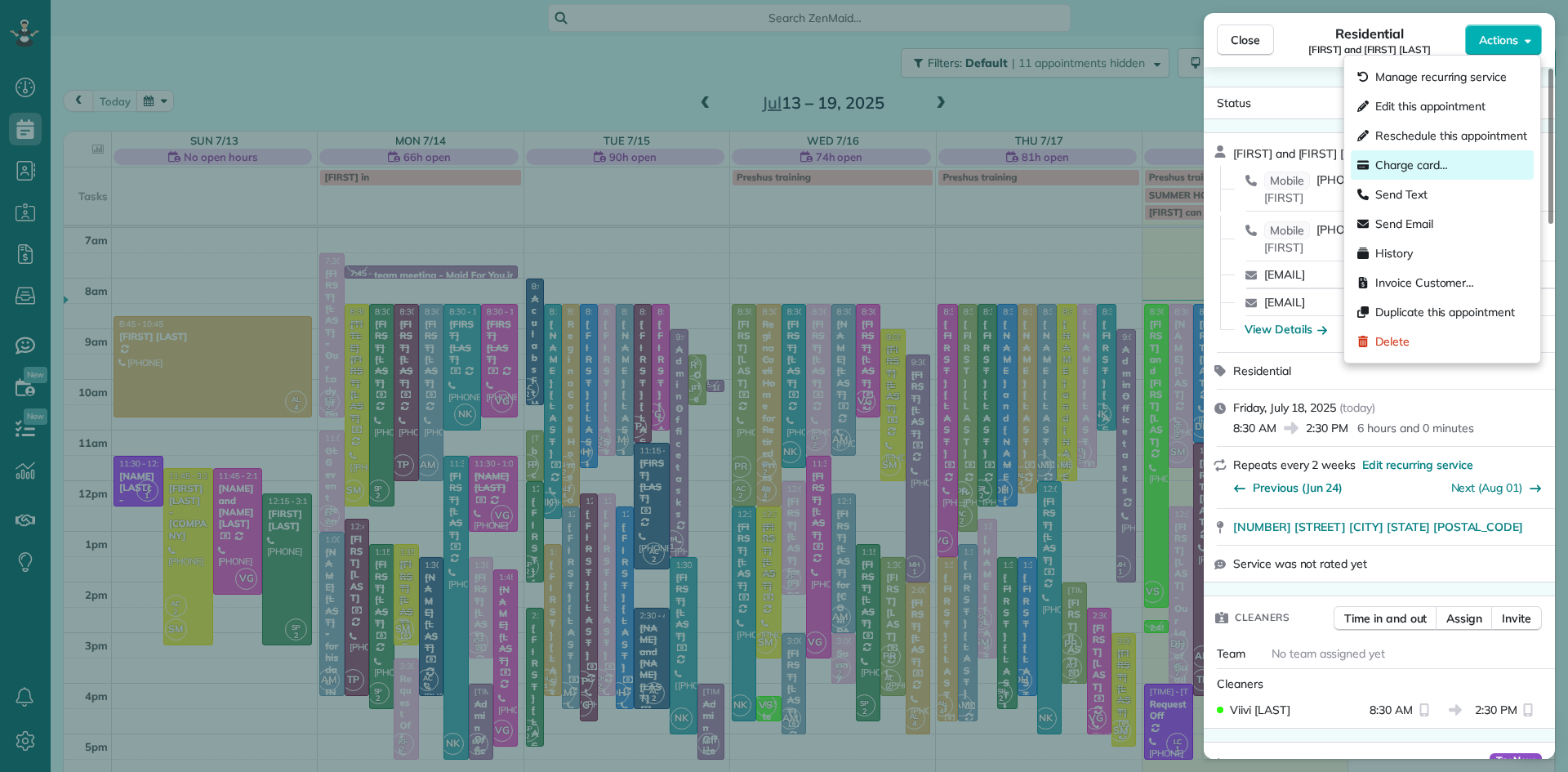 click on "Charge card…" at bounding box center (1411, 165) 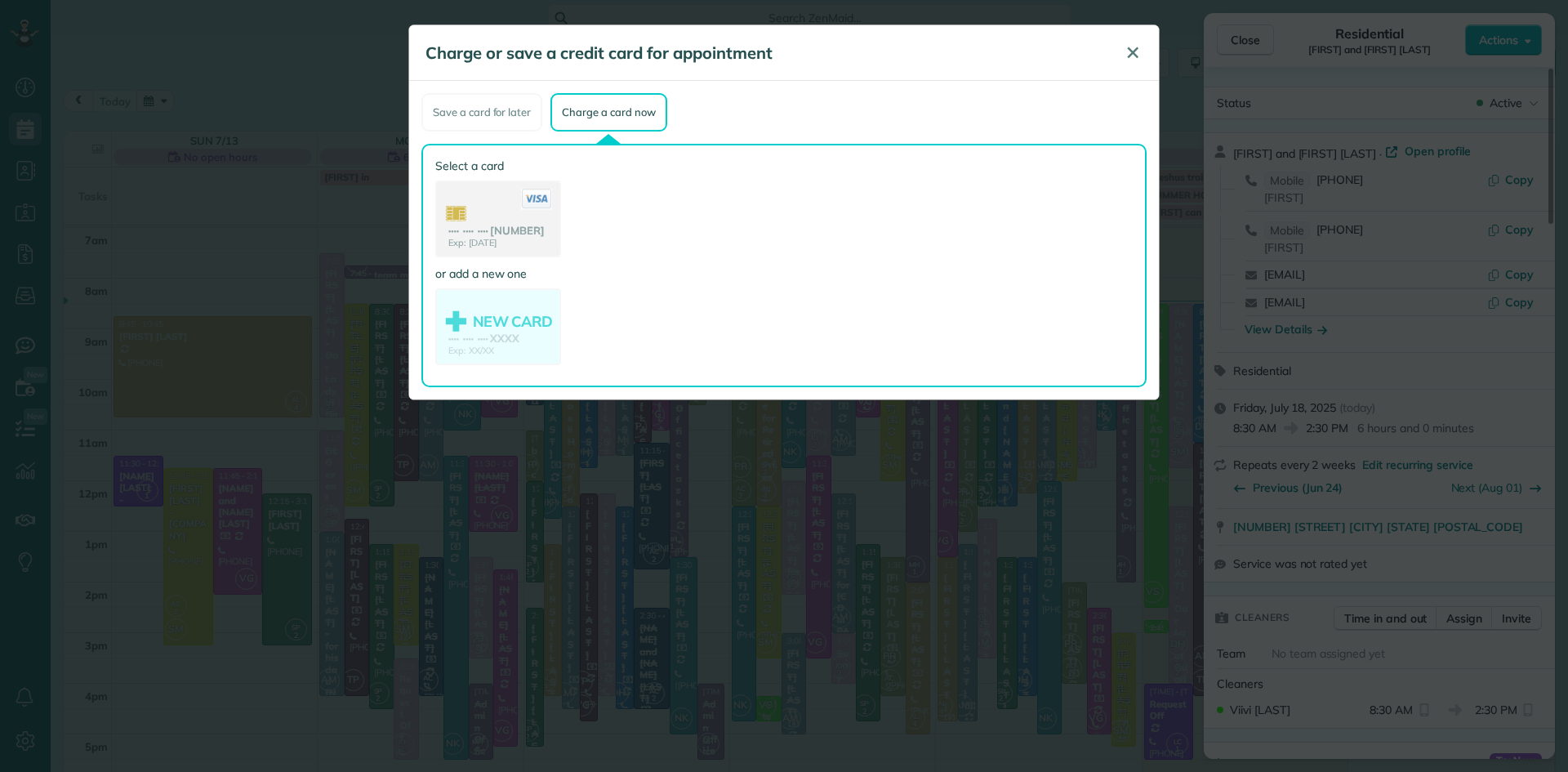 click on "✕" at bounding box center (1133, 52) 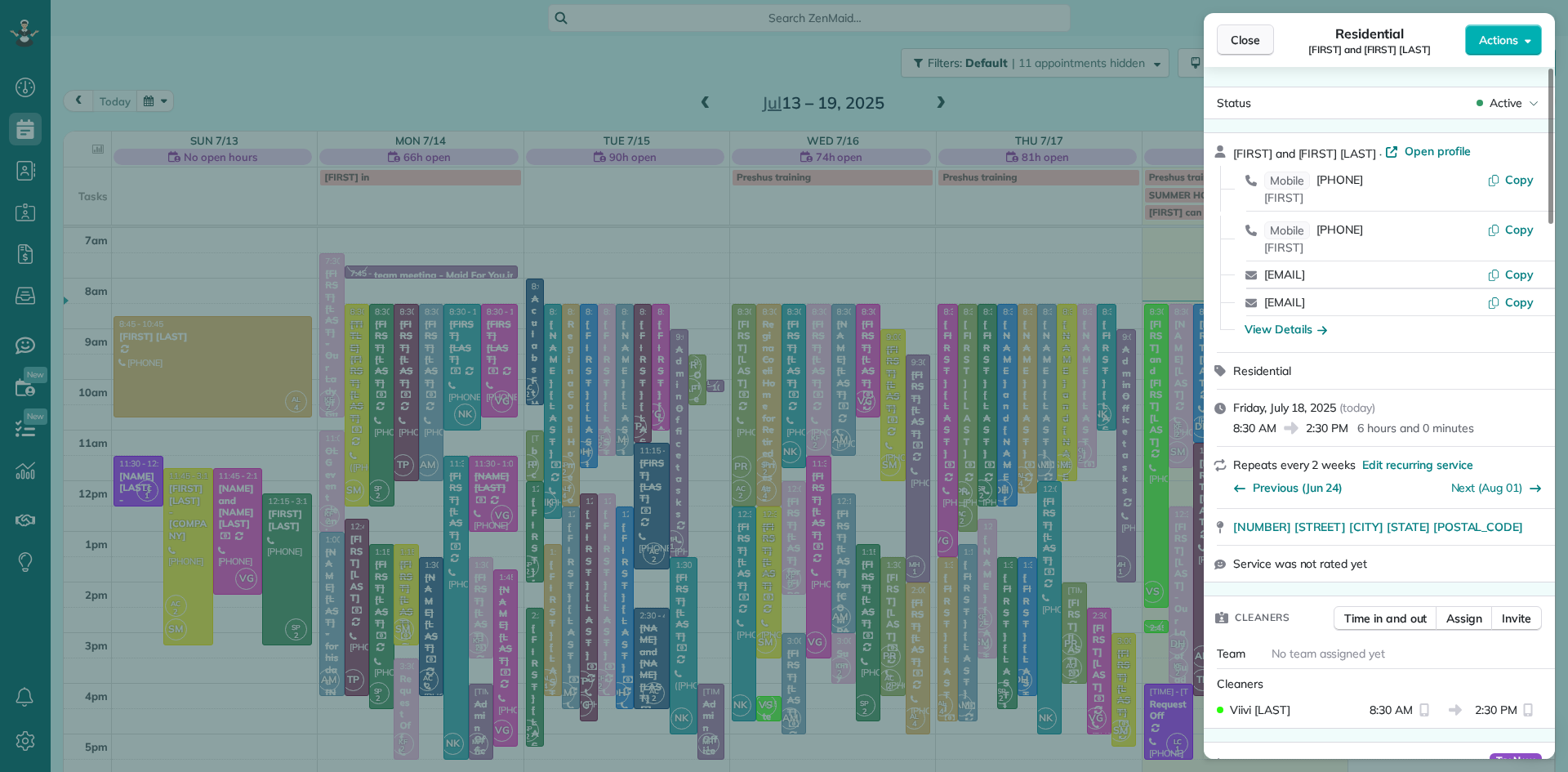 click on "Close" at bounding box center [1245, 40] 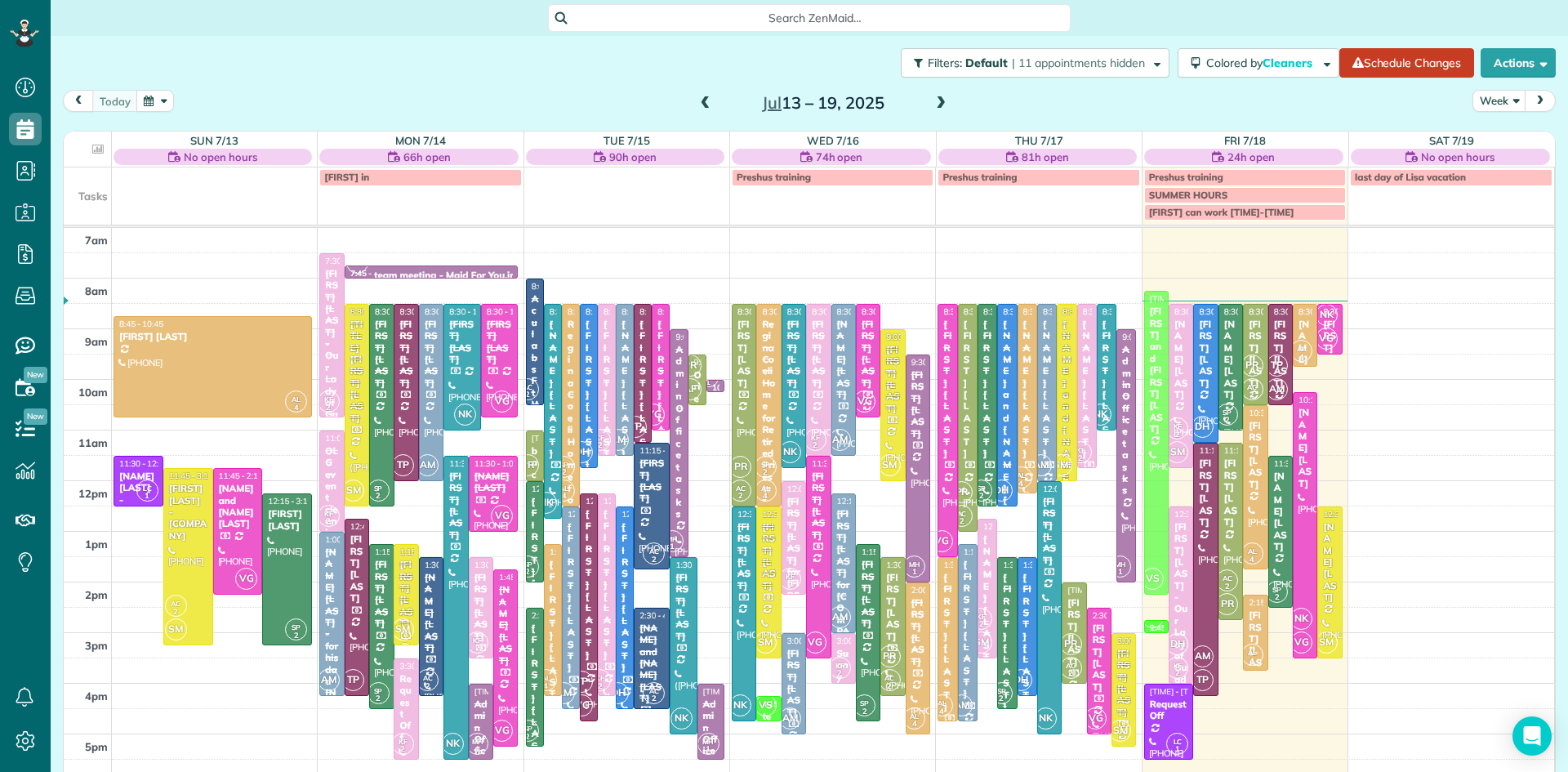 drag, startPoint x: 1156, startPoint y: 382, endPoint x: 1155, endPoint y: 364, distance: 18.027756 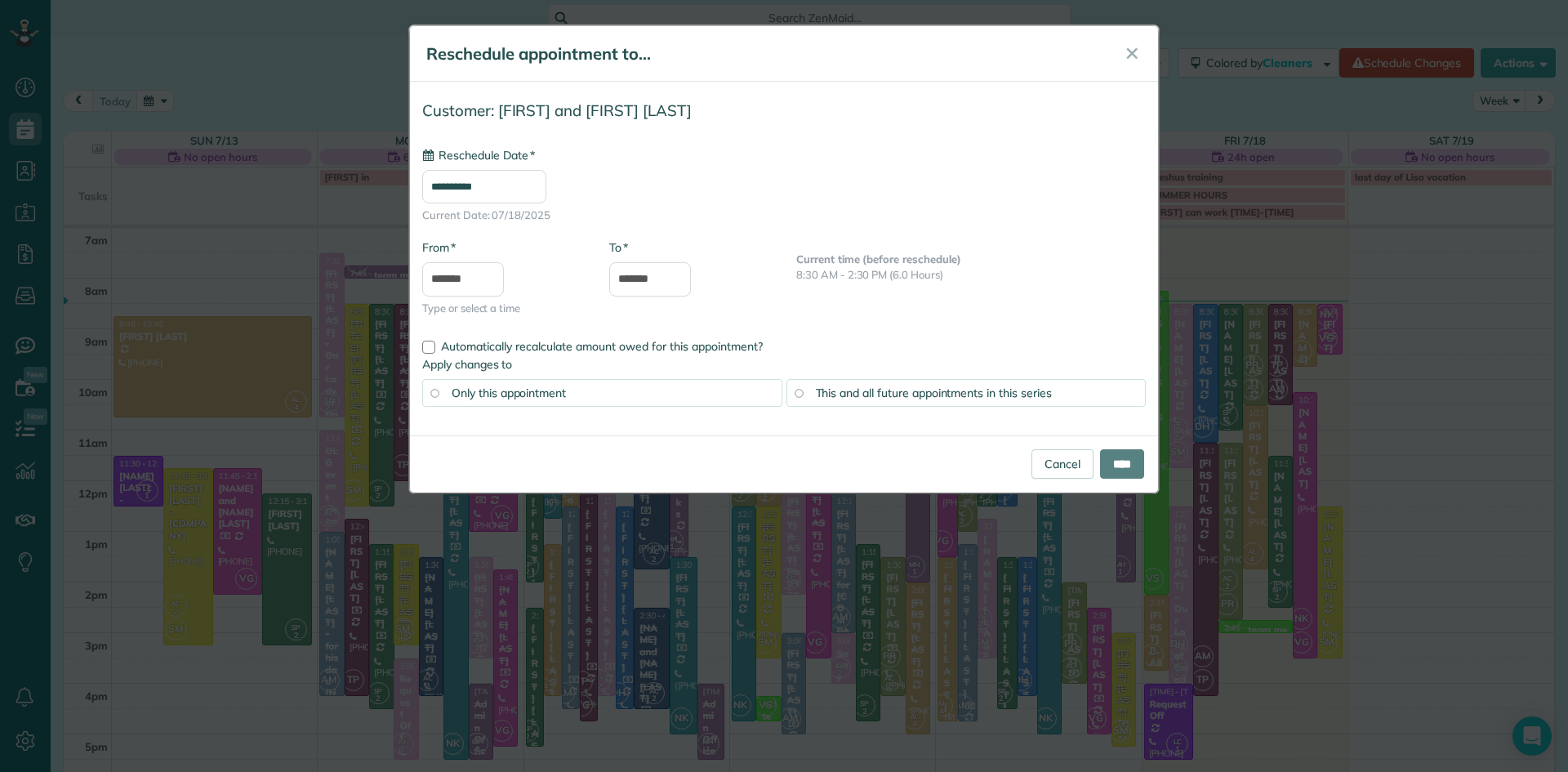 type on "**********" 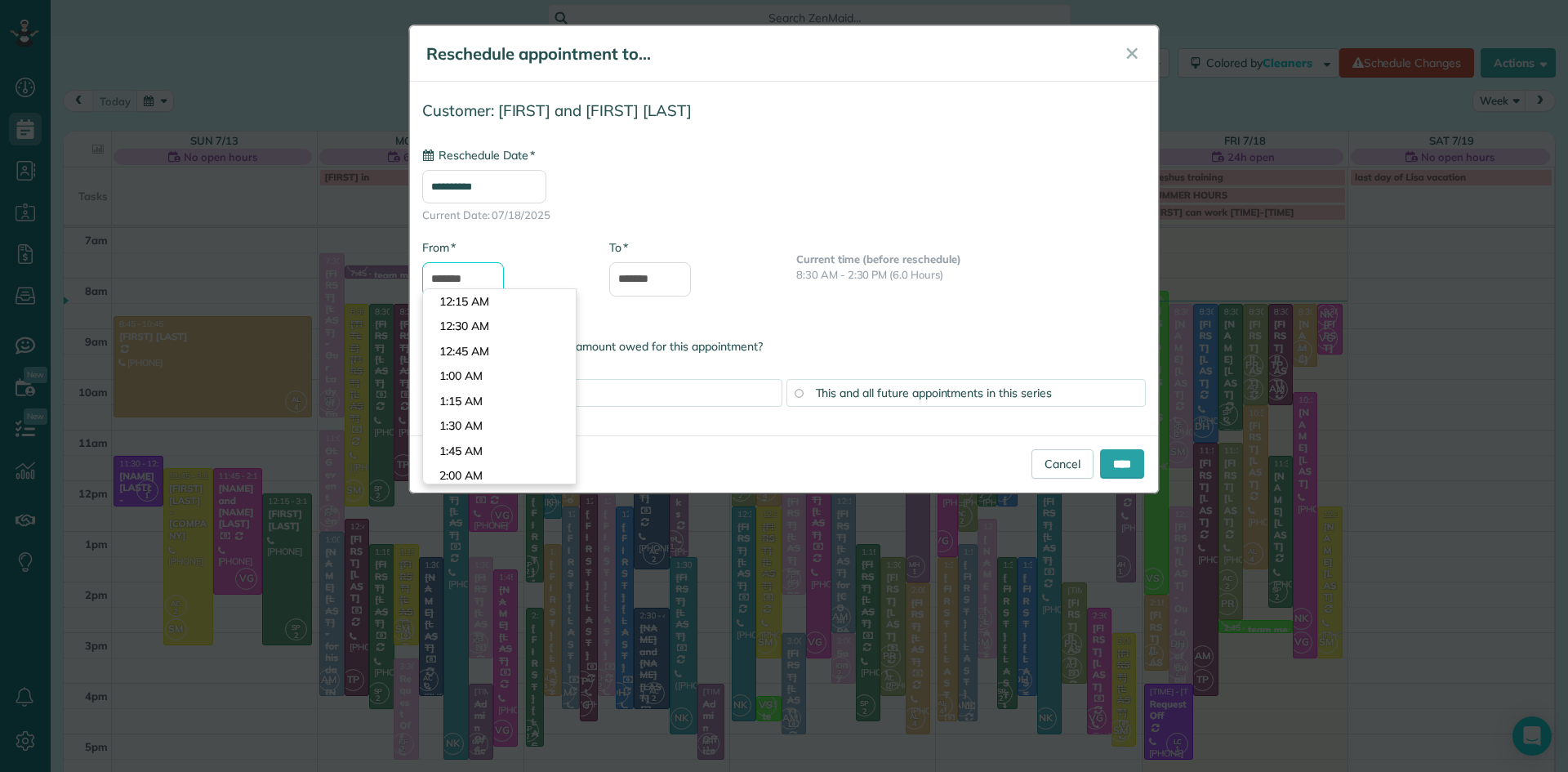 click on "*******" at bounding box center [463, 279] 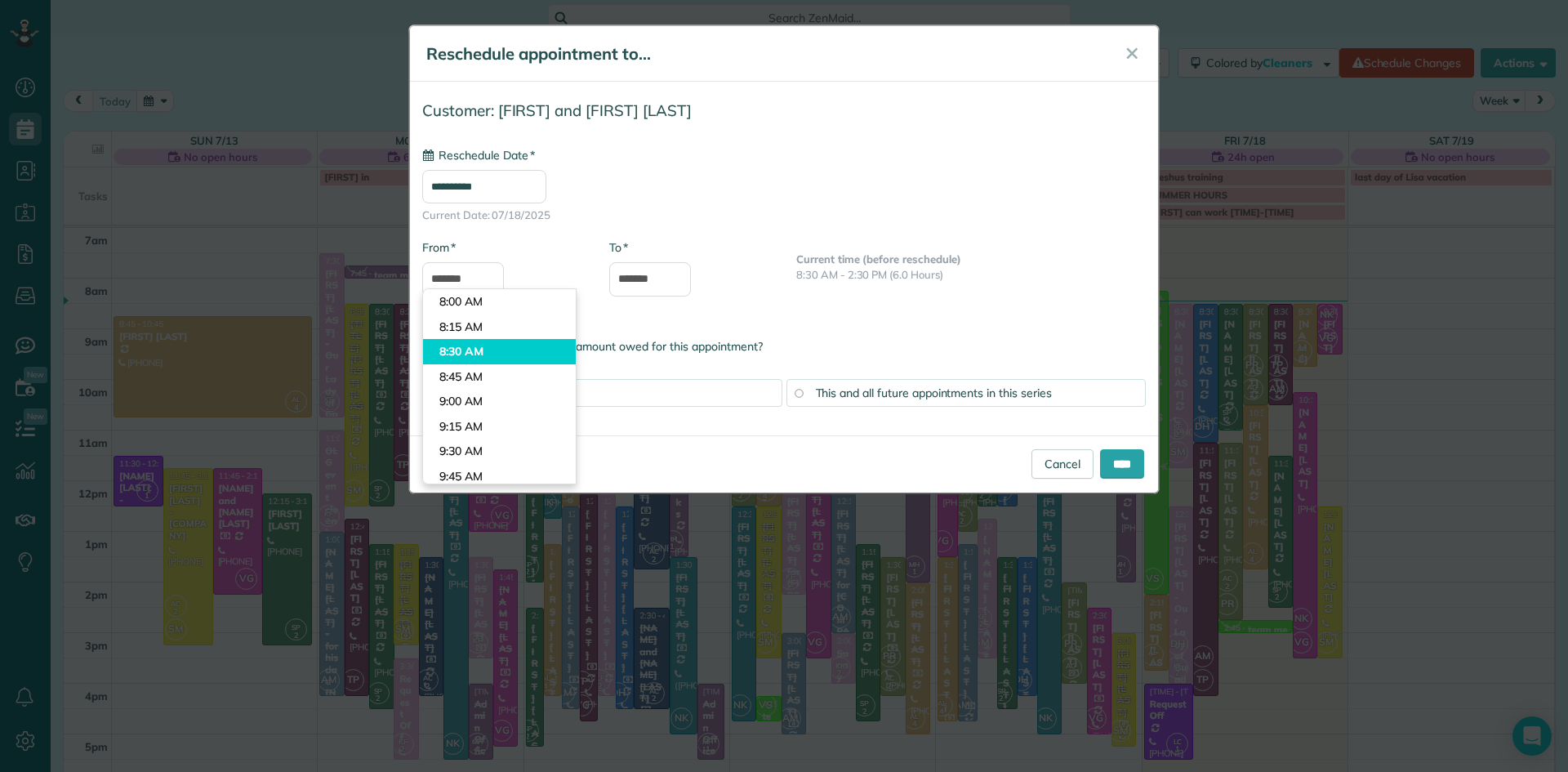 type on "*******" 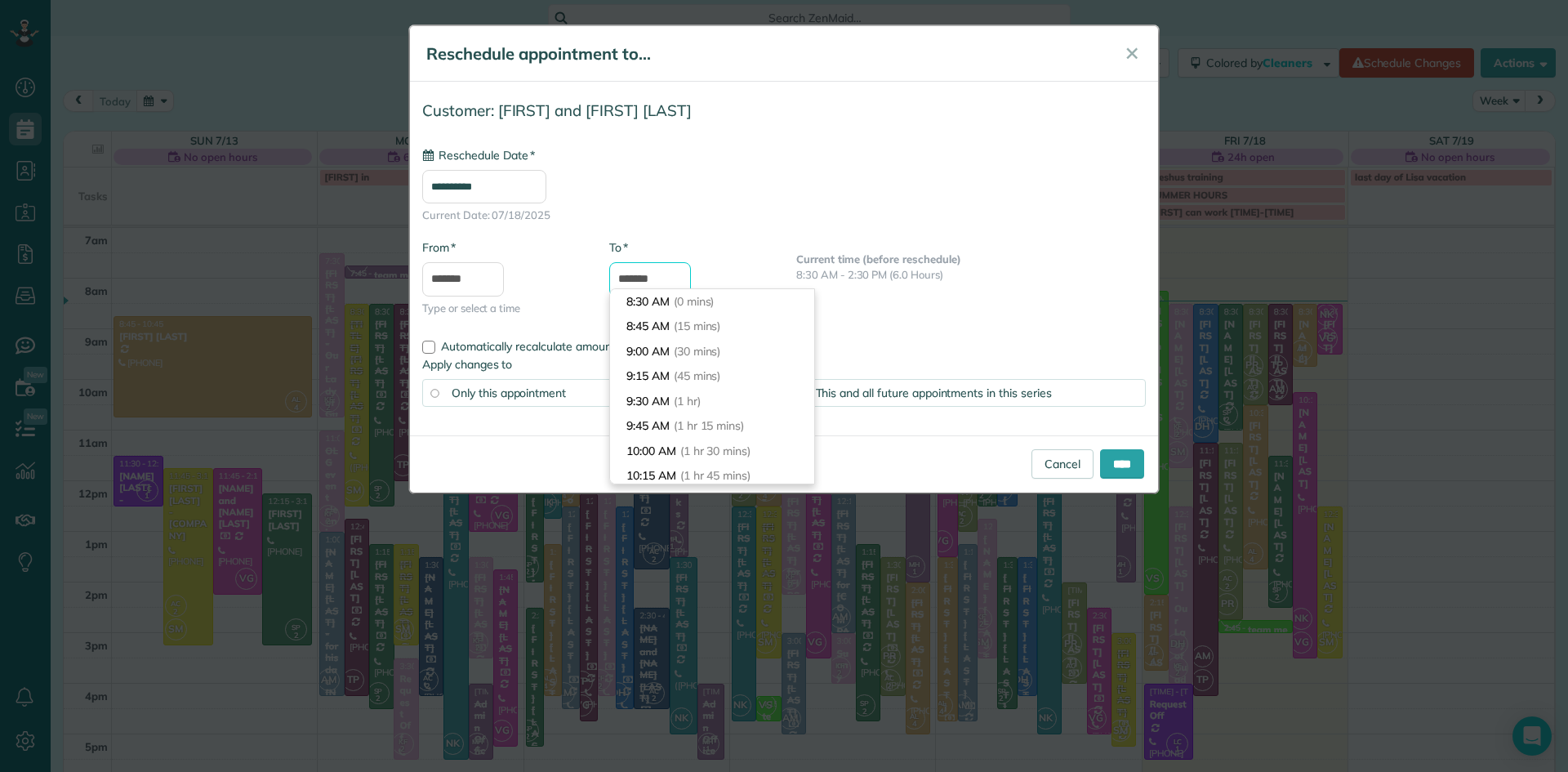click on "*******" at bounding box center (650, 279) 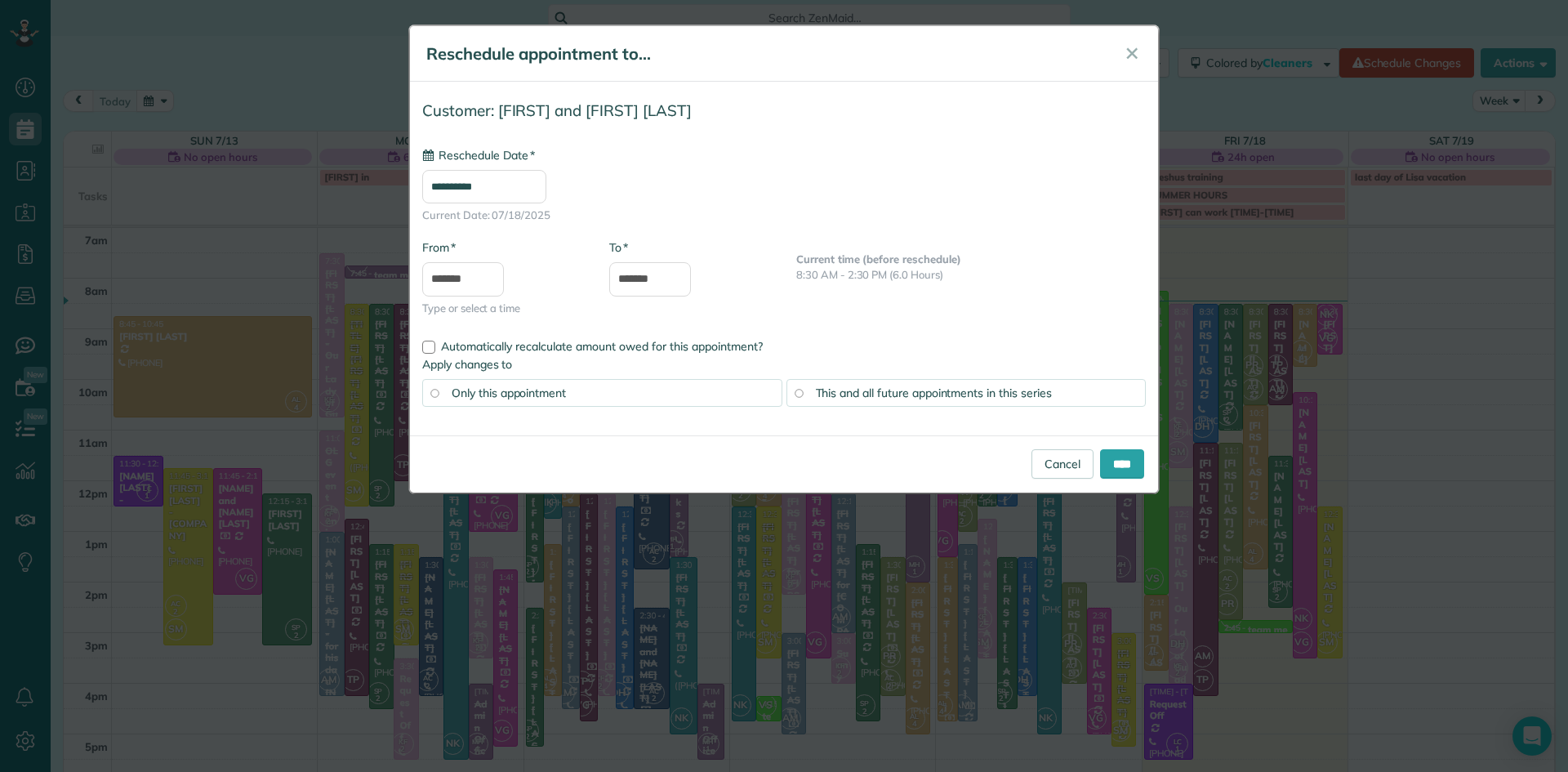 click on "**********" at bounding box center (784, 185) 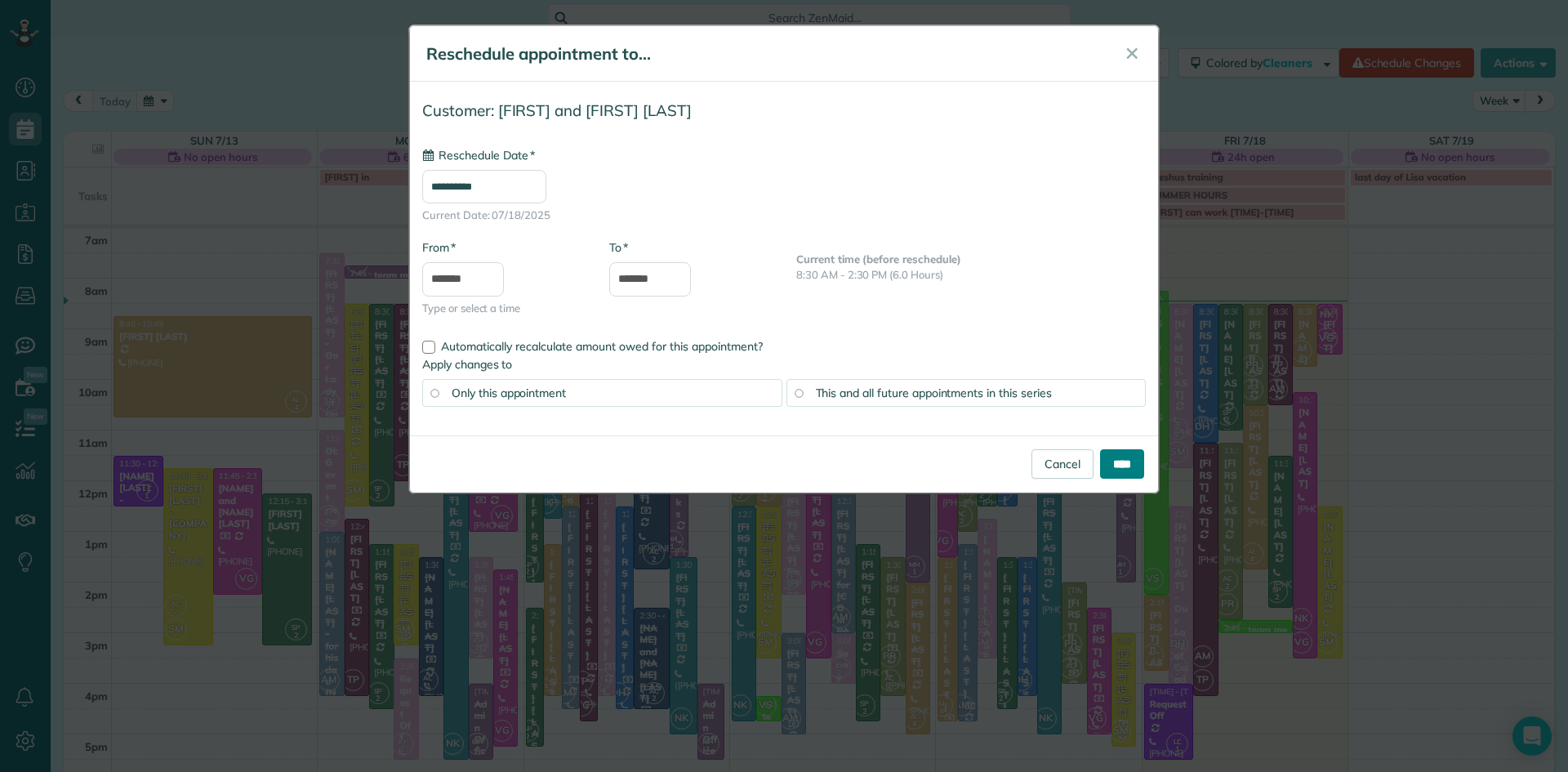 click on "****" at bounding box center (1122, 464) 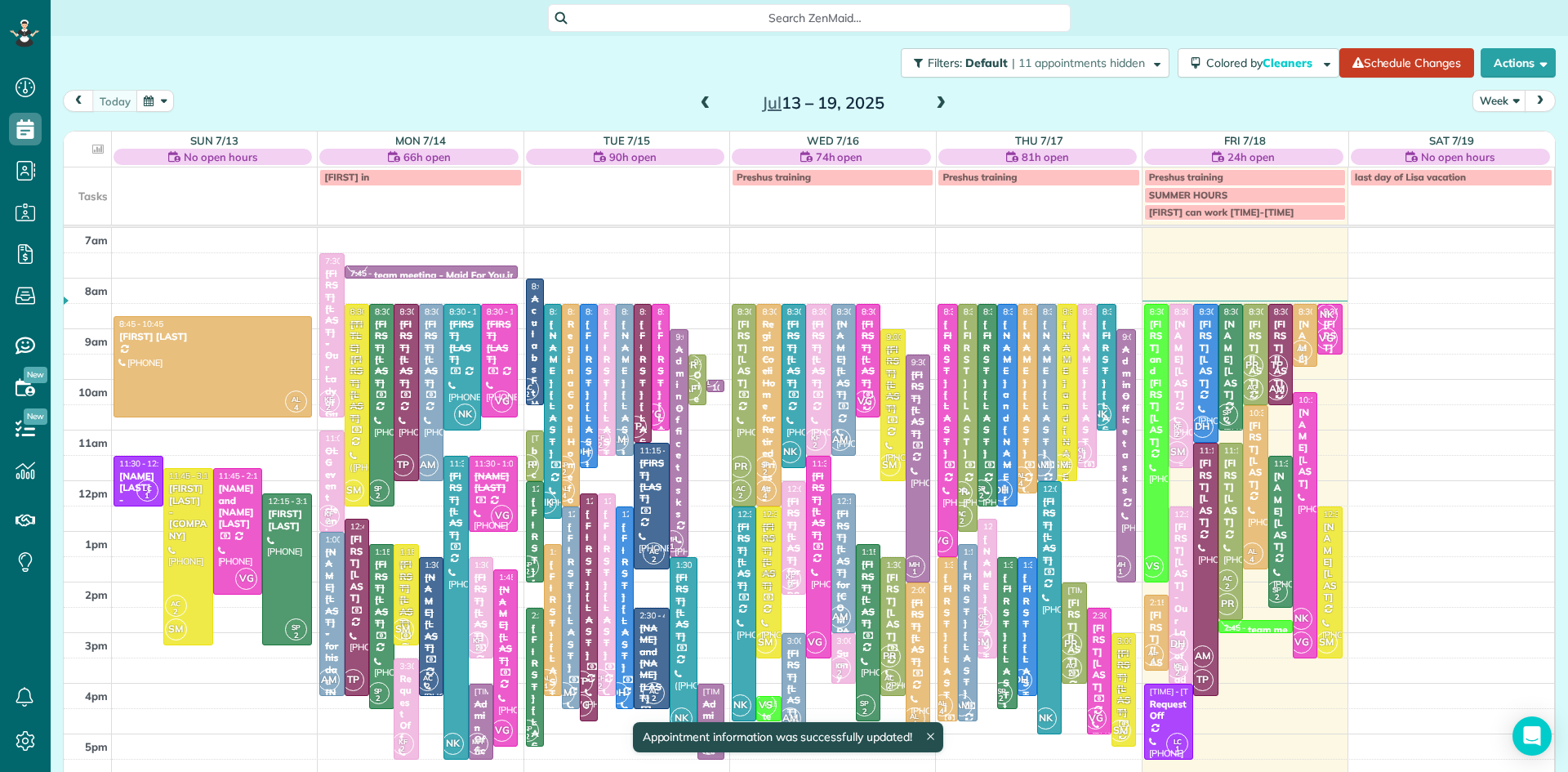 click on "KF" at bounding box center [1178, 426] 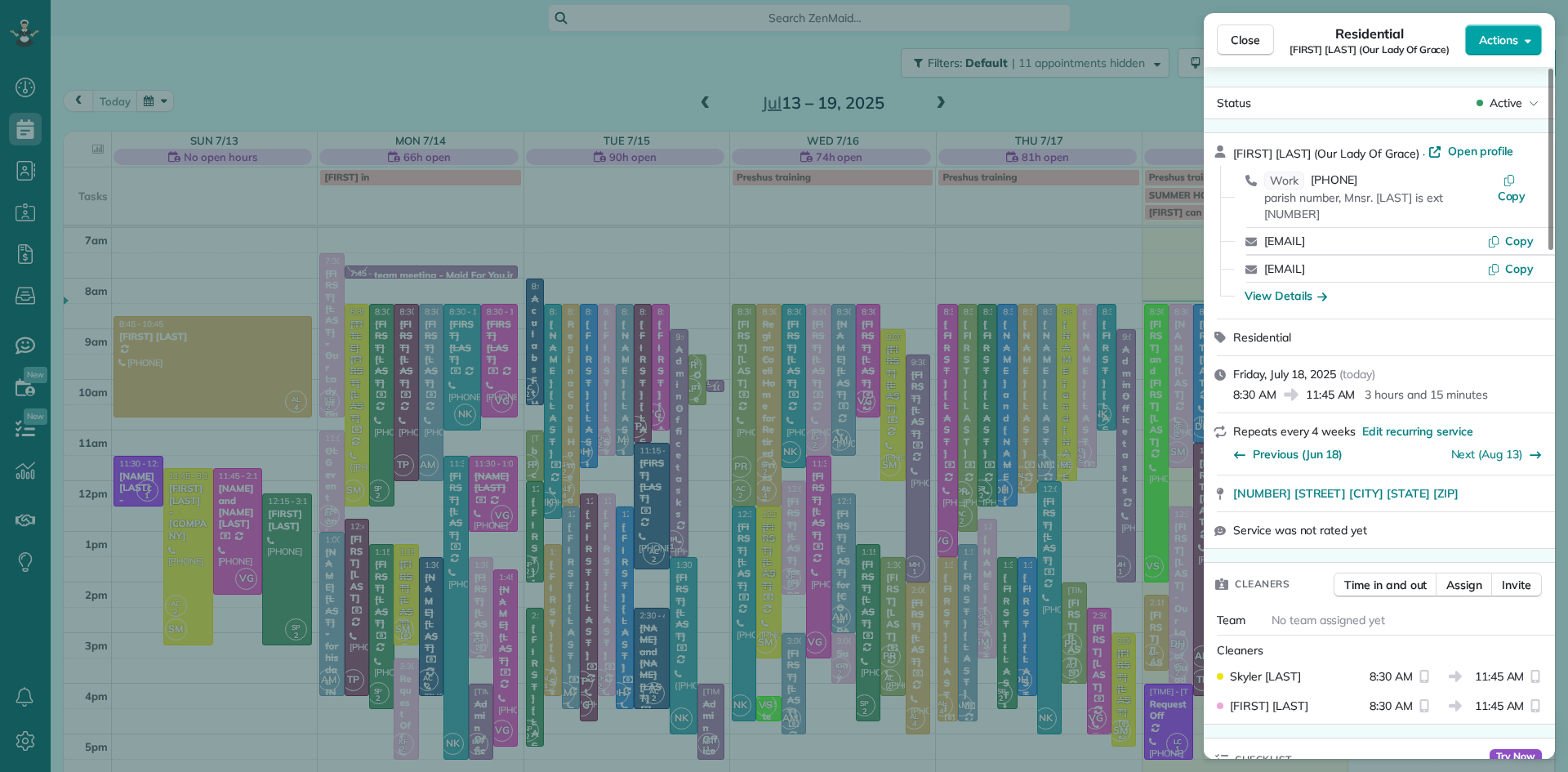 click on "Actions" at bounding box center [1499, 40] 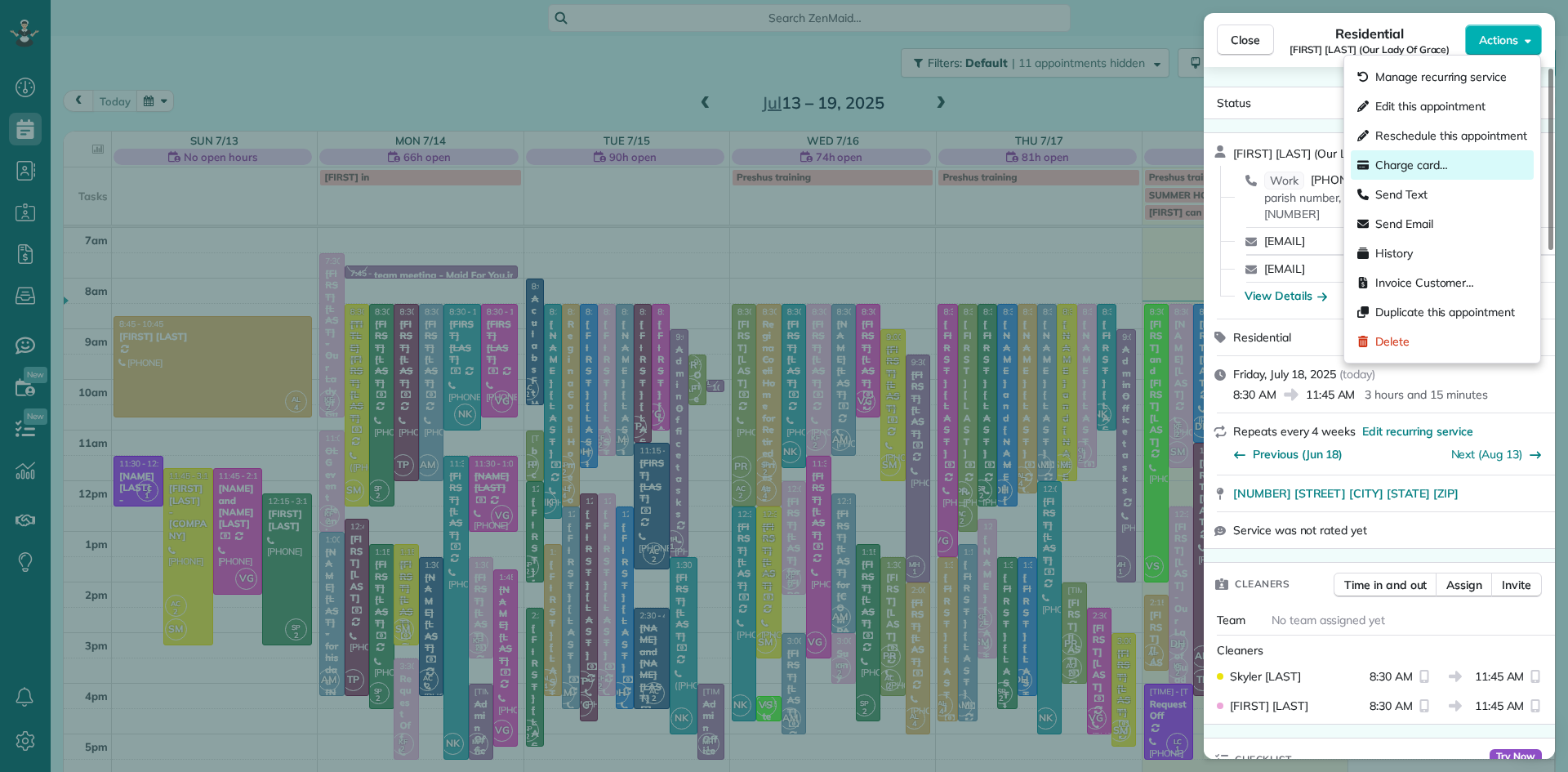 click on "Charge card…" at bounding box center (1411, 165) 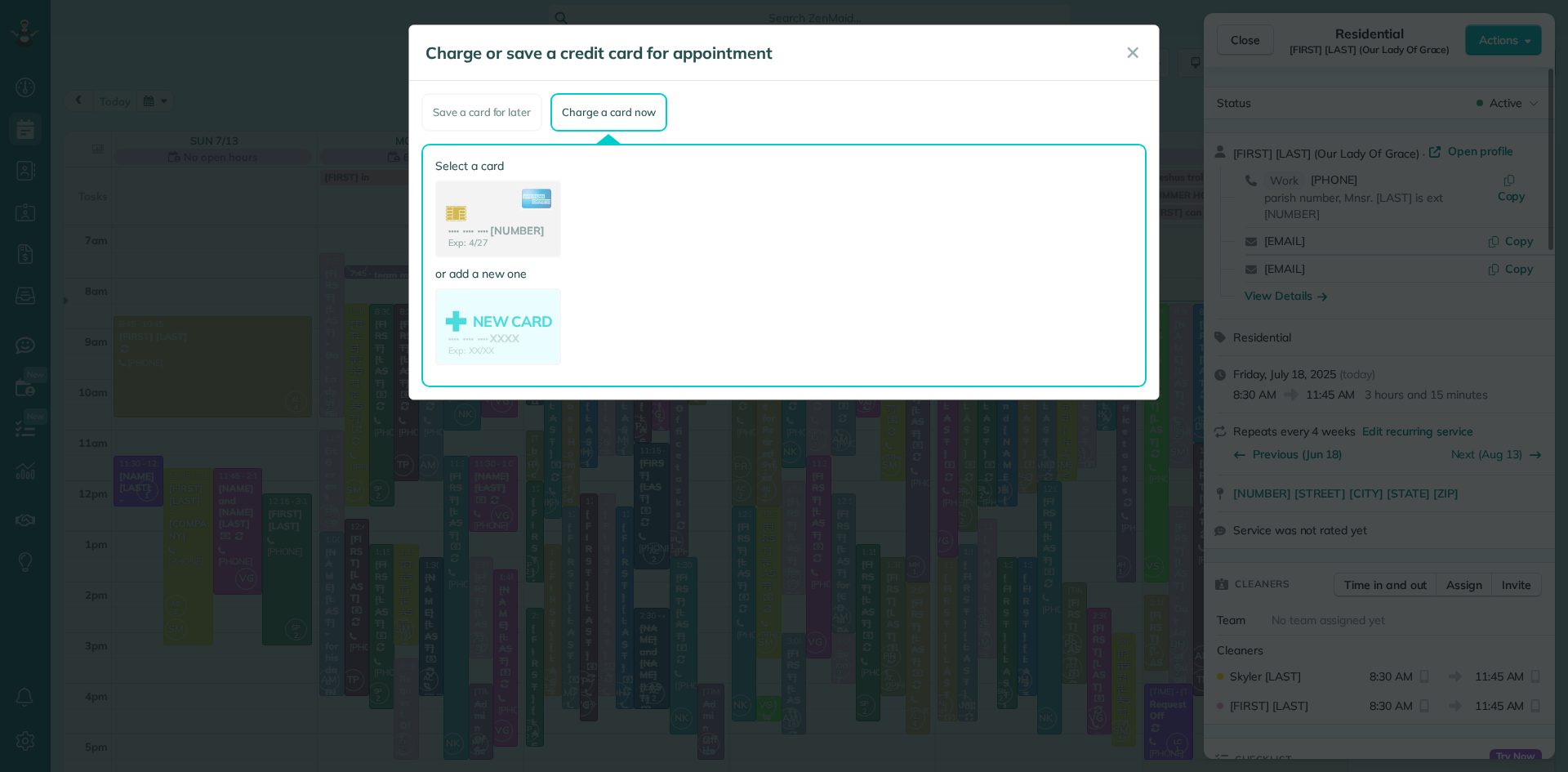 click 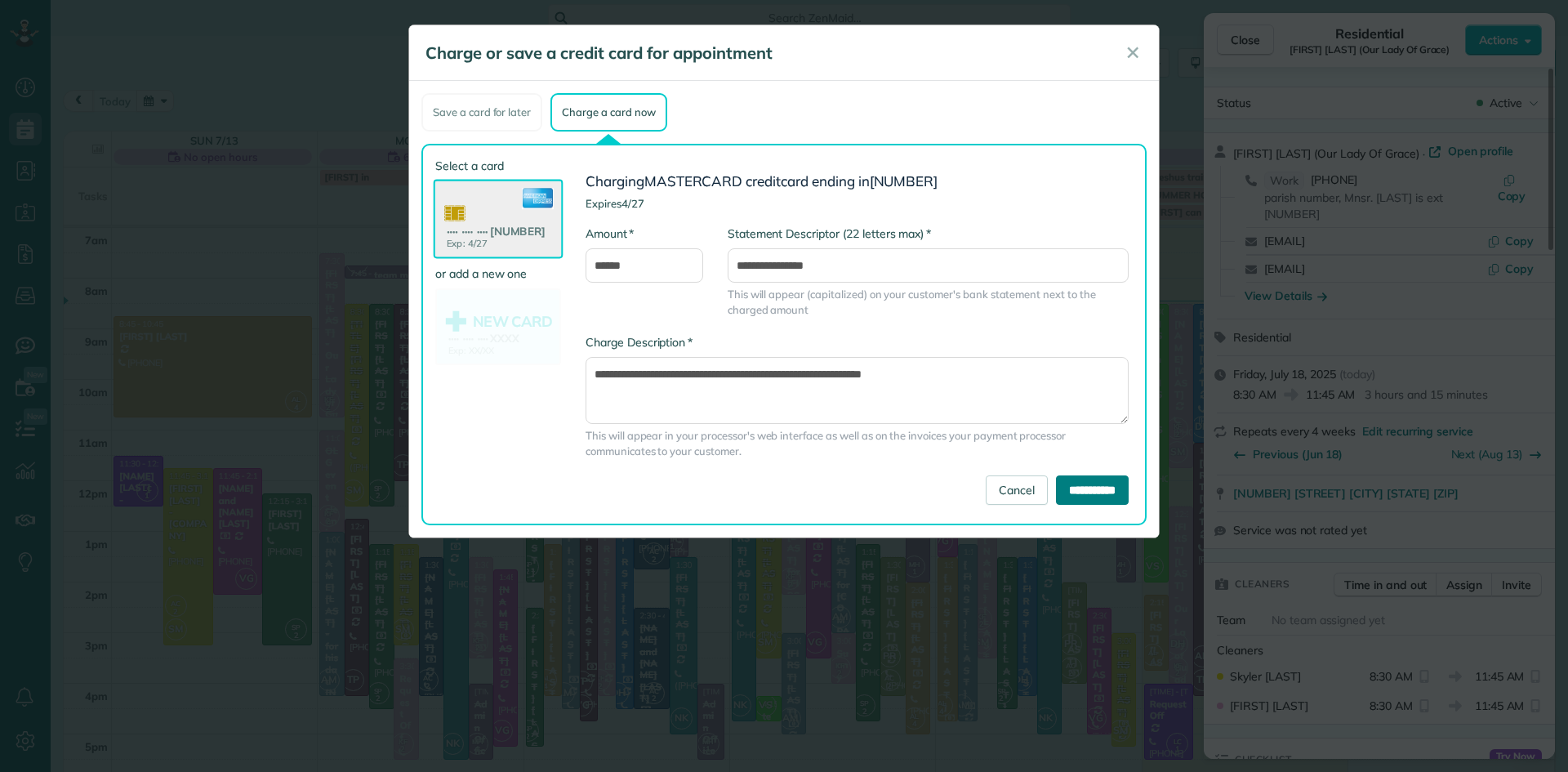 click on "**********" at bounding box center [1092, 490] 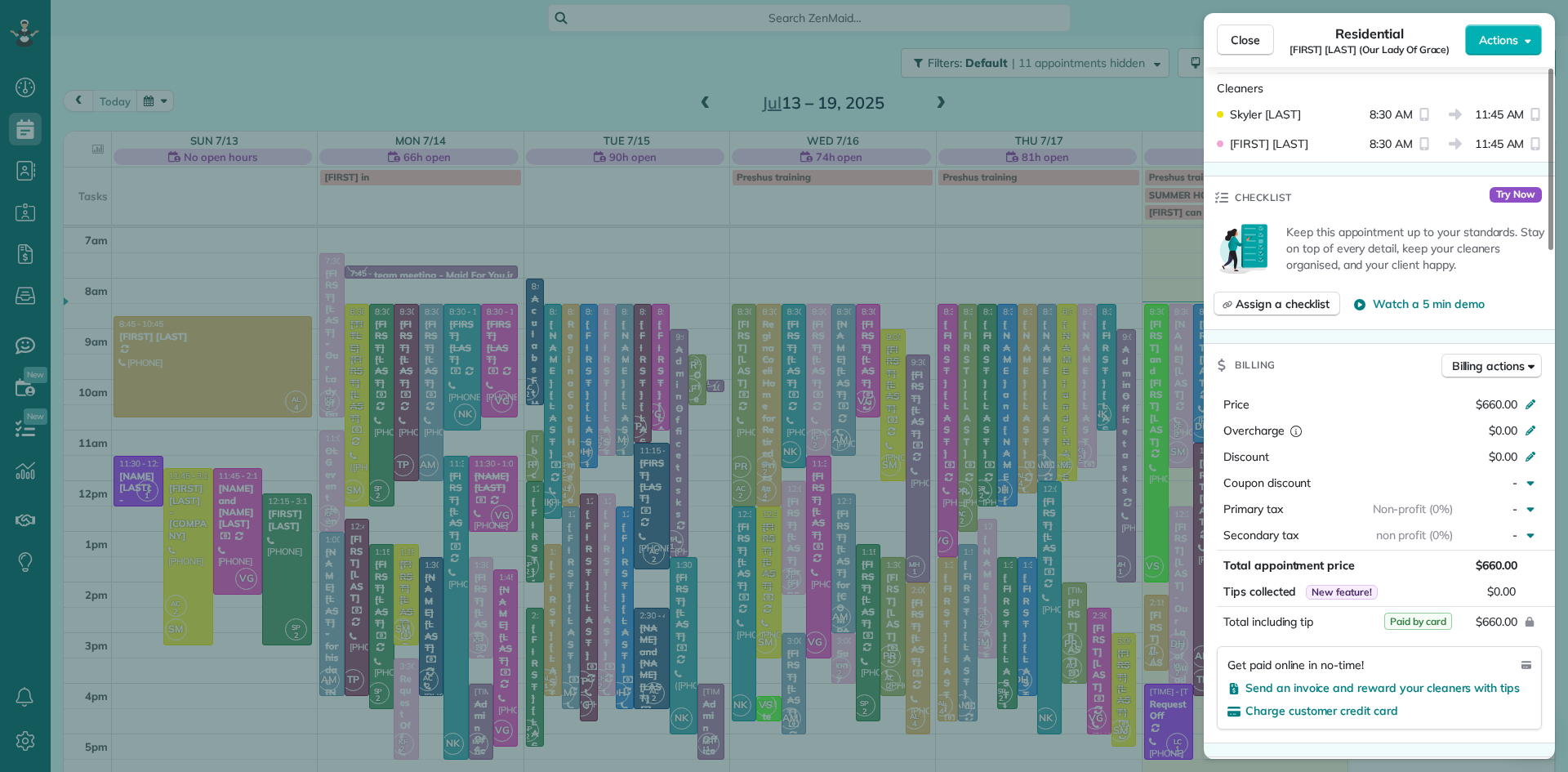 scroll, scrollTop: 560, scrollLeft: 0, axis: vertical 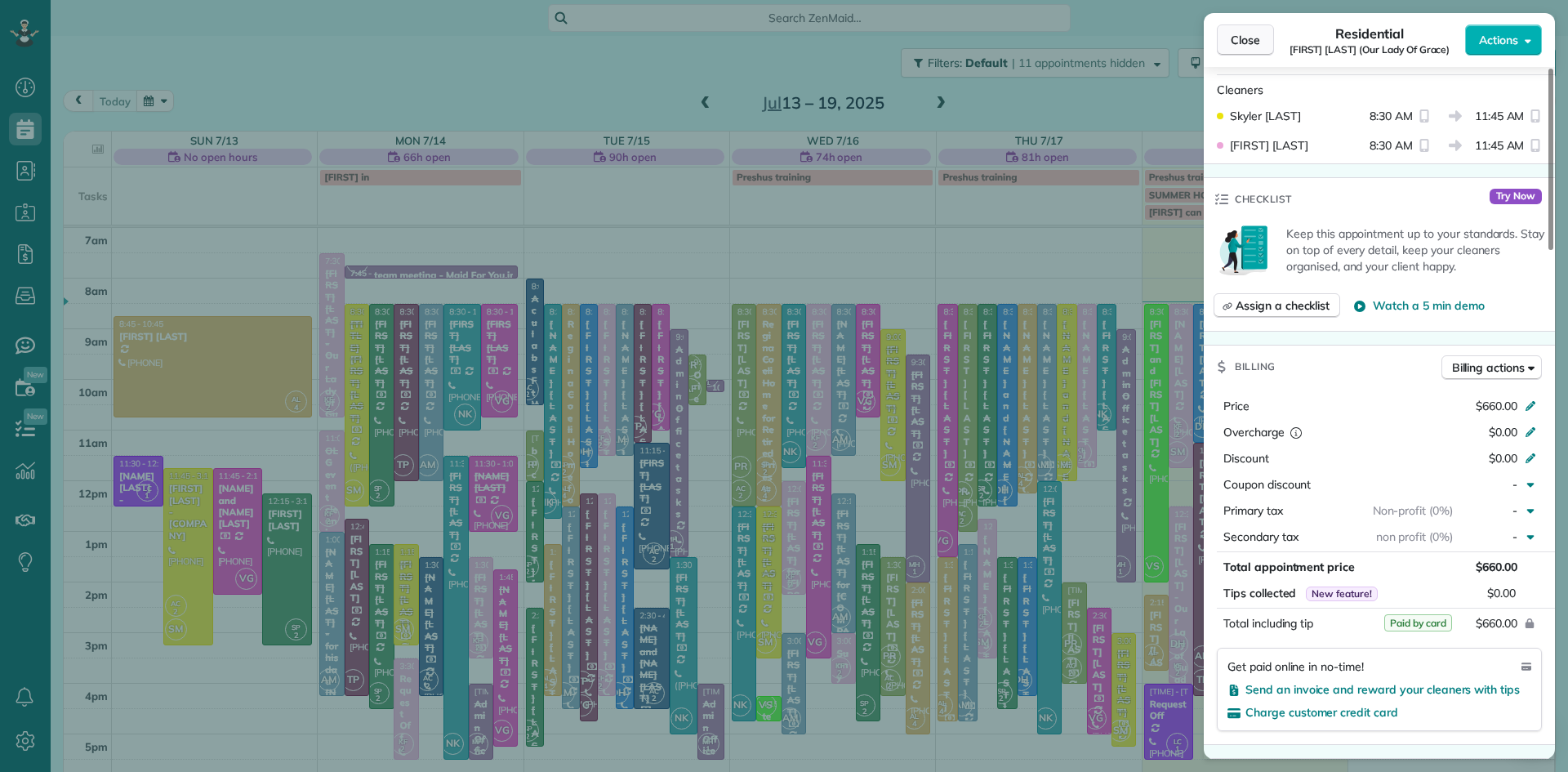 click on "Close" at bounding box center (1245, 40) 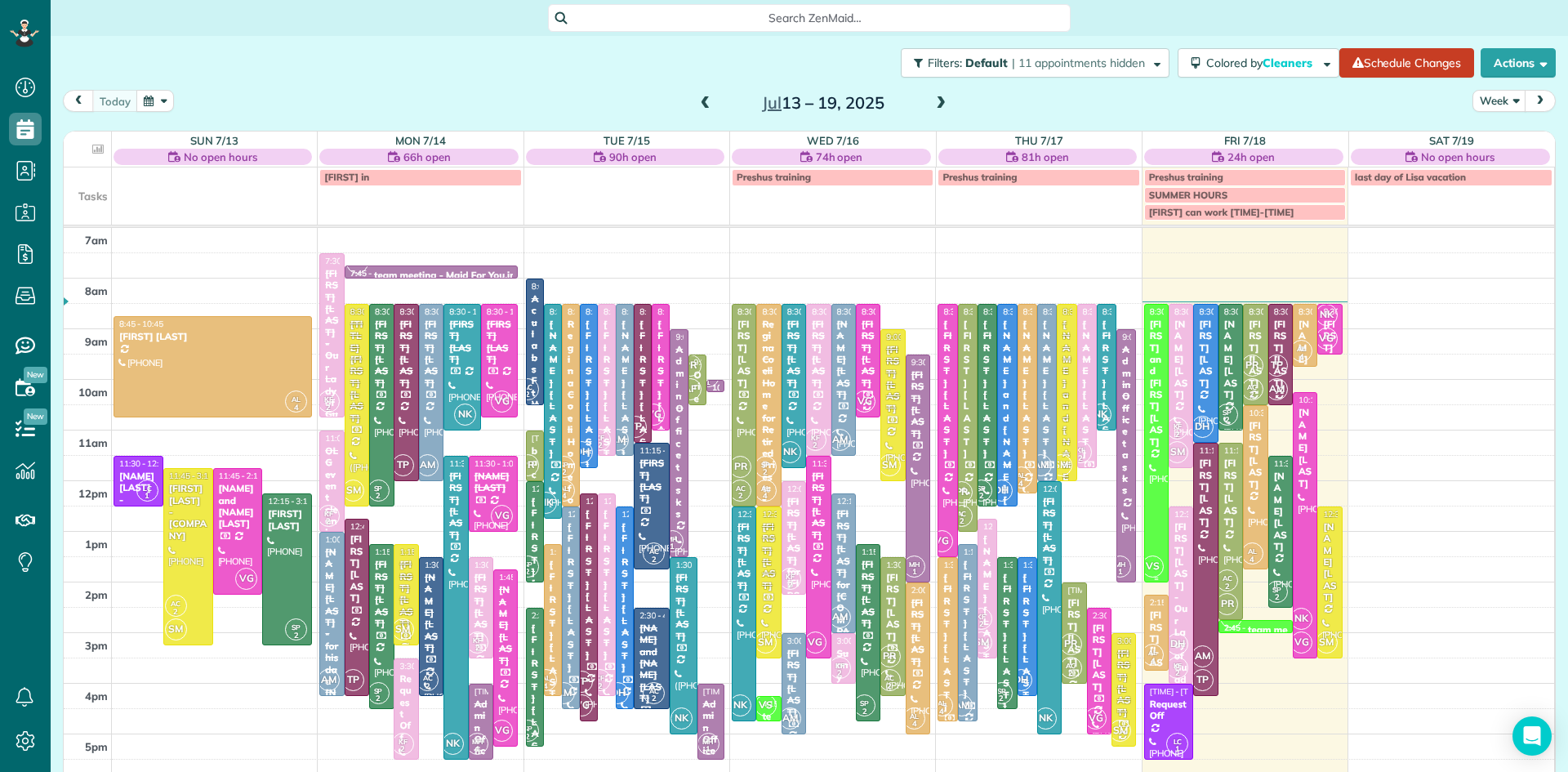click on "[PERSON] and [PERSON]" at bounding box center [1156, 383] 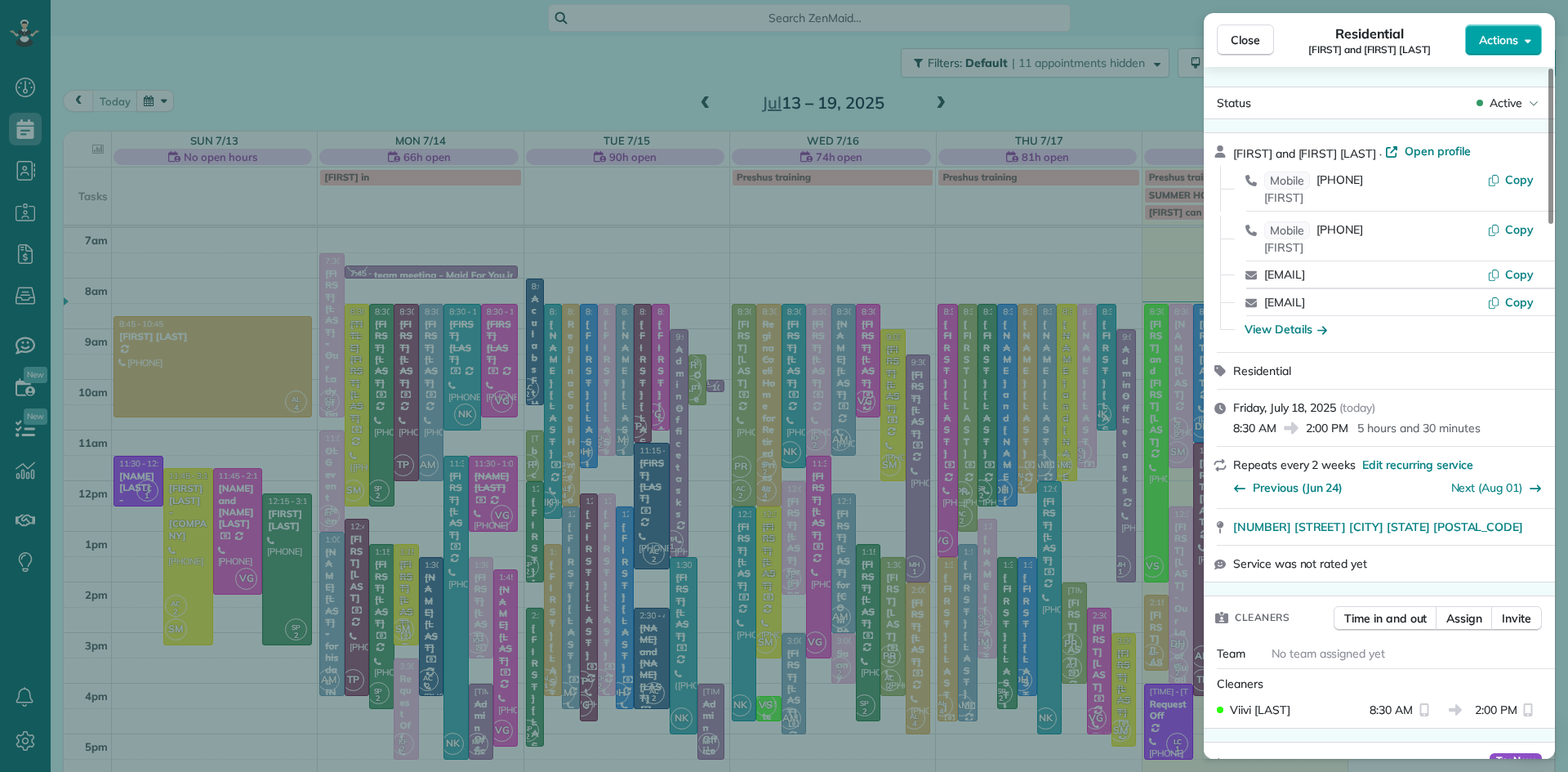 click on "Actions" at bounding box center (1499, 40) 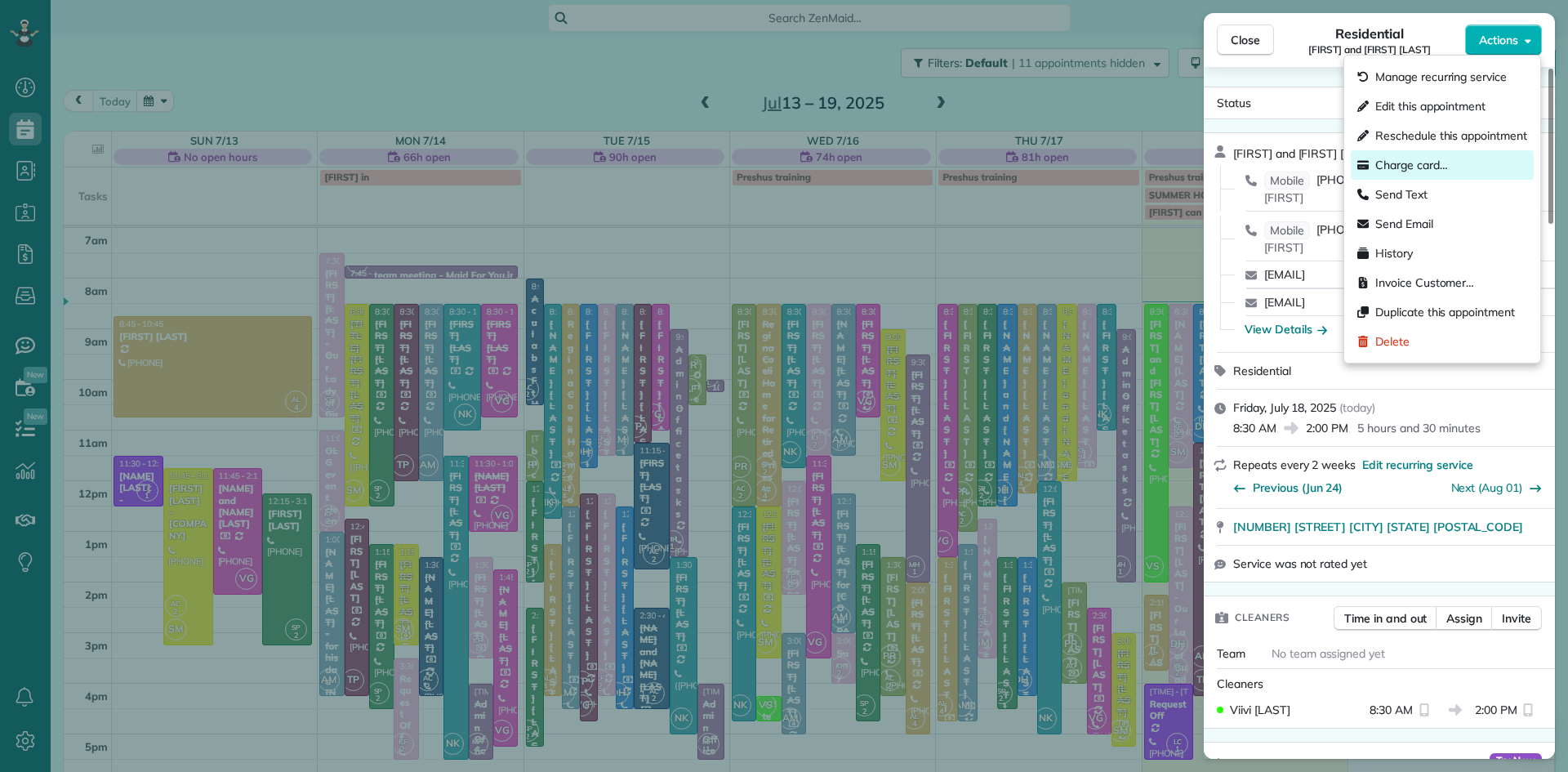 click on "Charge card…" at bounding box center (1411, 165) 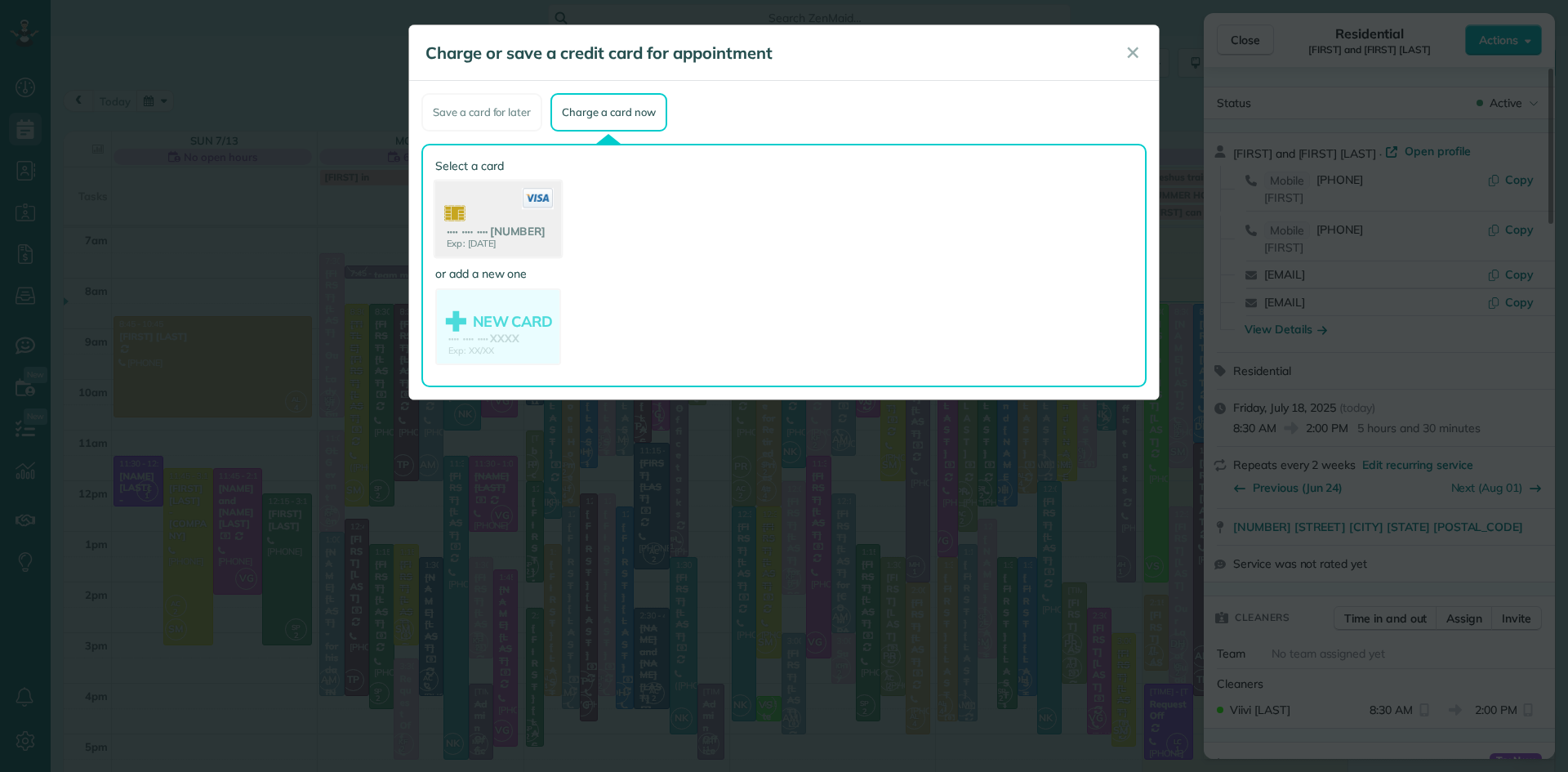 click 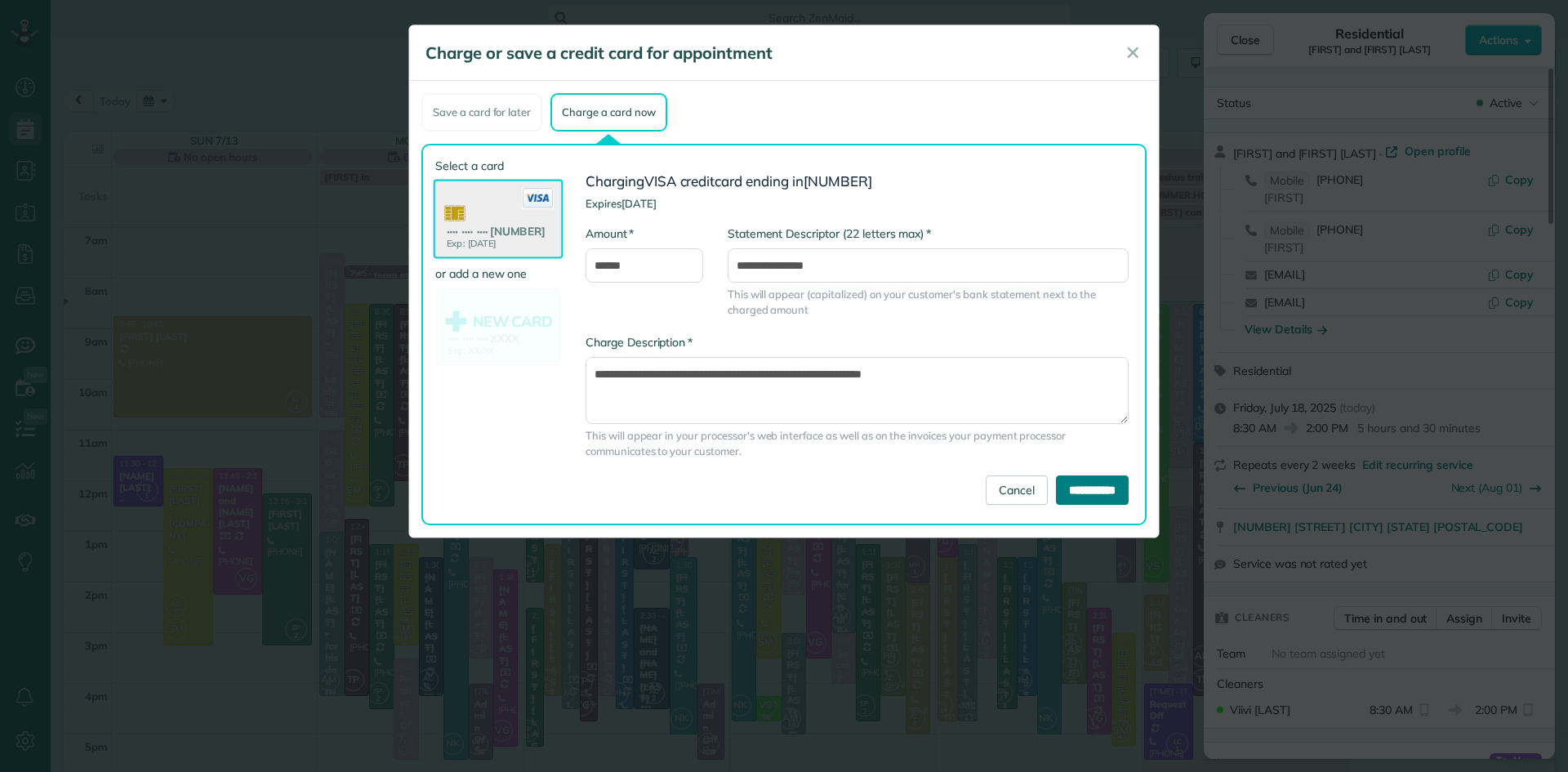 click on "**********" at bounding box center (1092, 490) 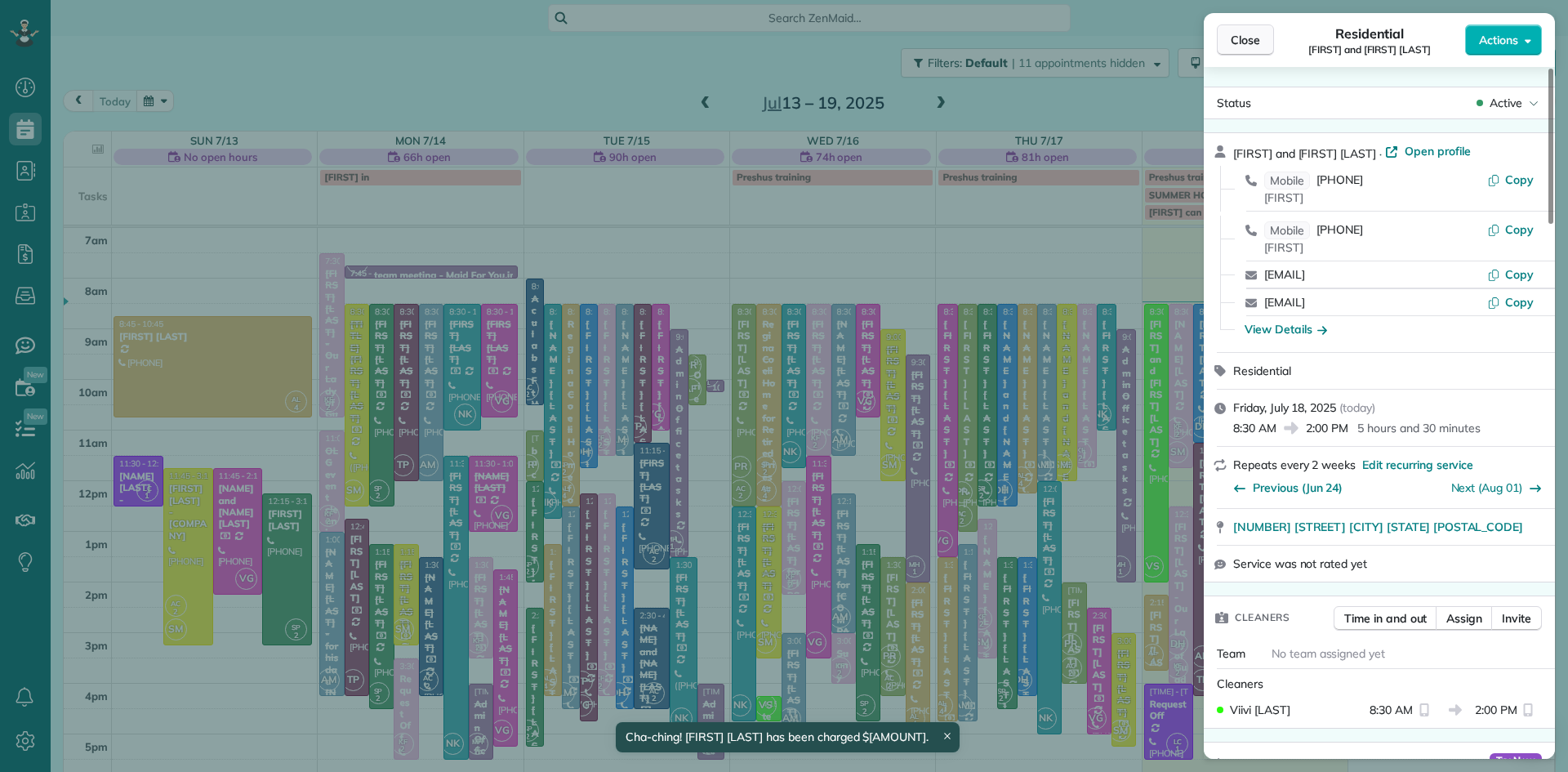 click on "Close" at bounding box center [1245, 40] 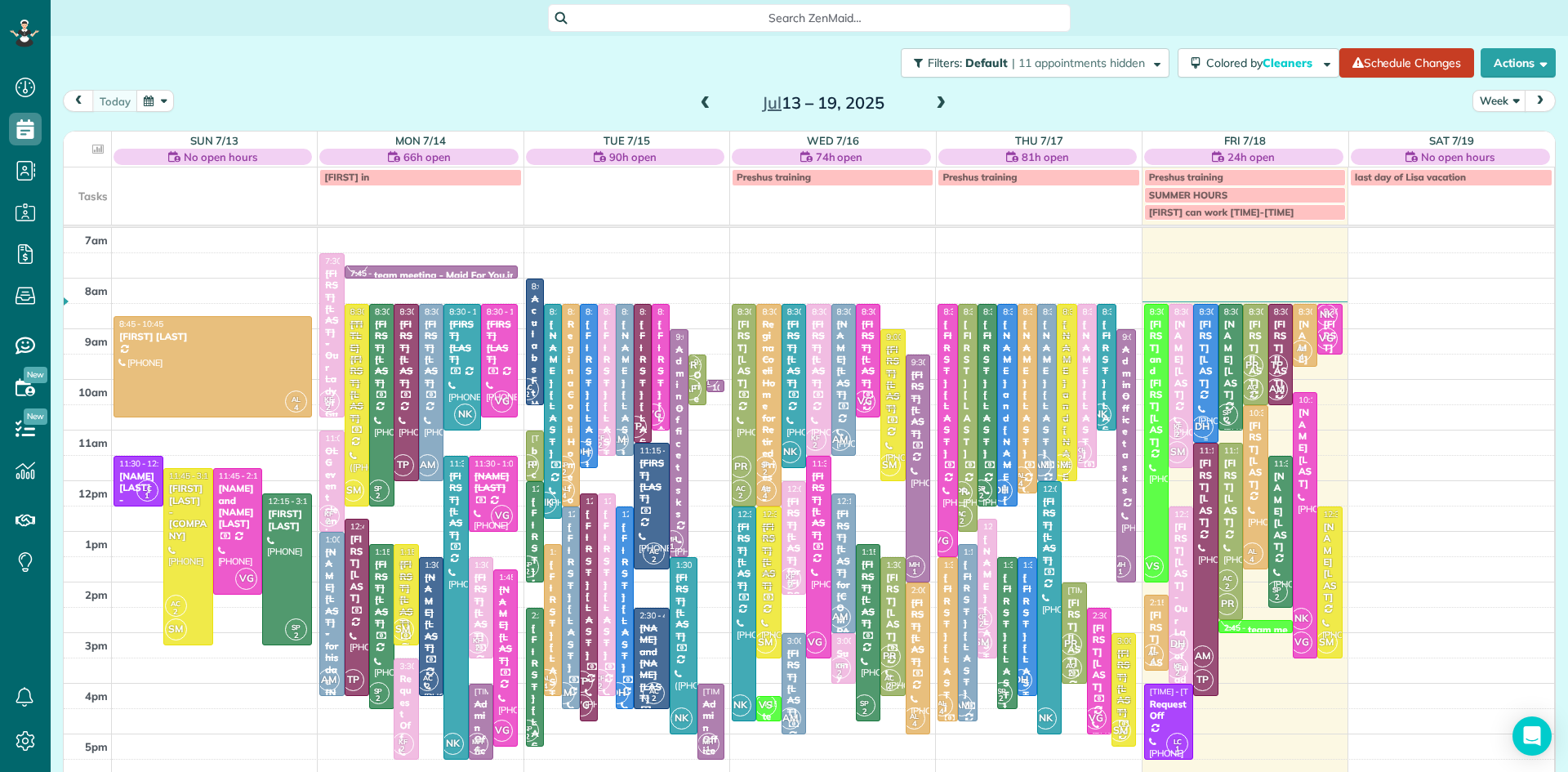 click on "[PERSON]" at bounding box center [1205, 354] 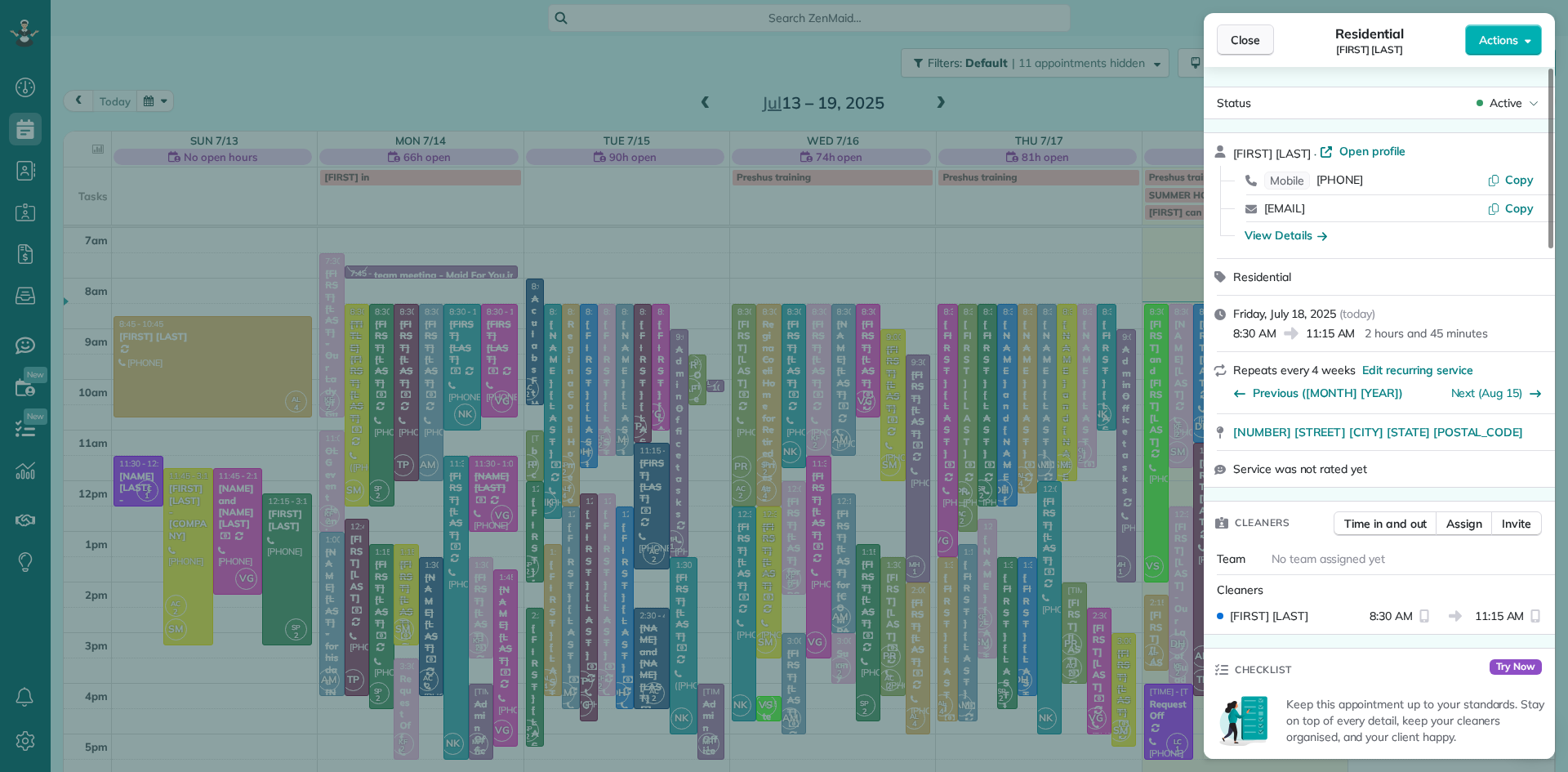 click on "Close" at bounding box center (1245, 40) 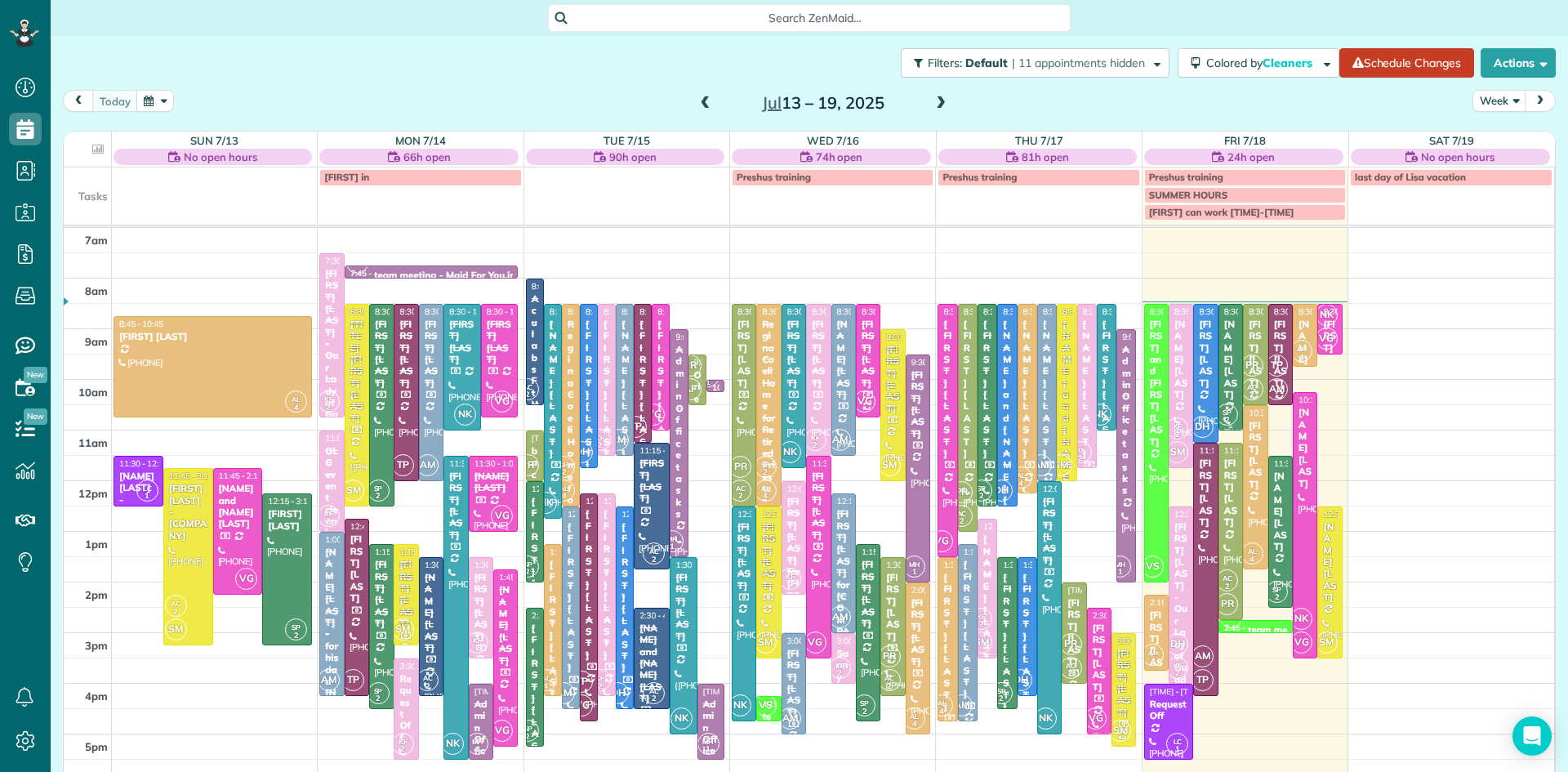 click on "[FIRST] [LAST]" at bounding box center (1231, 359) 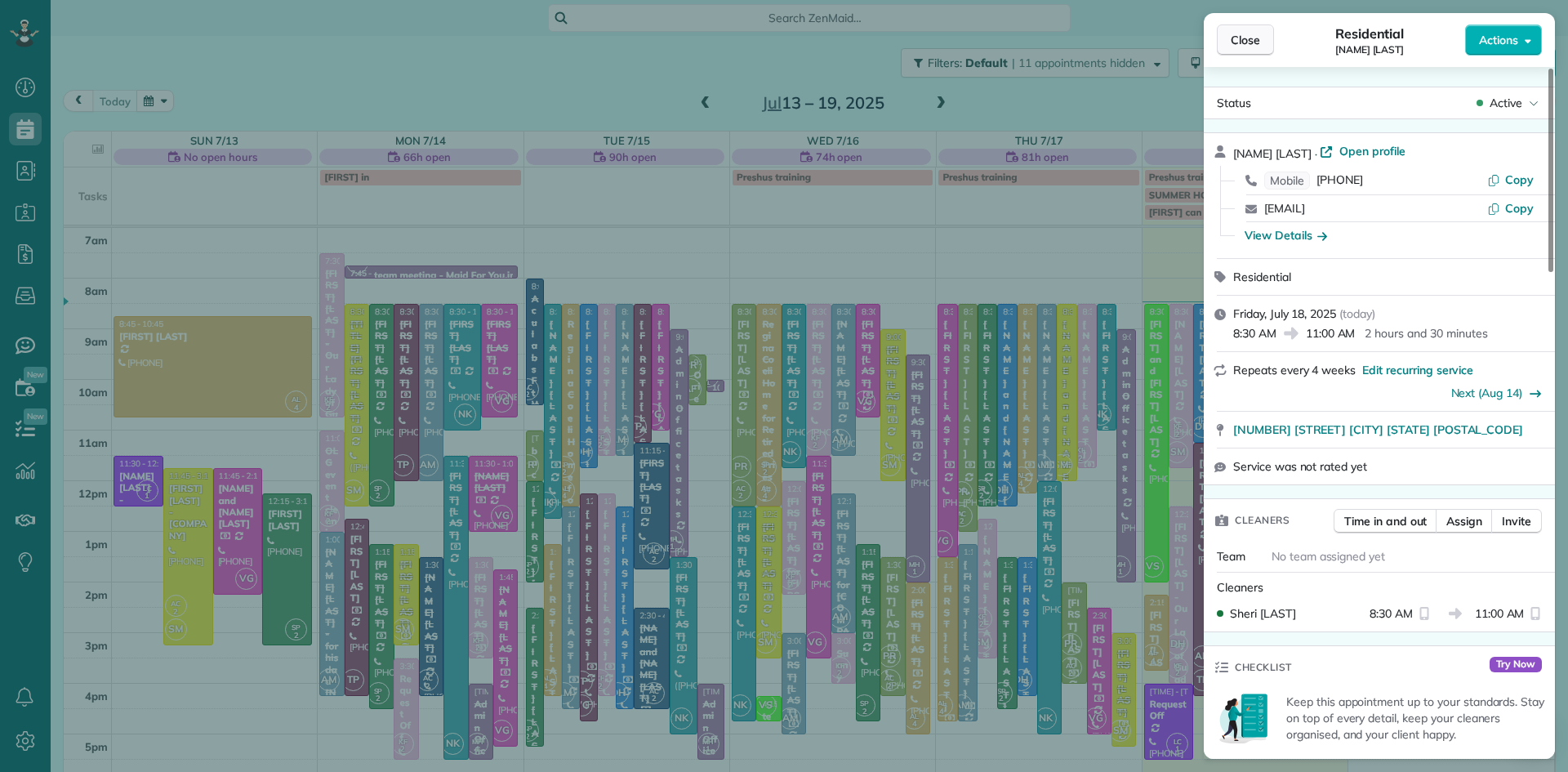 click on "Close" at bounding box center (1245, 40) 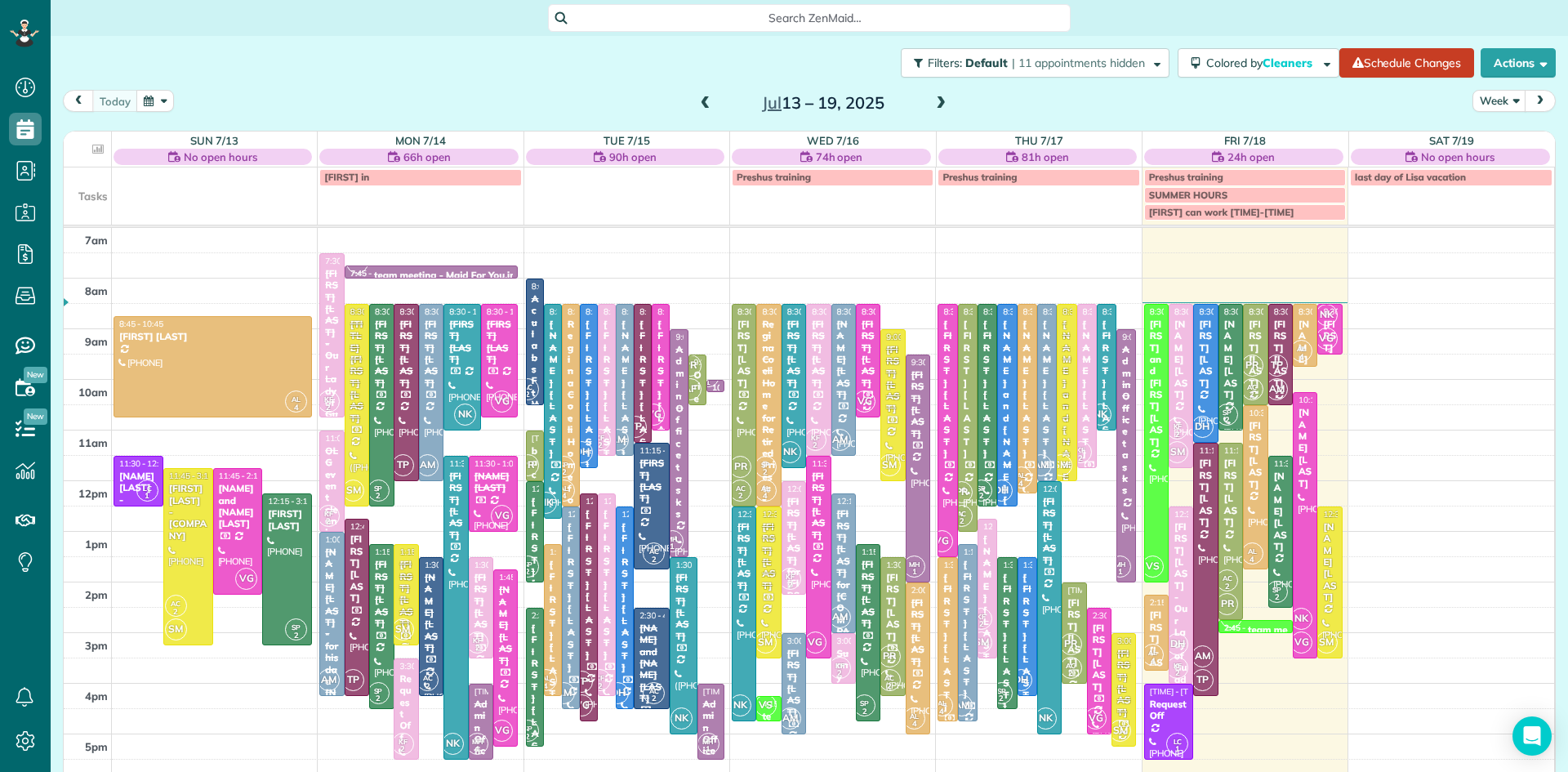click on "NK VG" at bounding box center (1326, 327) 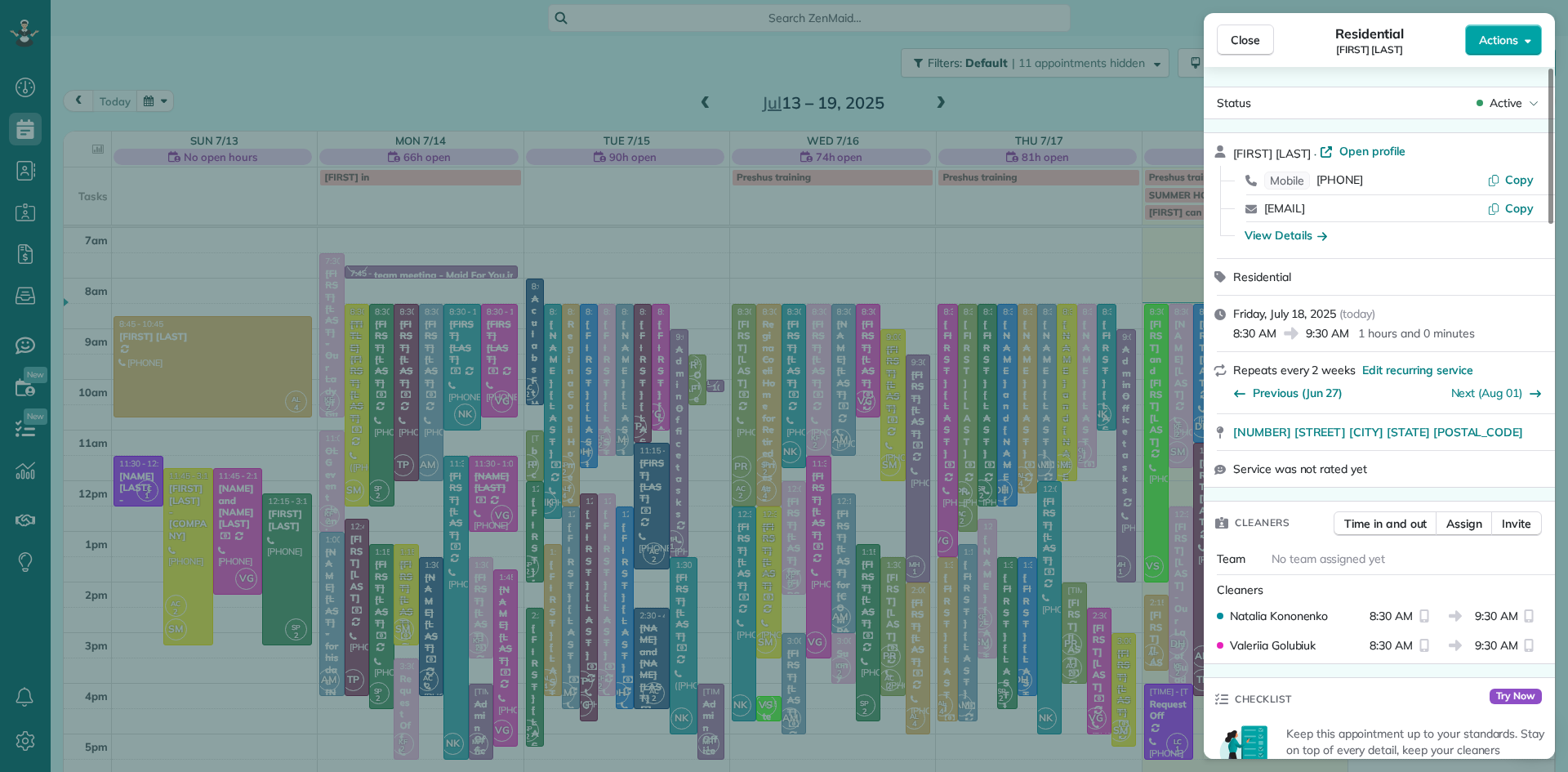click on "Actions" at bounding box center (1503, 40) 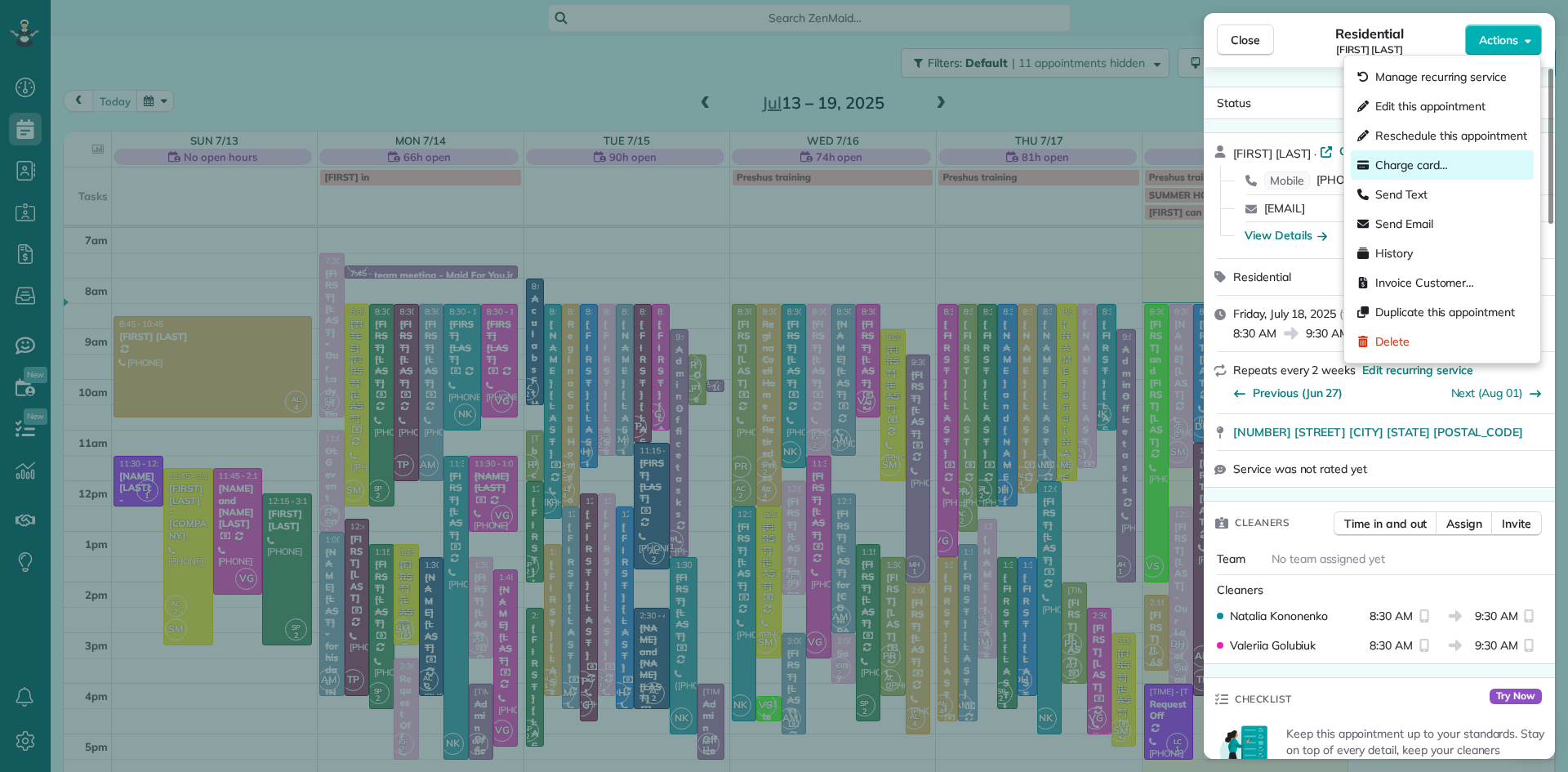 click on "Charge card…" at bounding box center (1411, 165) 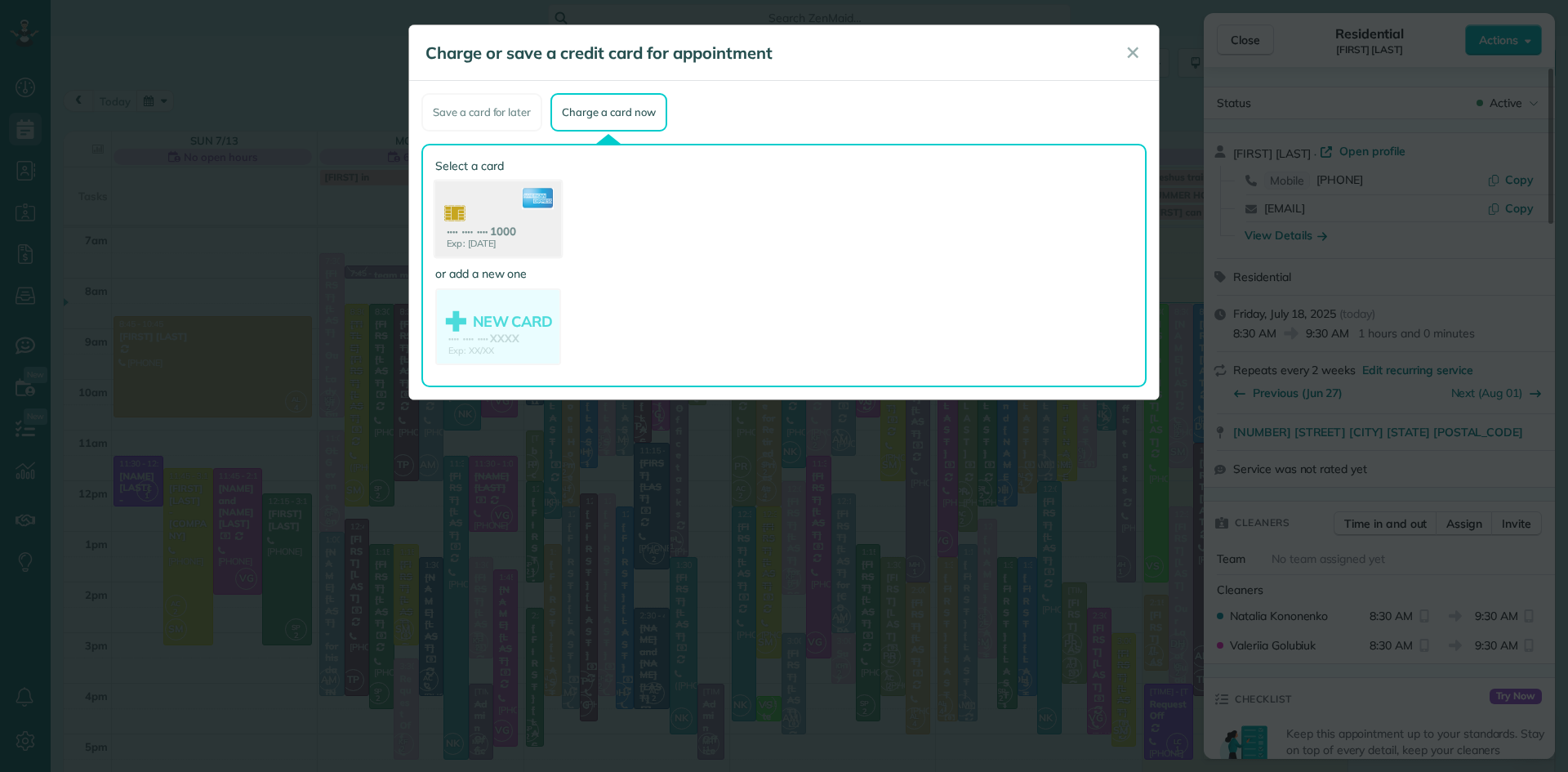 click 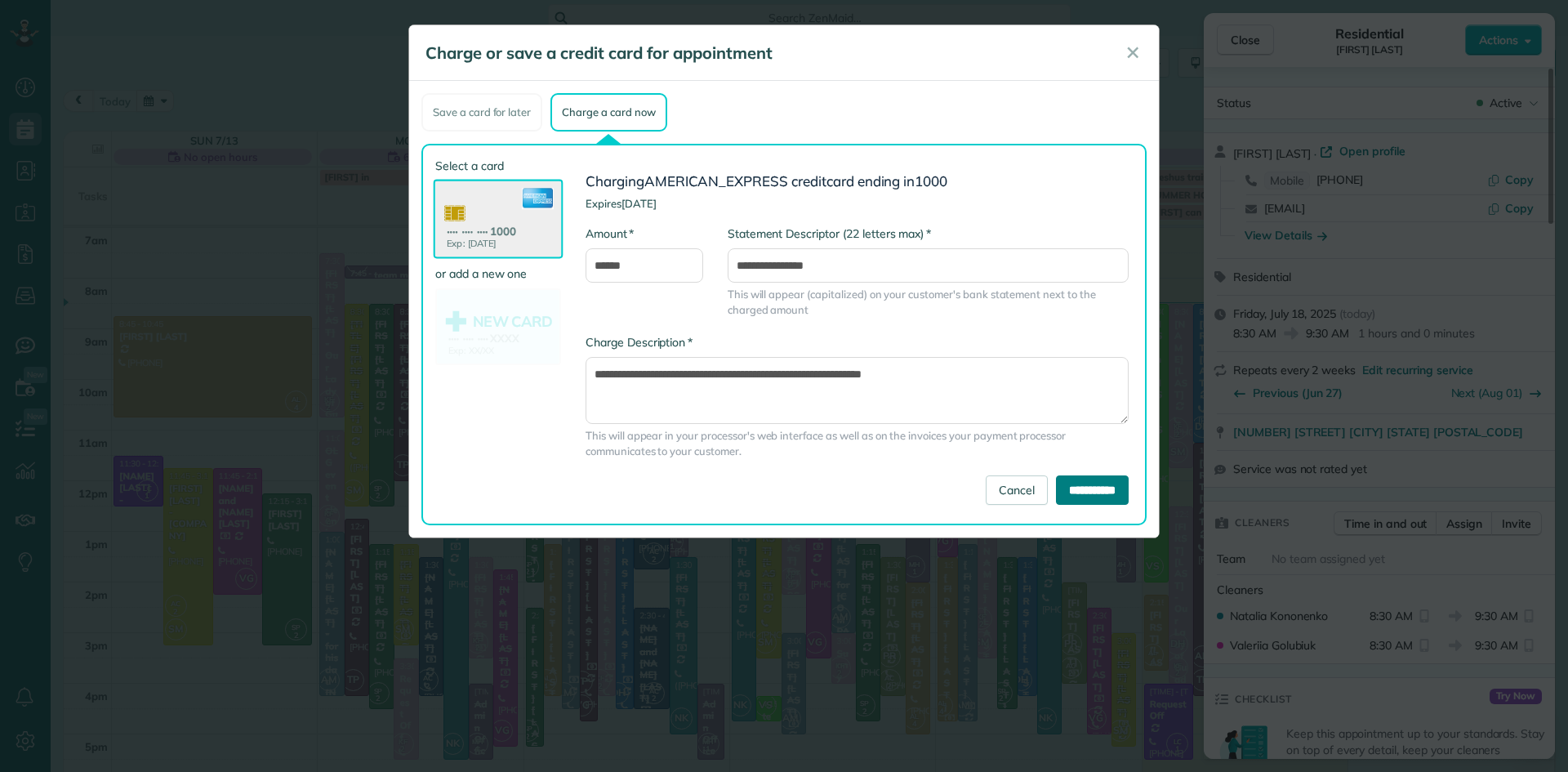click on "**********" at bounding box center (1092, 490) 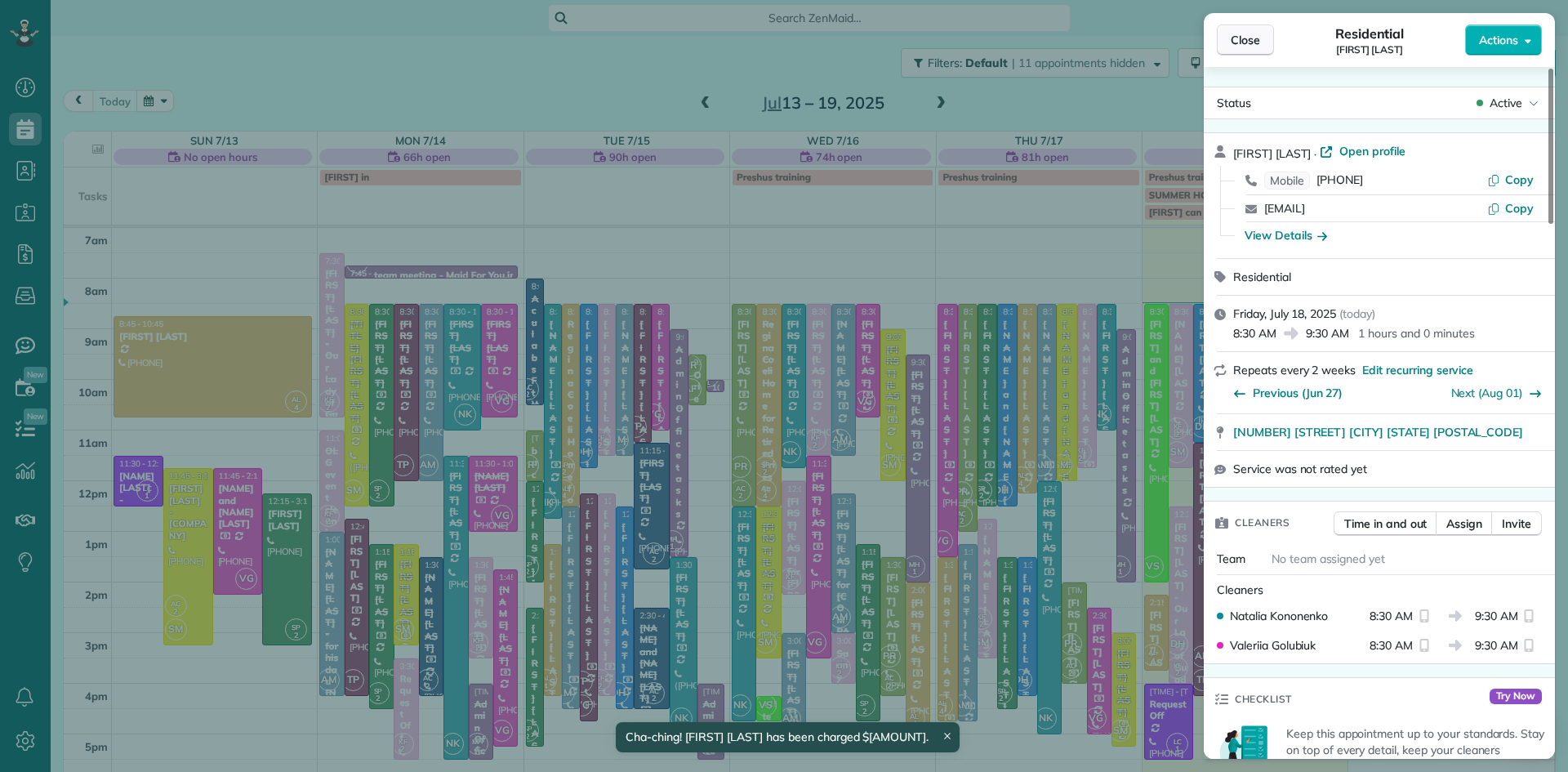 click on "Close" at bounding box center (1245, 40) 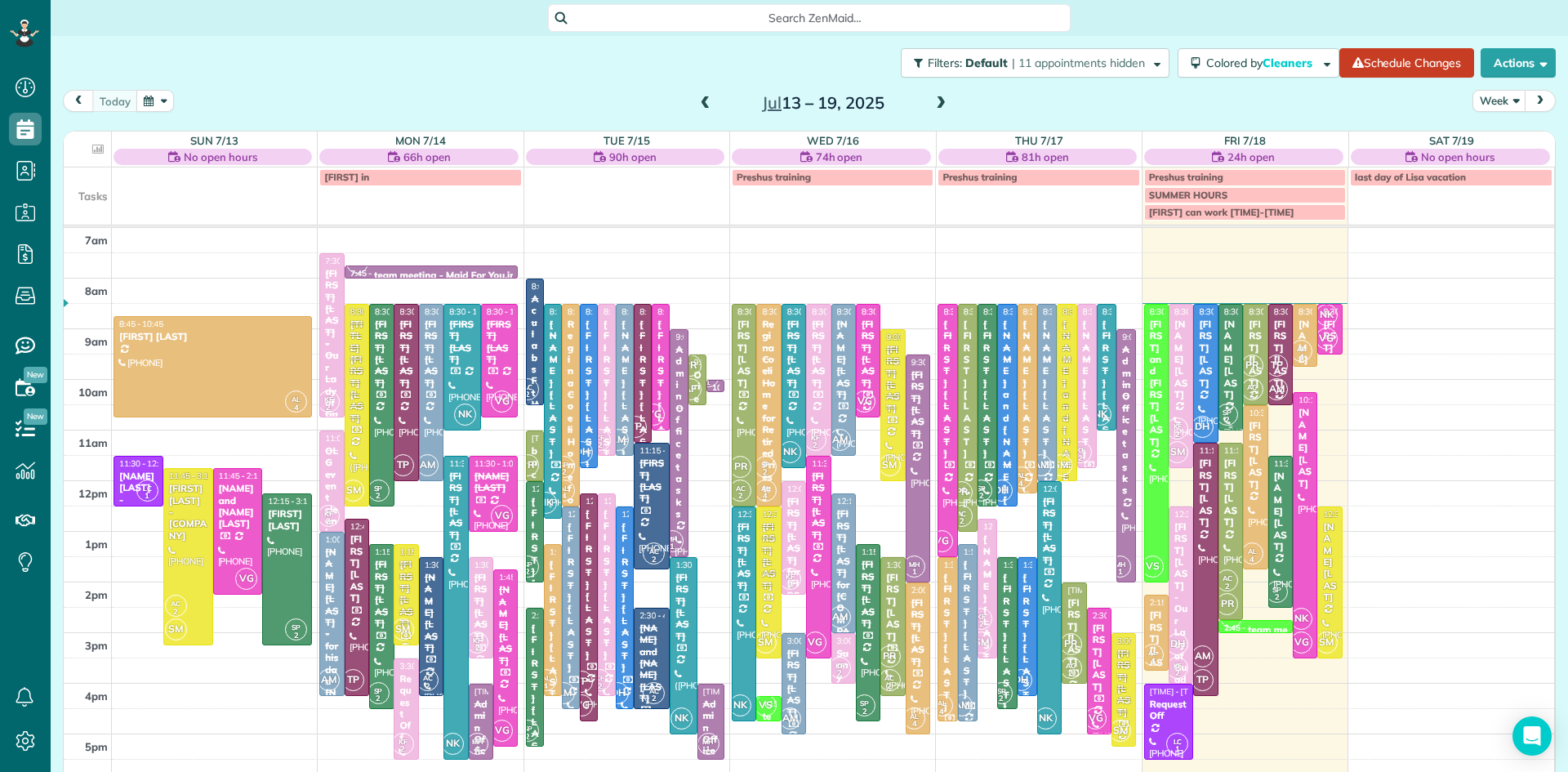 click on "[FIRST] [LAST]" at bounding box center [1231, 359] 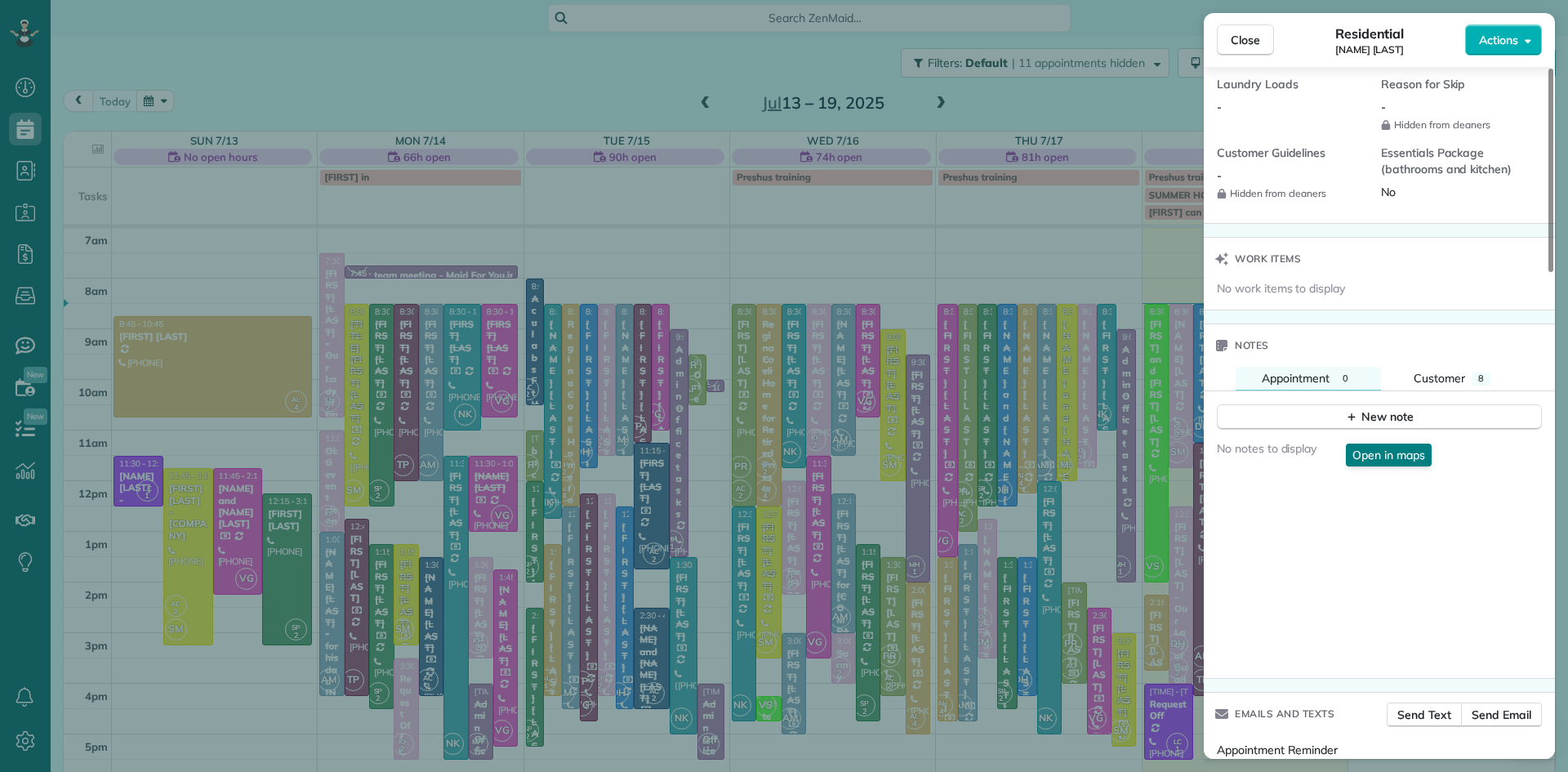 scroll, scrollTop: 1654, scrollLeft: 0, axis: vertical 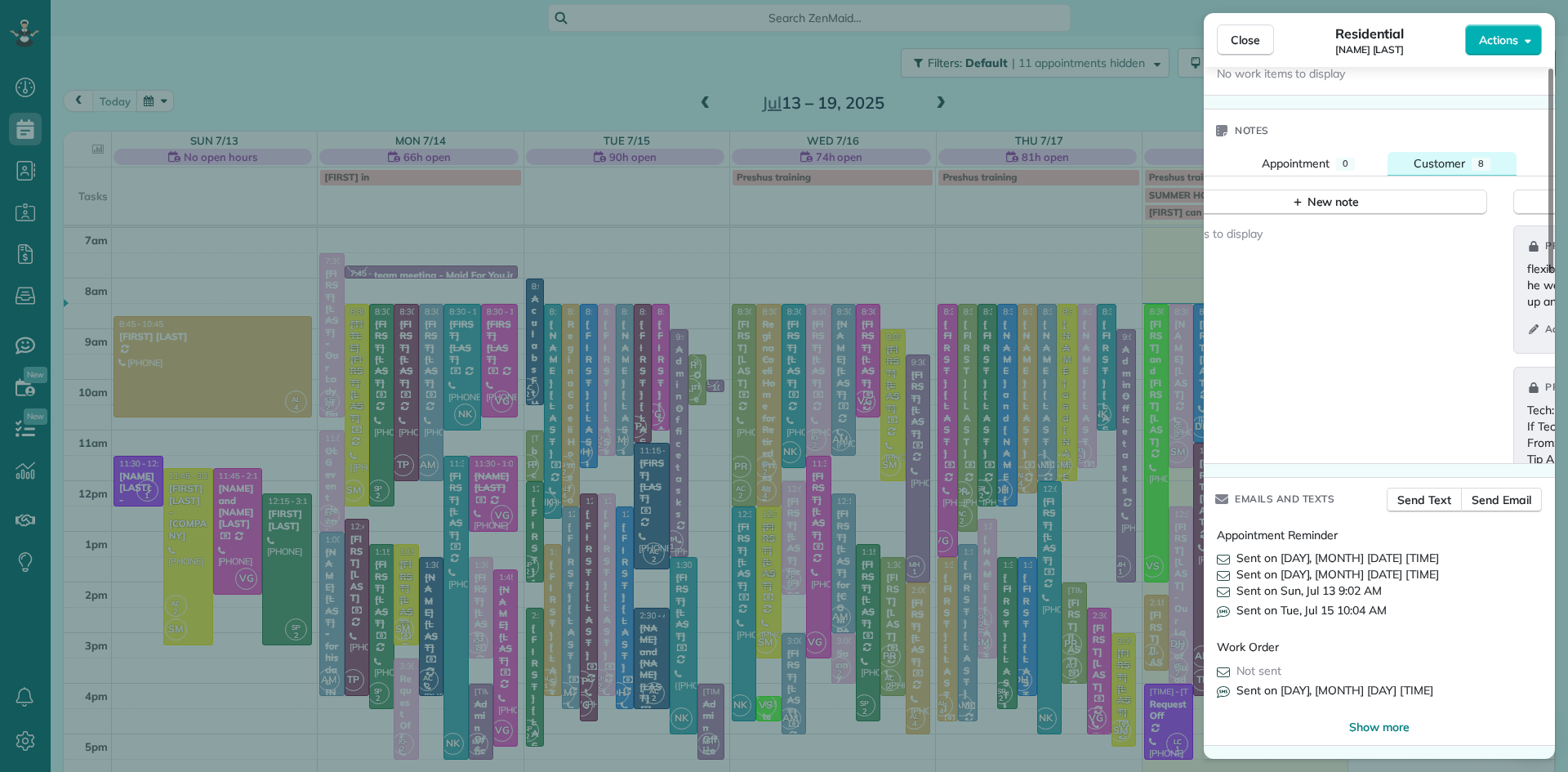click on "Customer" at bounding box center [1439, 163] 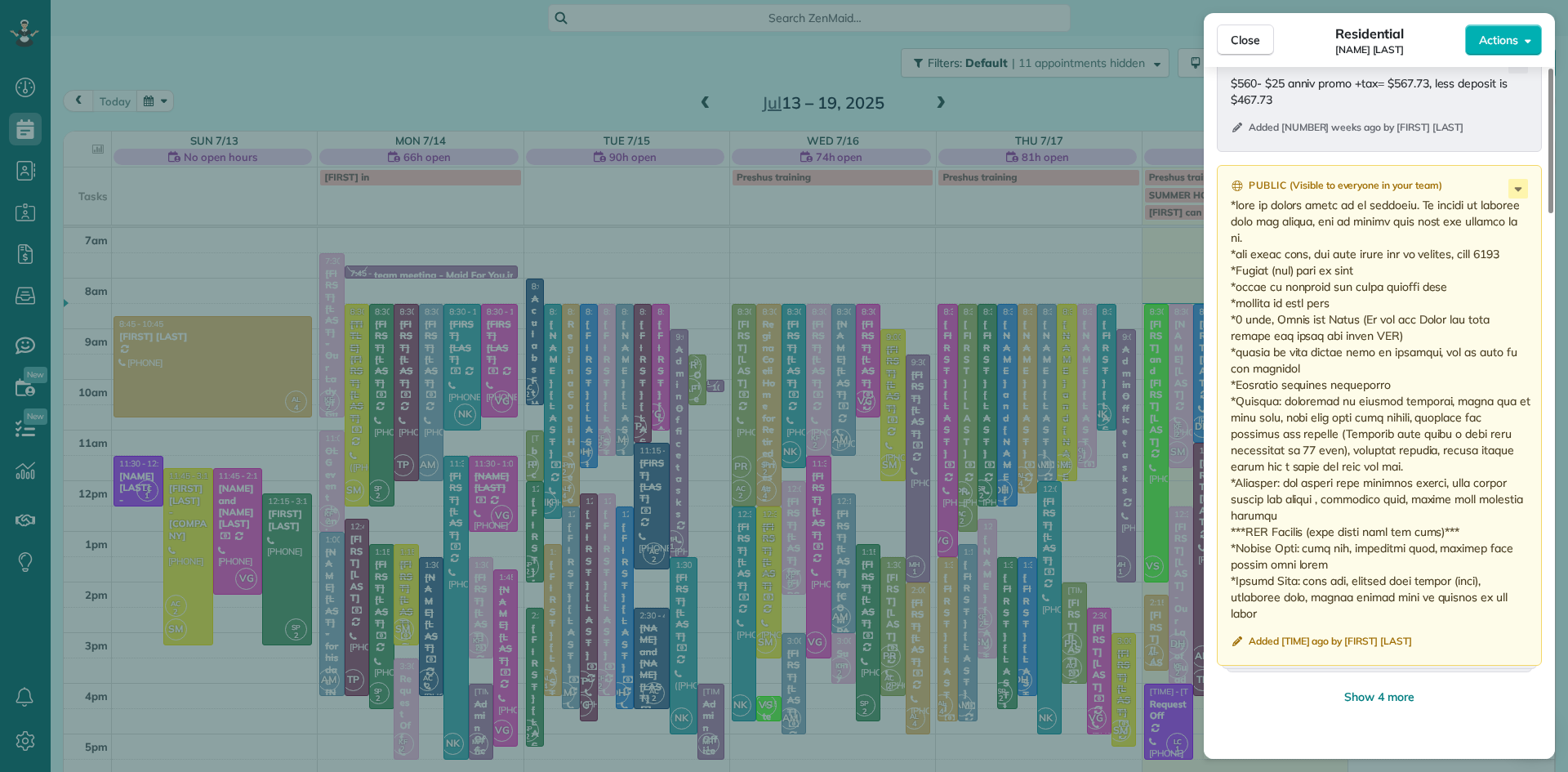 scroll, scrollTop: 2427, scrollLeft: 0, axis: vertical 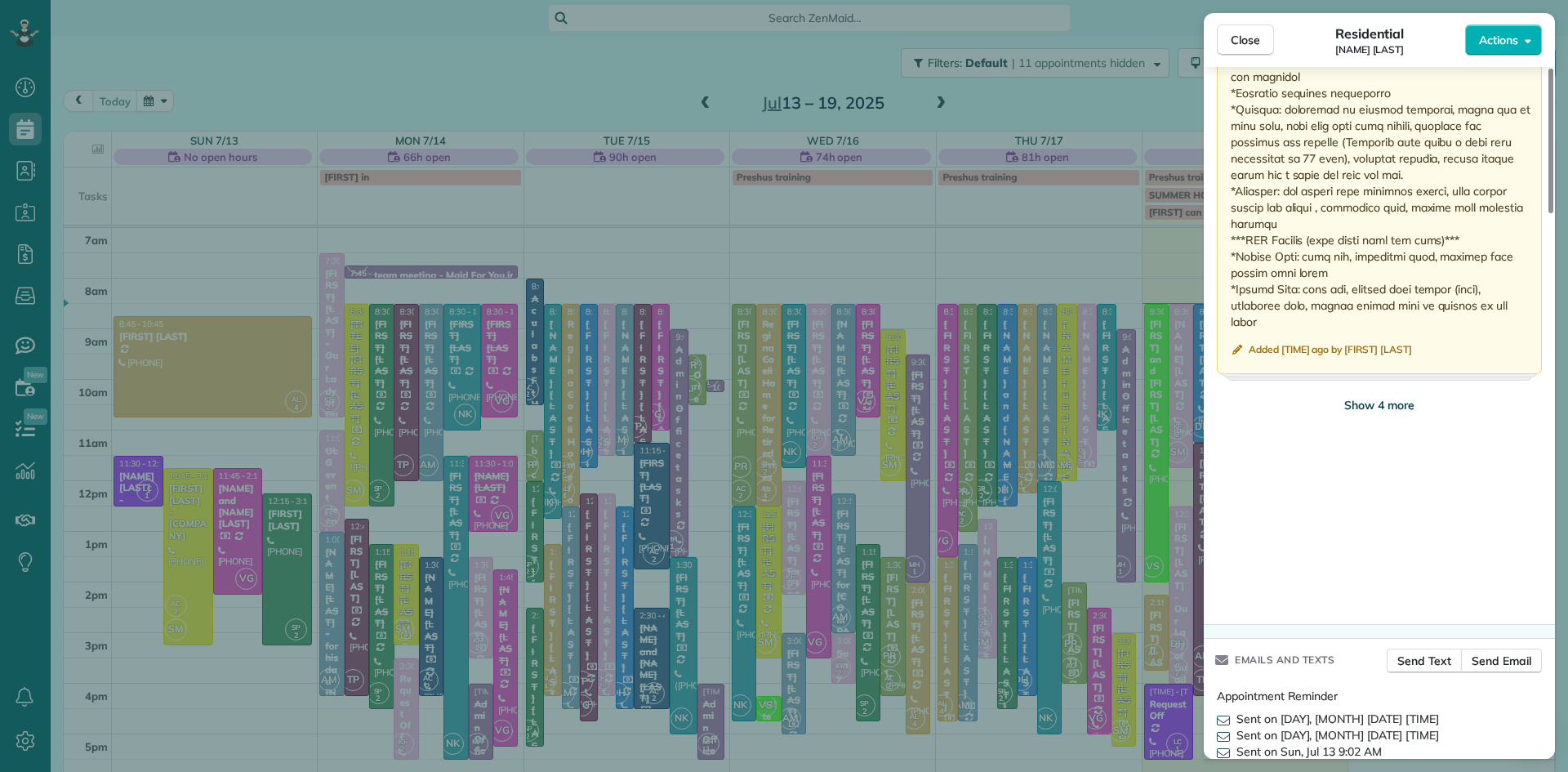 click on "Show 4 more" at bounding box center [1379, 405] 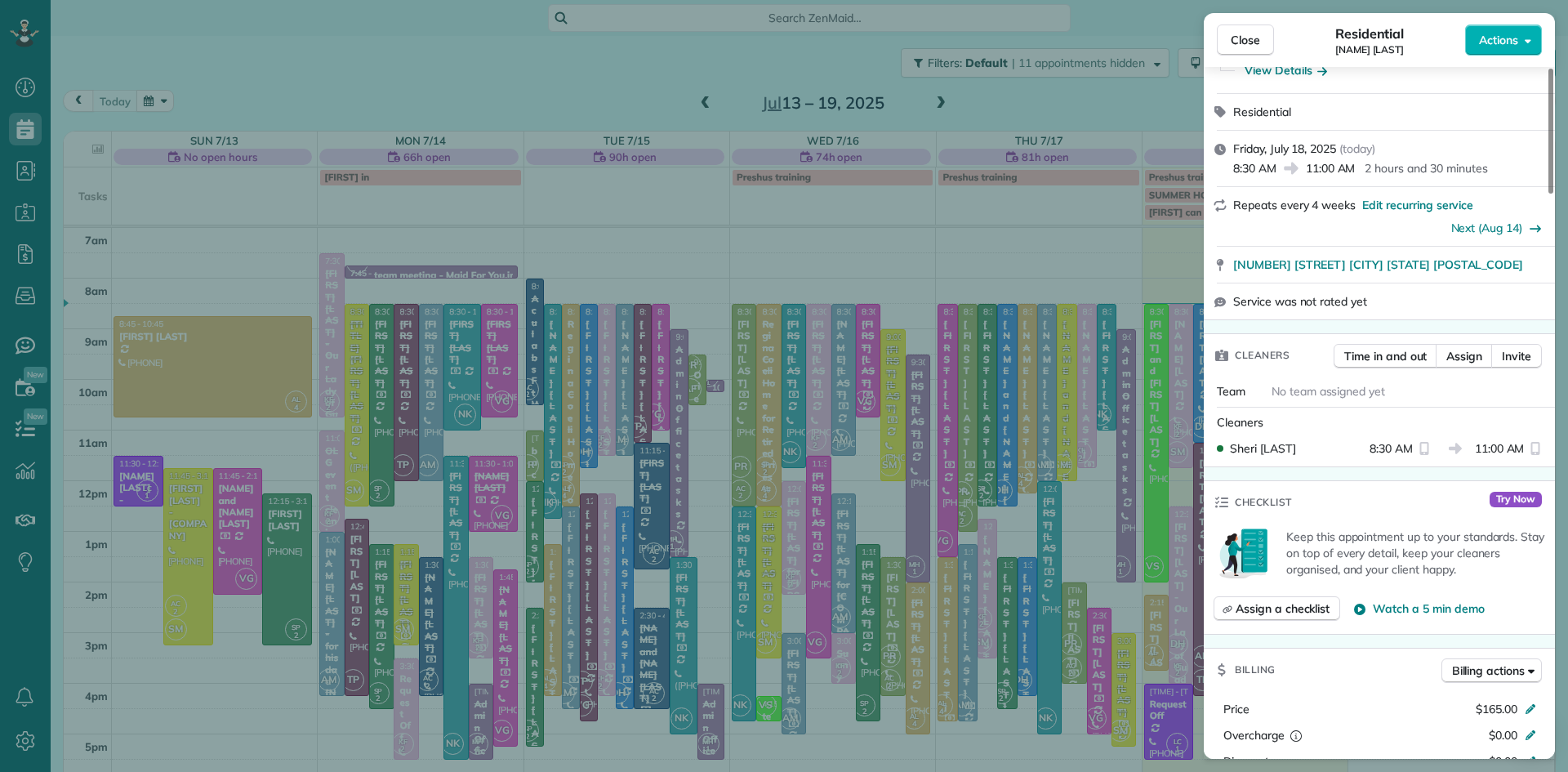 scroll, scrollTop: 0, scrollLeft: 0, axis: both 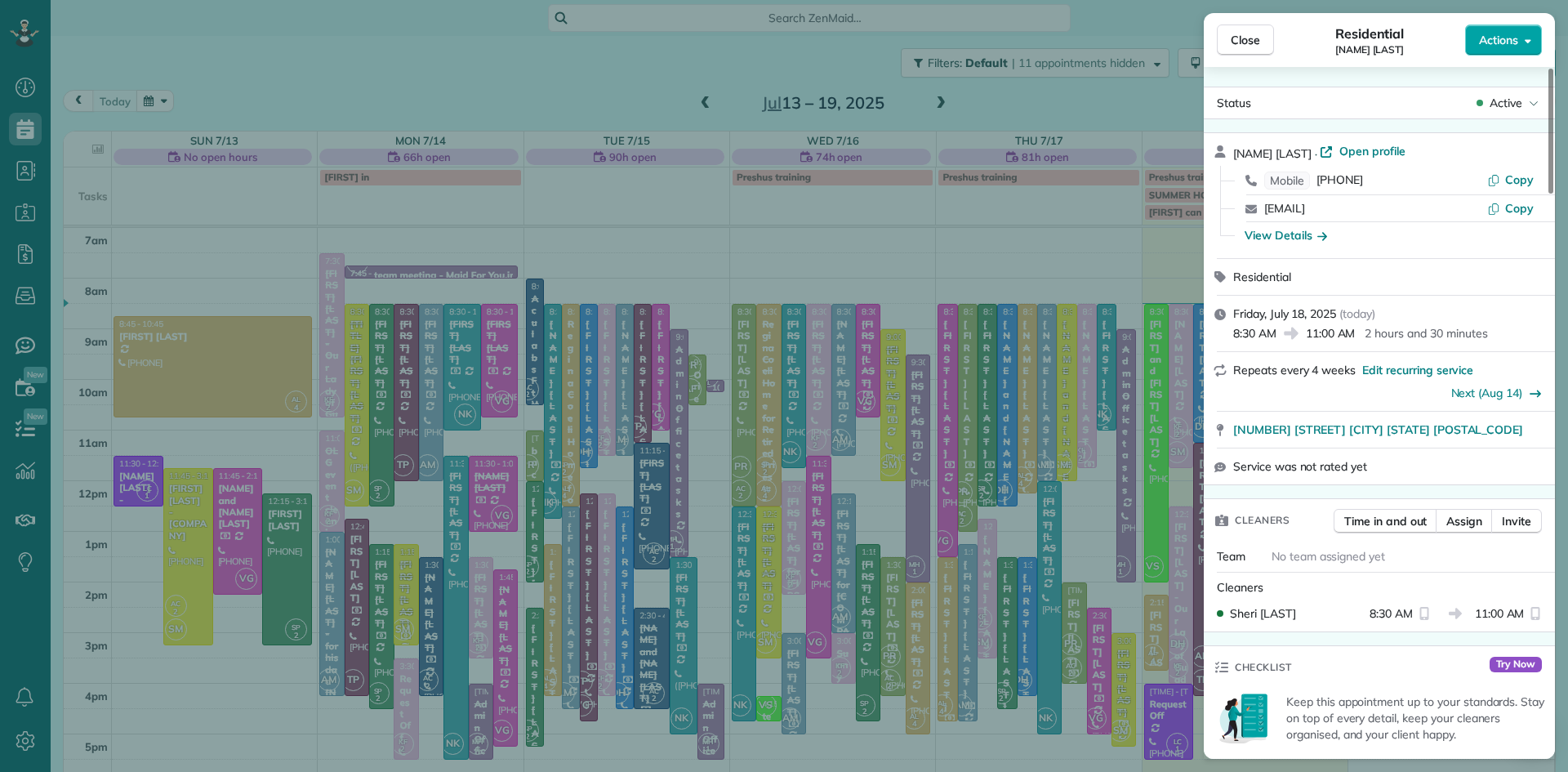 click on "Actions" at bounding box center (1499, 40) 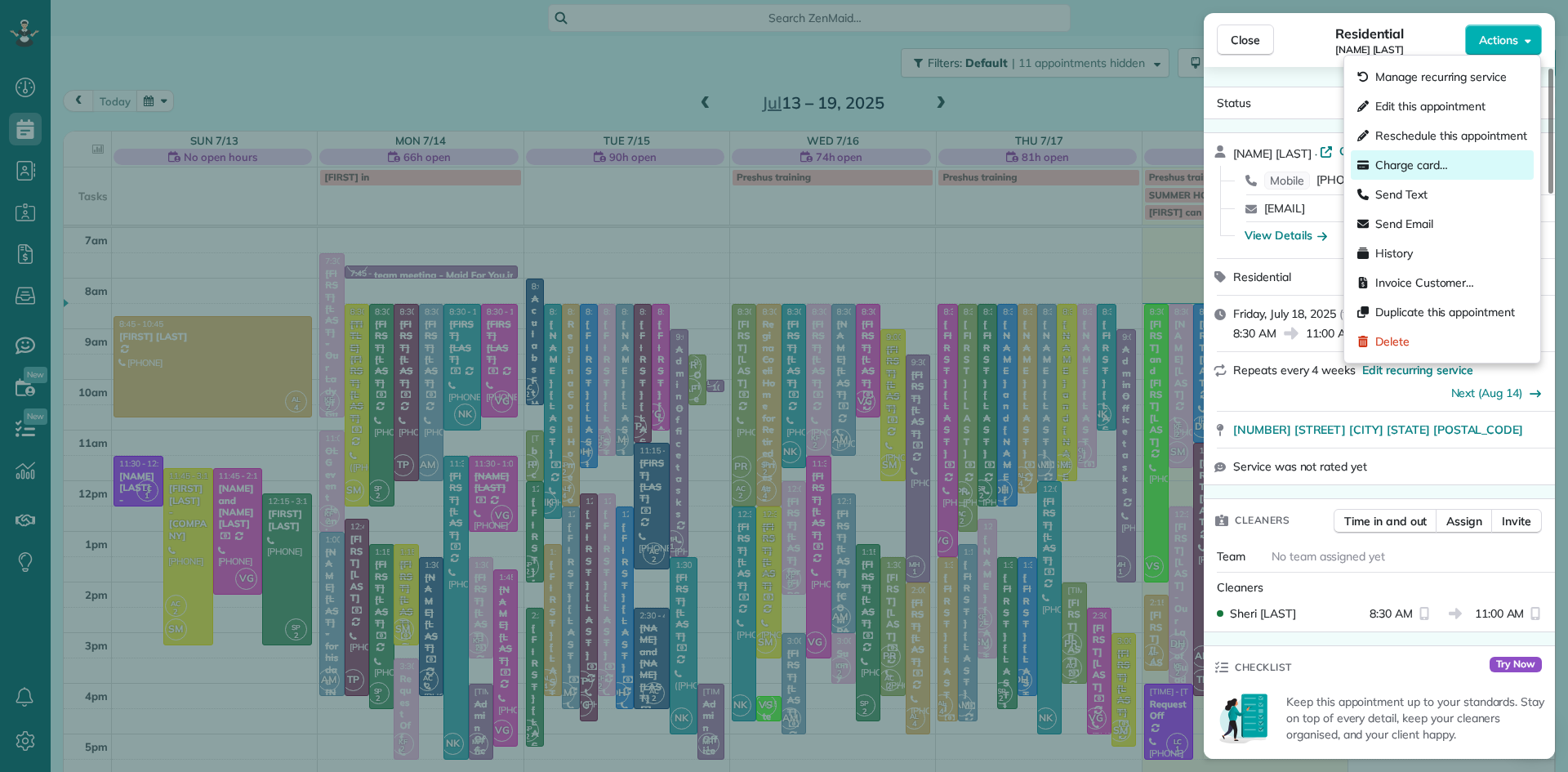 click on "Charge card…" at bounding box center (1411, 165) 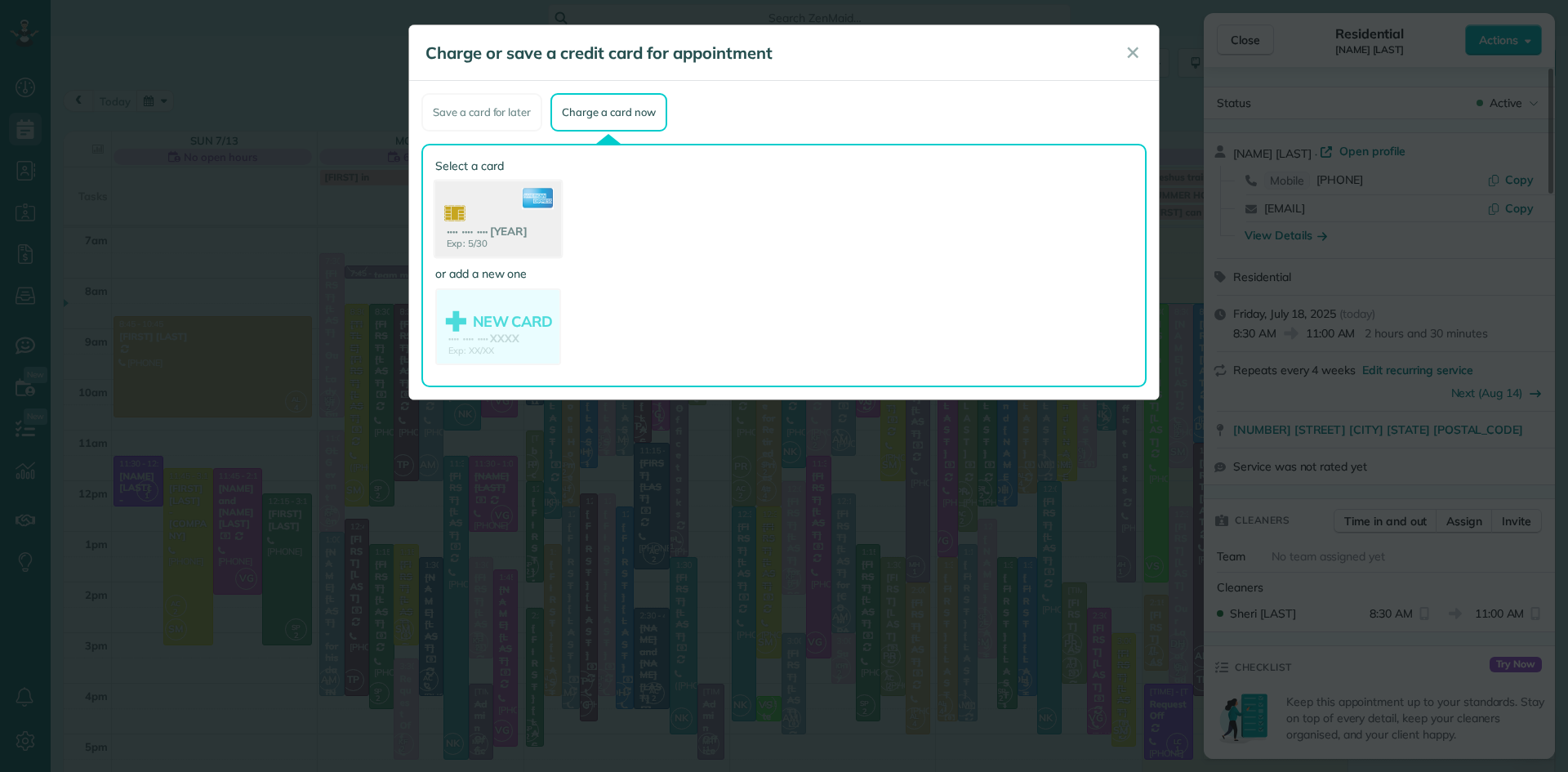 click 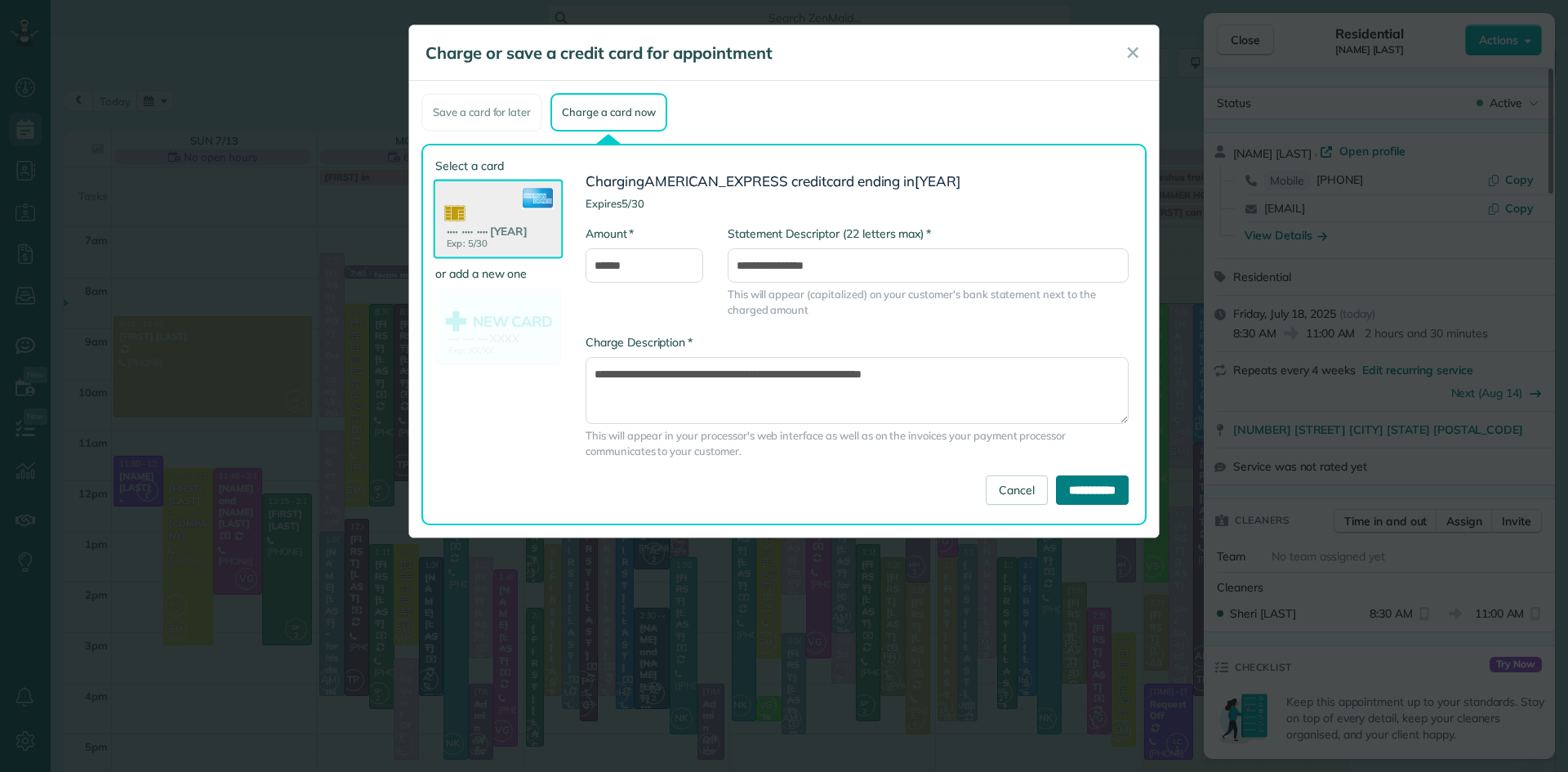 click on "**********" at bounding box center (1092, 490) 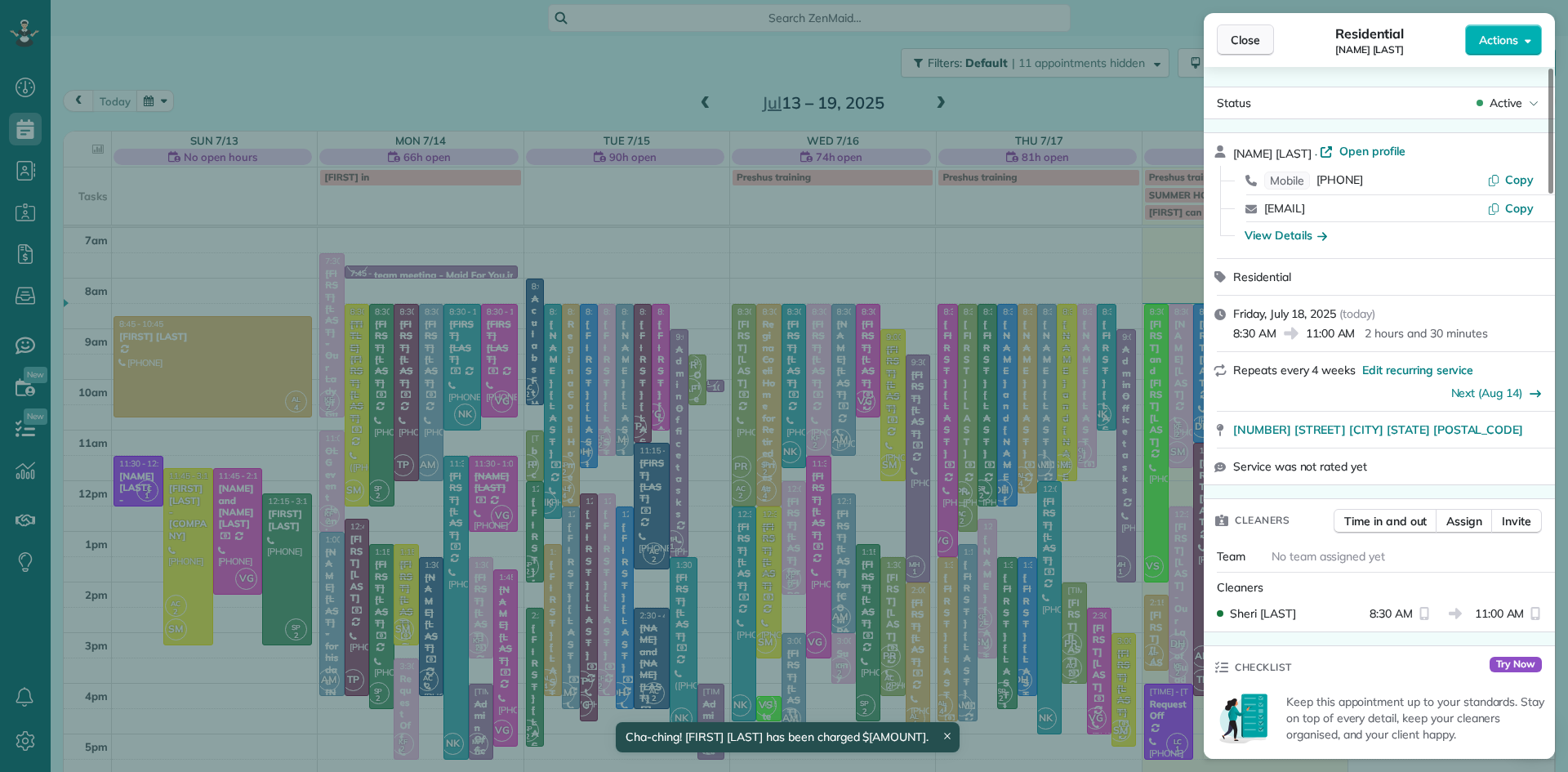 click on "Close" at bounding box center (1245, 40) 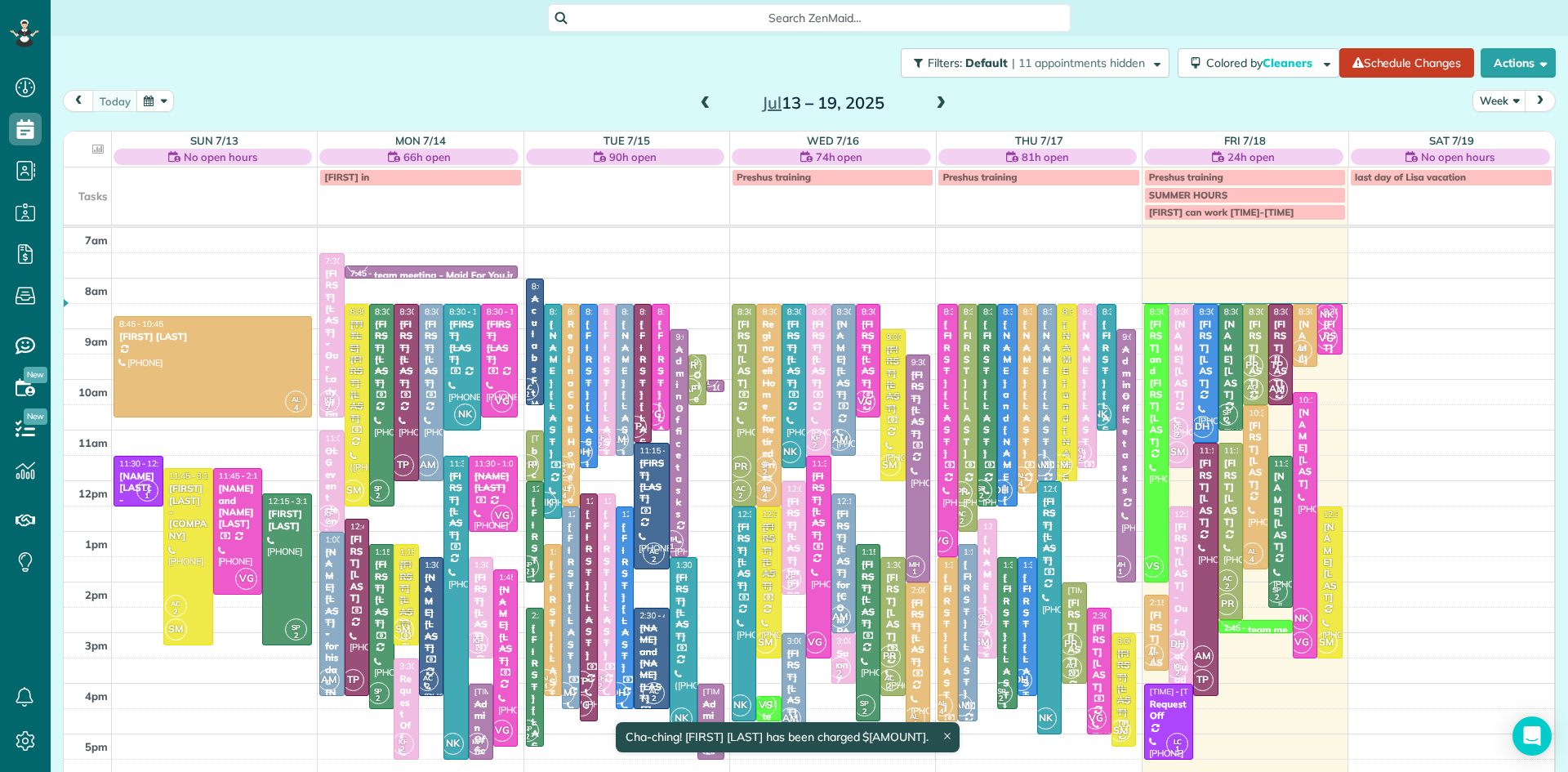 click on "SP 2" at bounding box center (1276, 591) 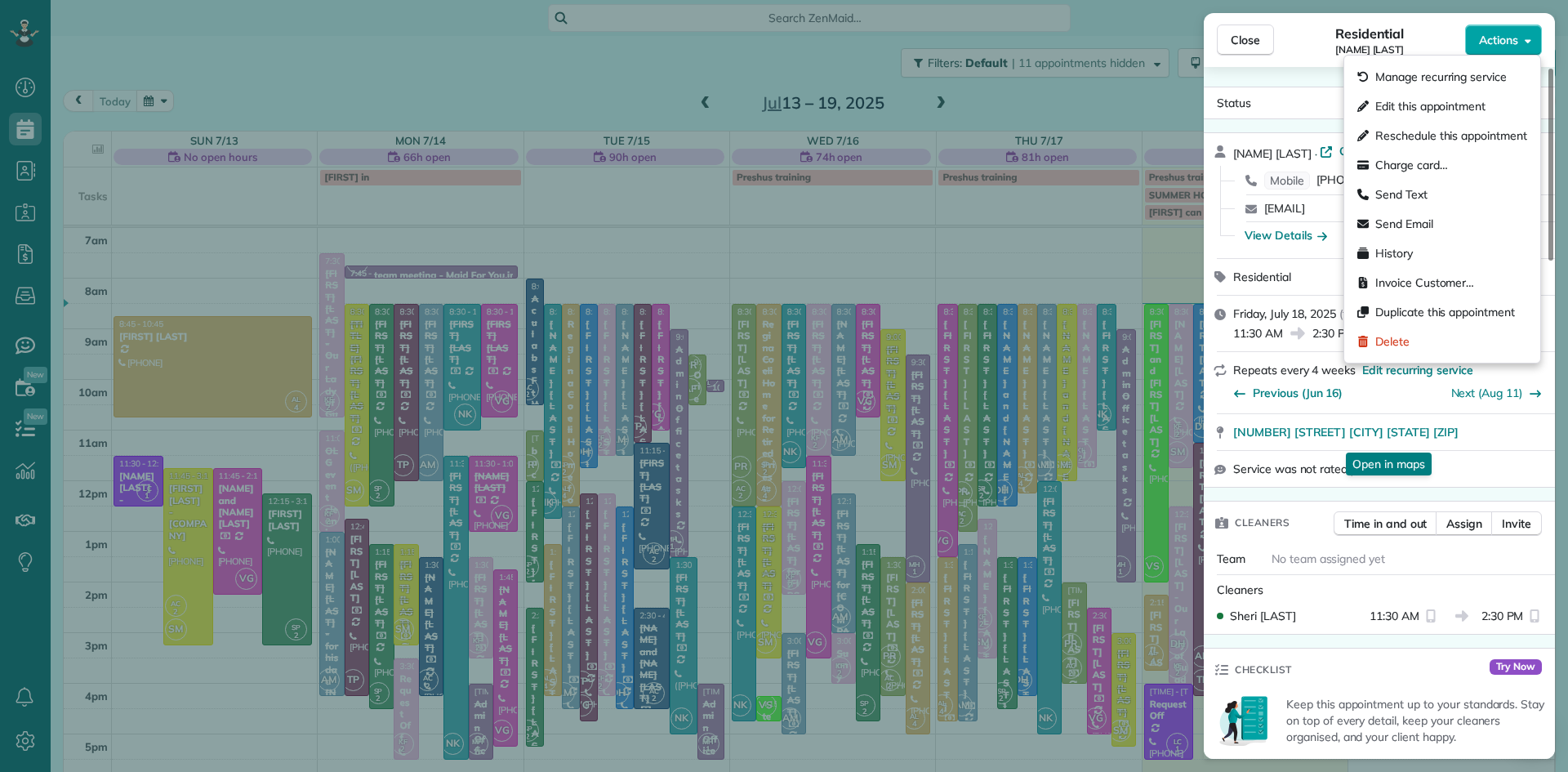 click on "Actions" at bounding box center (1499, 40) 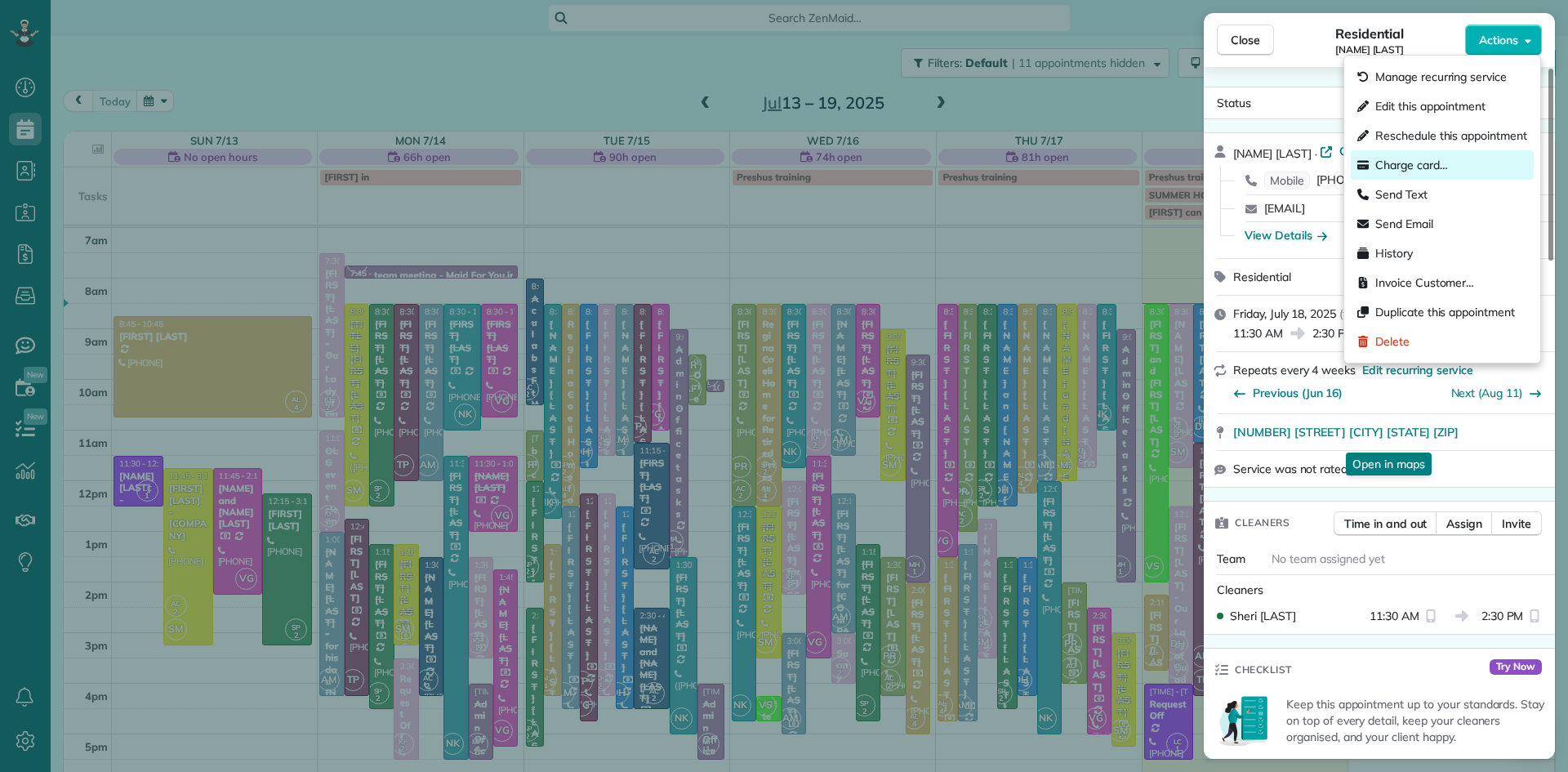 click on "Charge card…" at bounding box center (1411, 165) 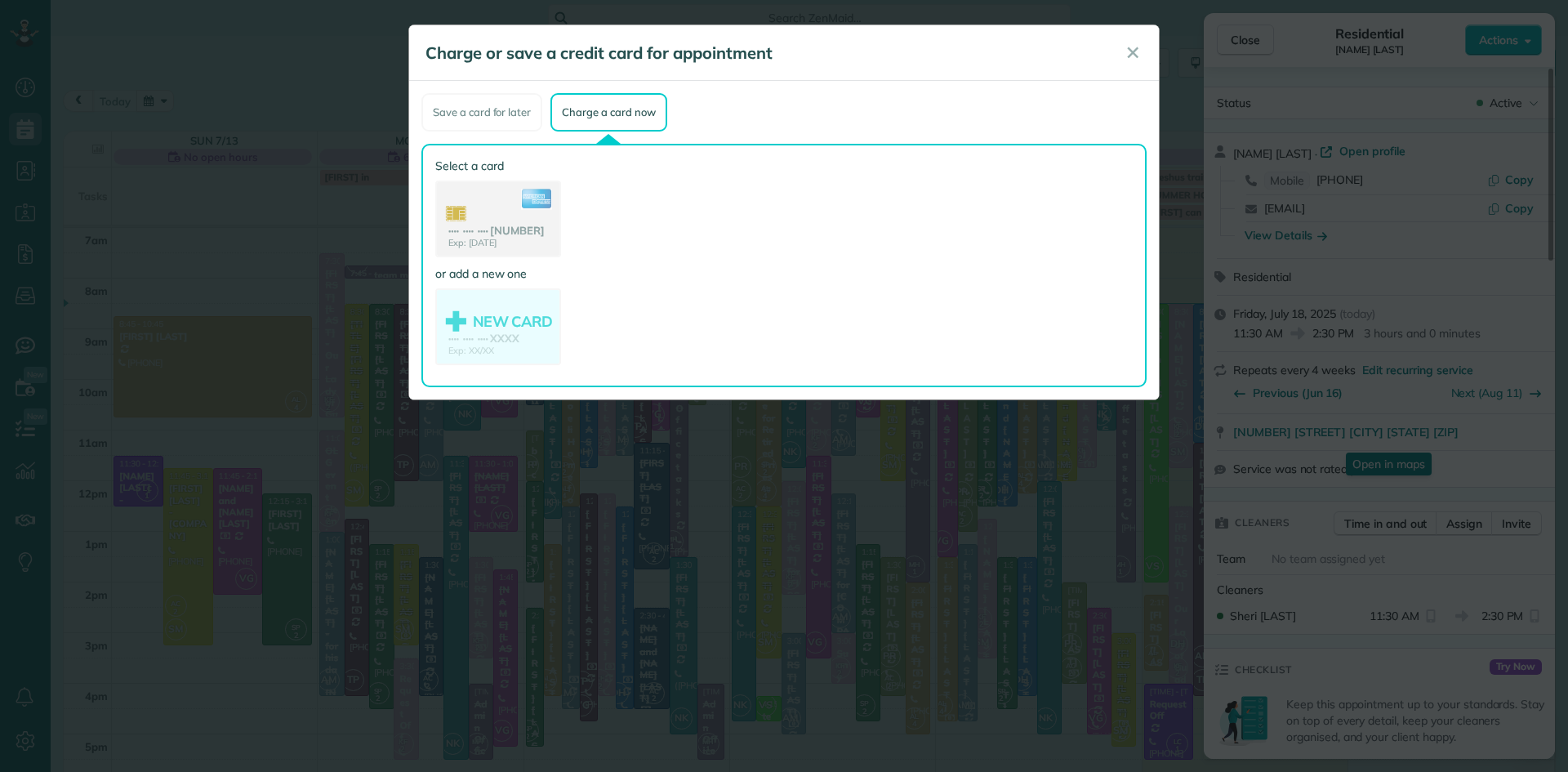 click 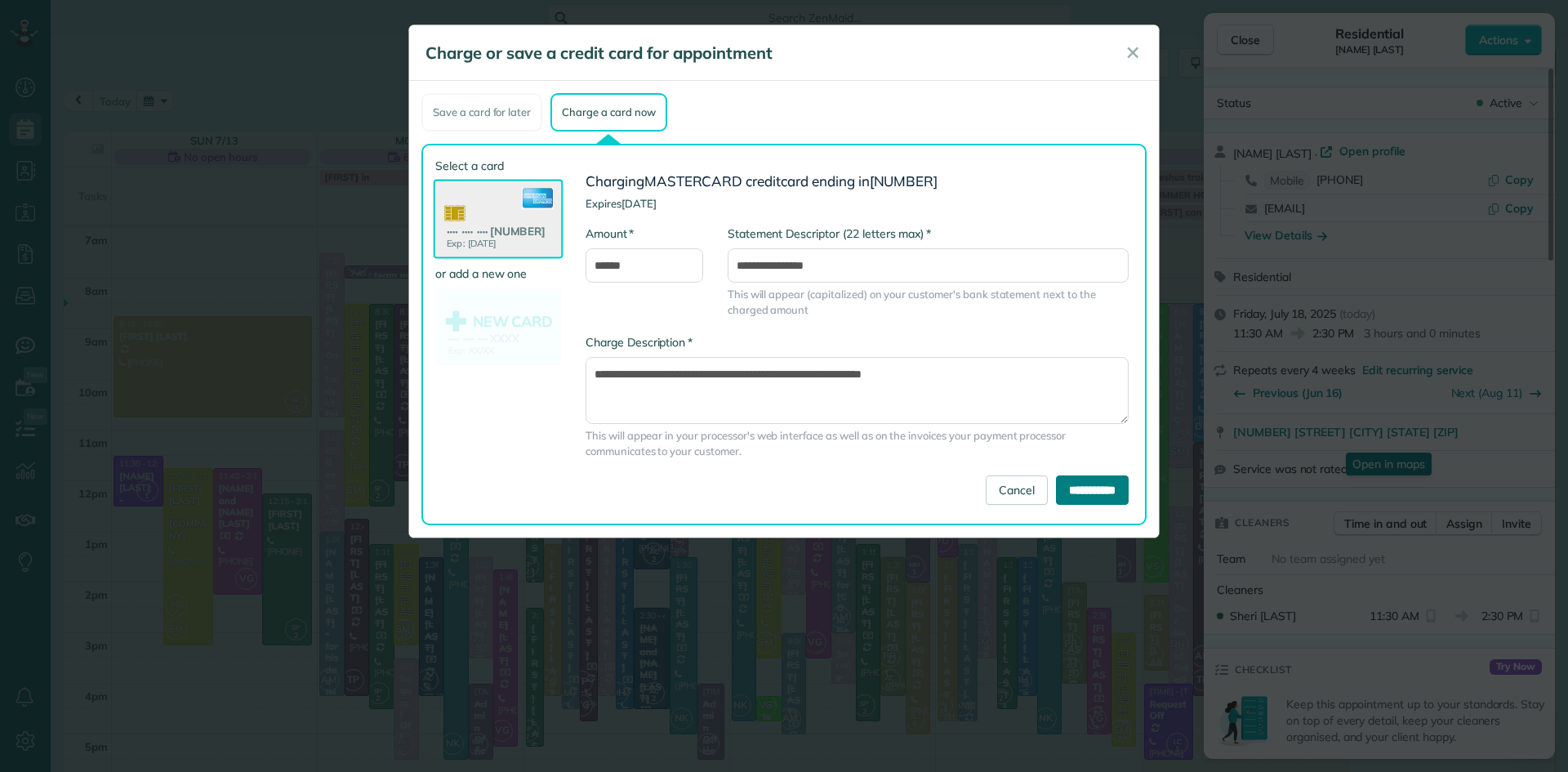 click on "**********" at bounding box center (1092, 490) 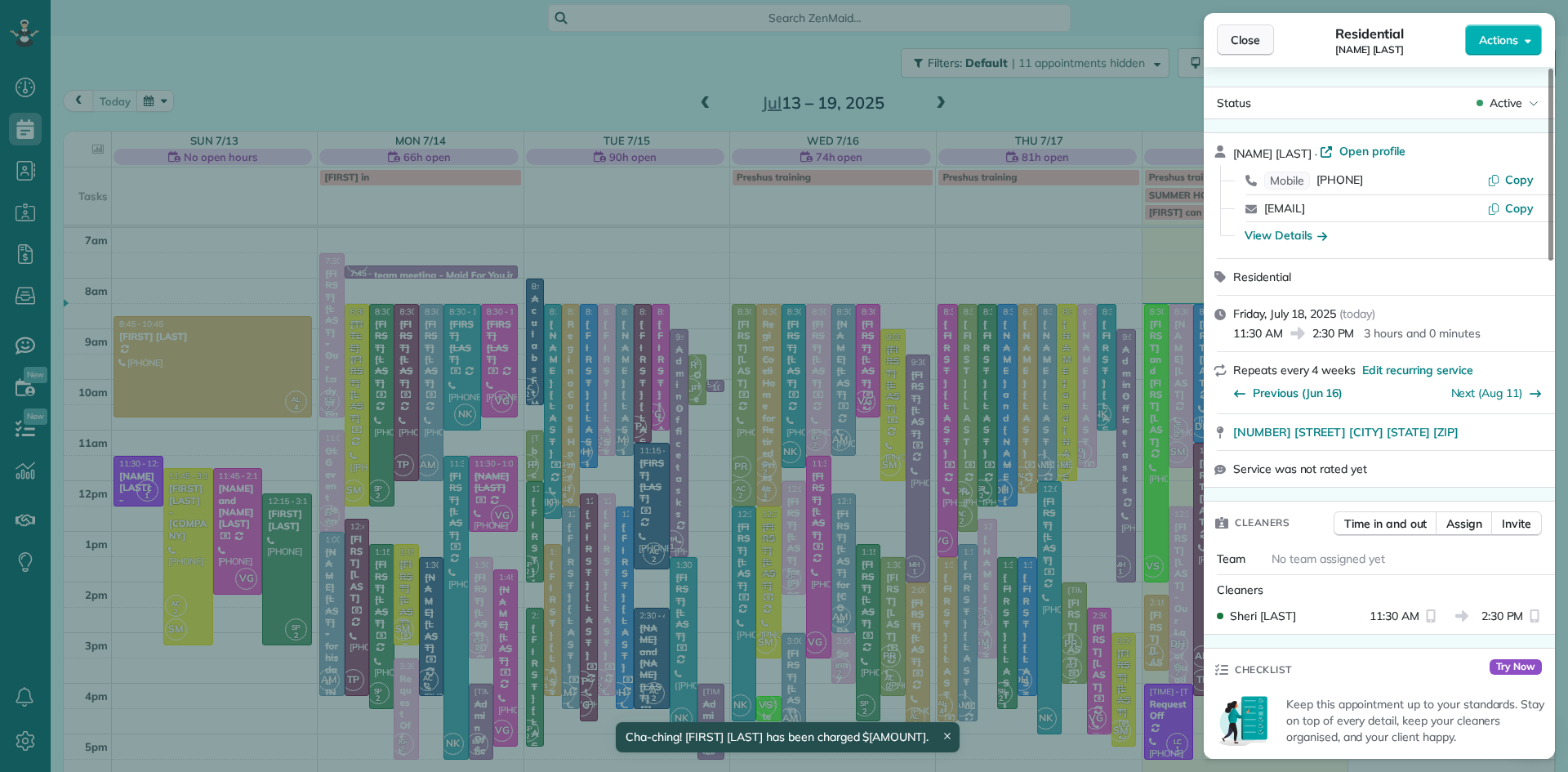 click on "Close" at bounding box center [1245, 40] 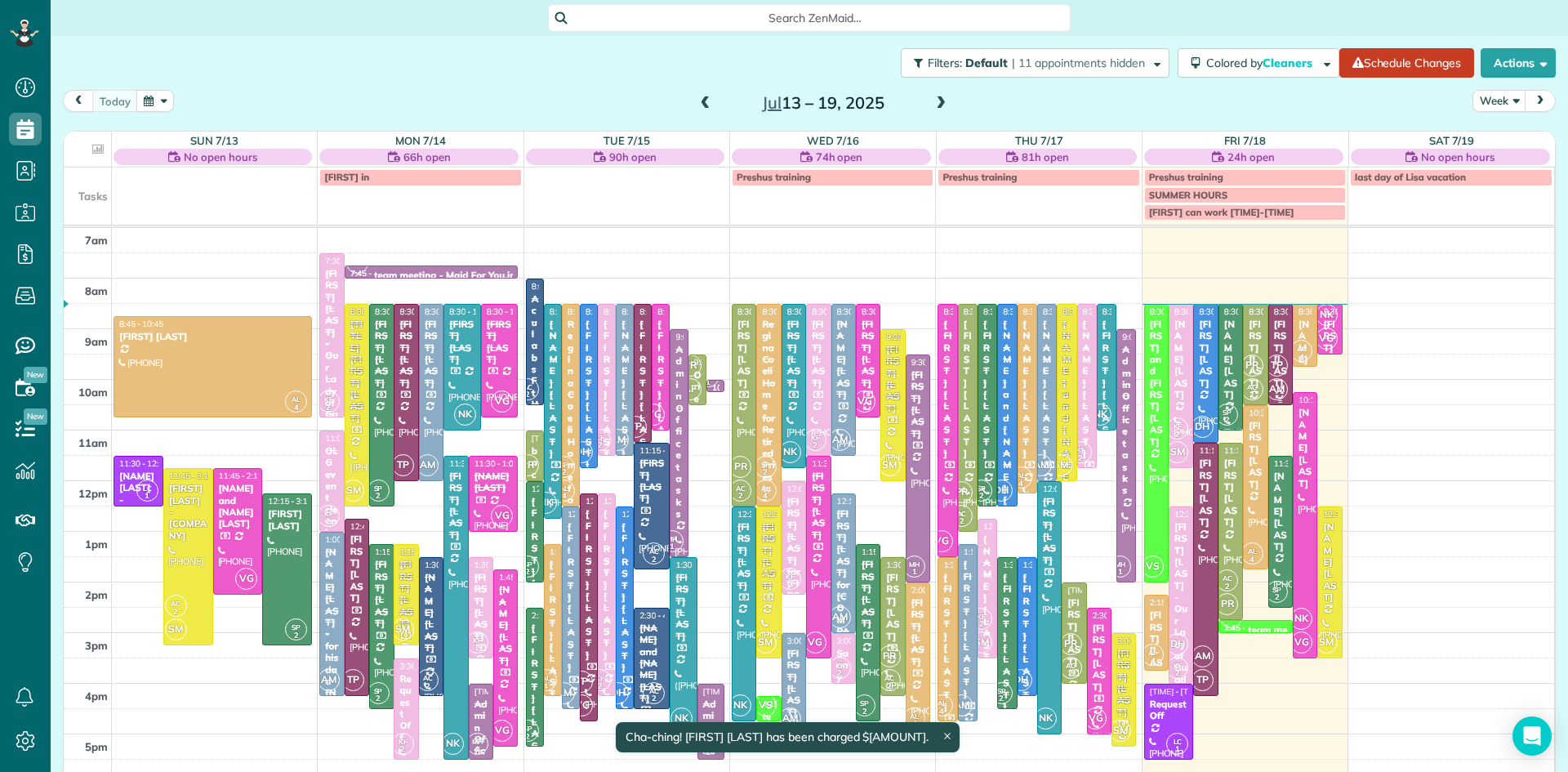 click on "[PERSON]" at bounding box center [1281, 354] 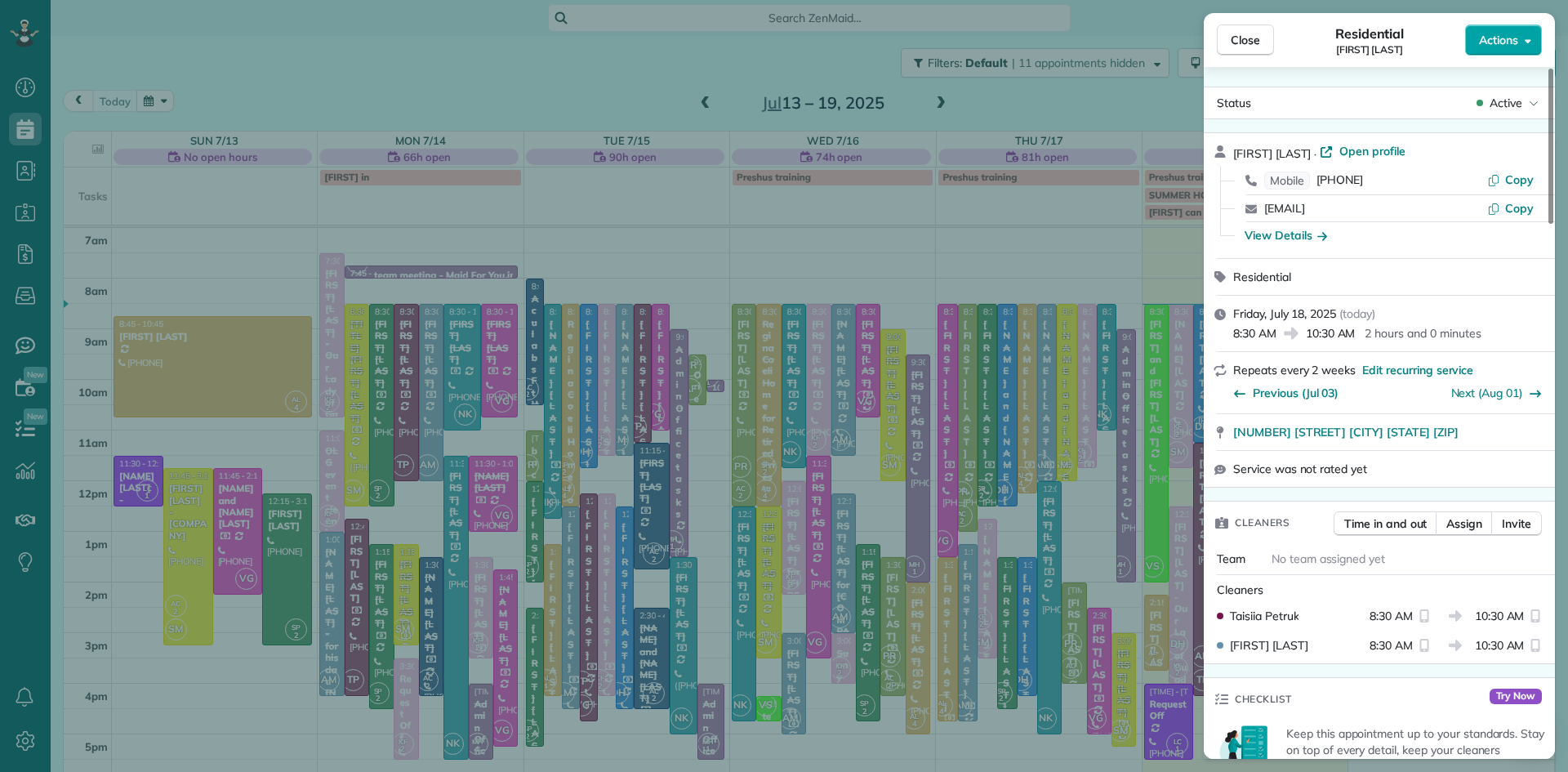 click on "Actions" at bounding box center [1499, 40] 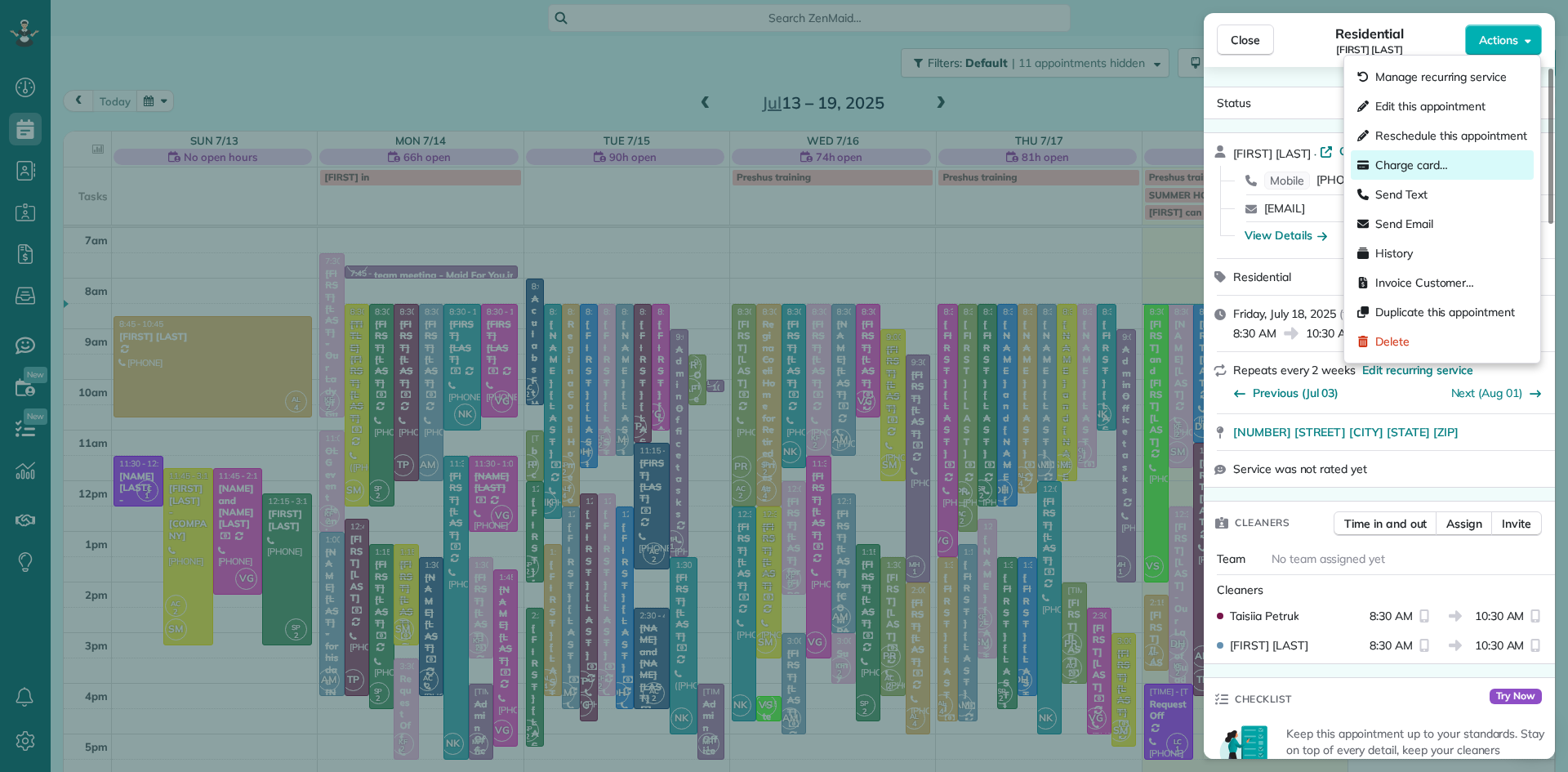 click on "Charge card…" at bounding box center (1411, 165) 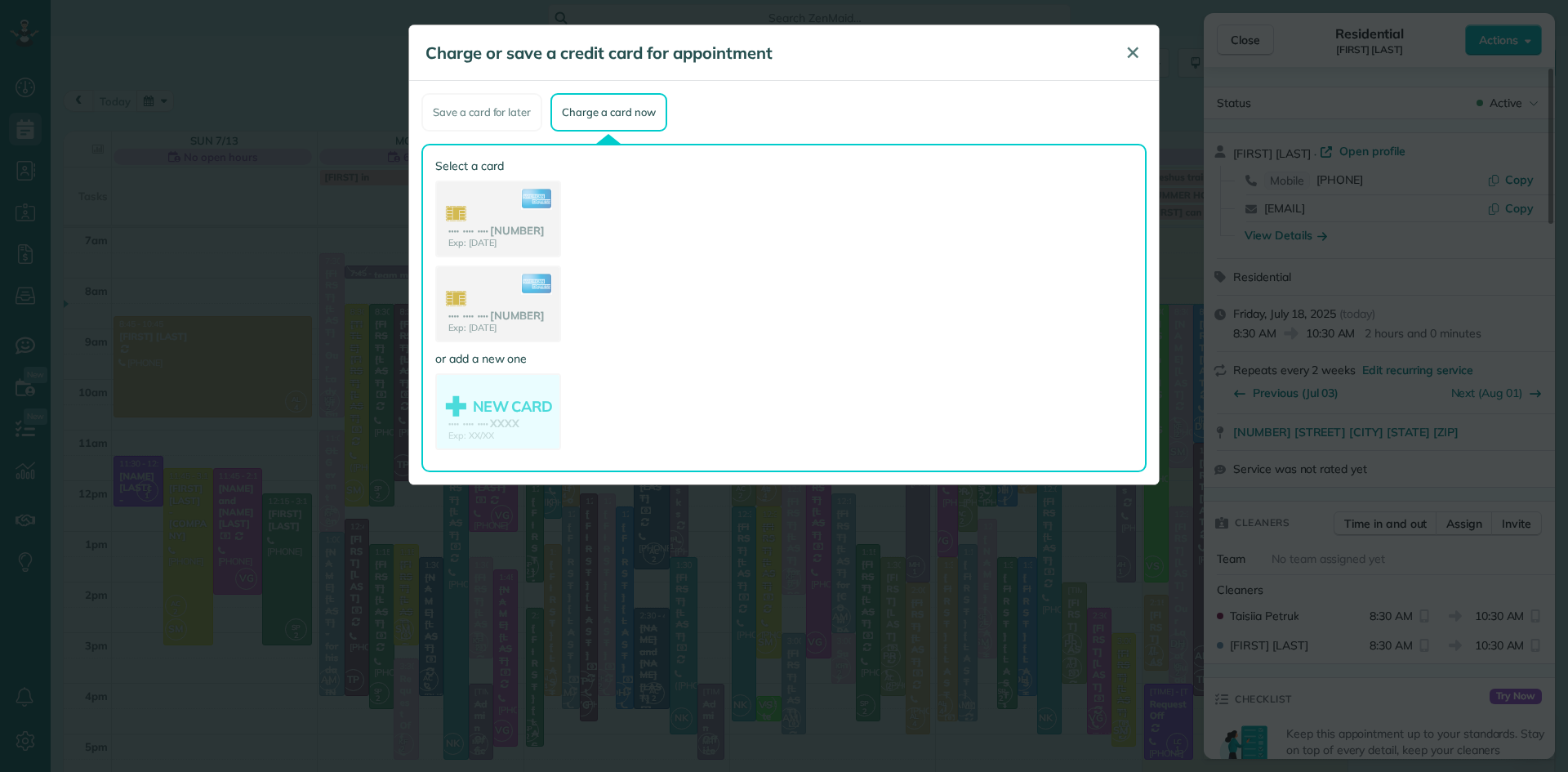 click on "✕" at bounding box center (1133, 52) 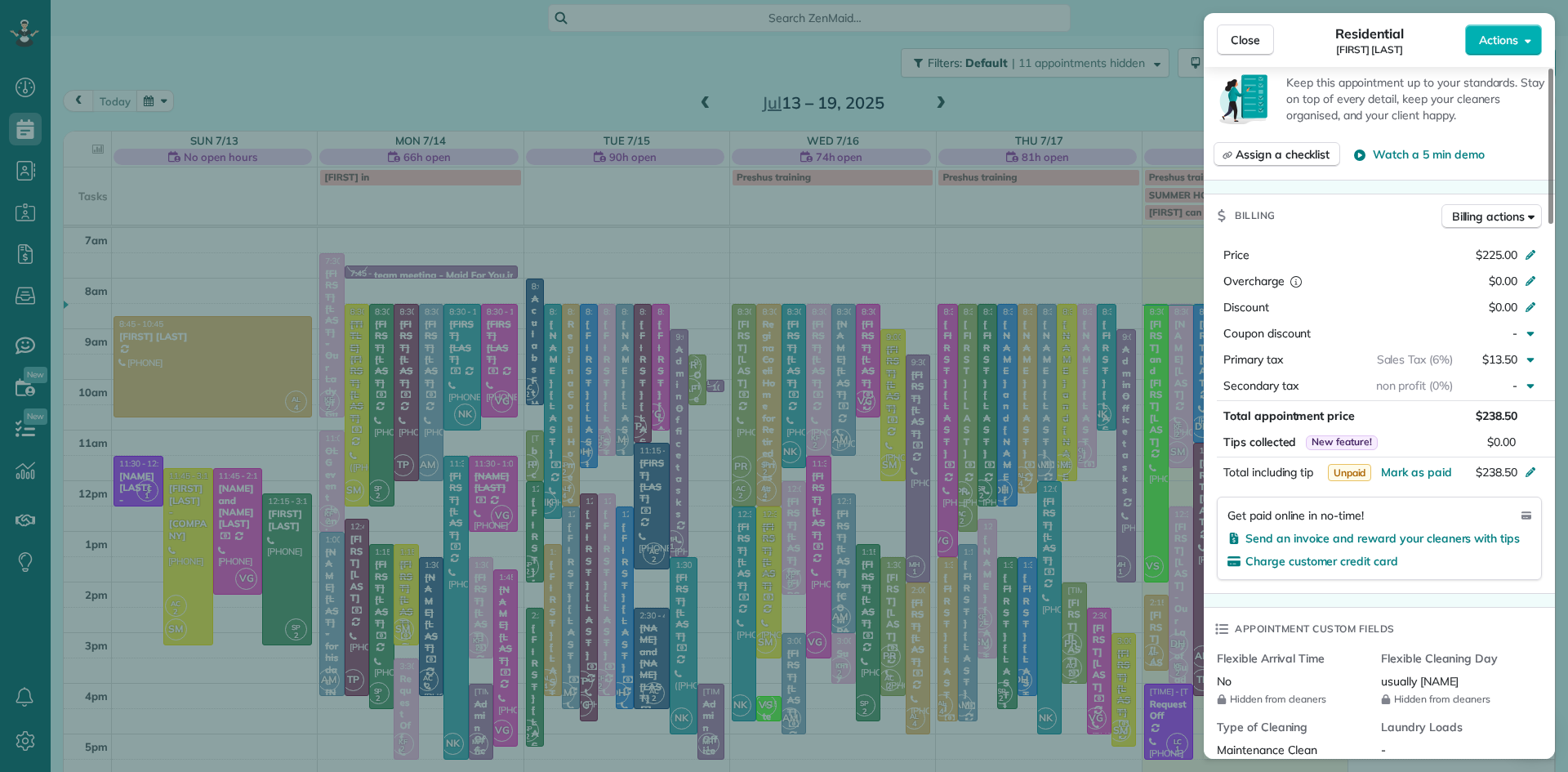 scroll, scrollTop: 693, scrollLeft: 0, axis: vertical 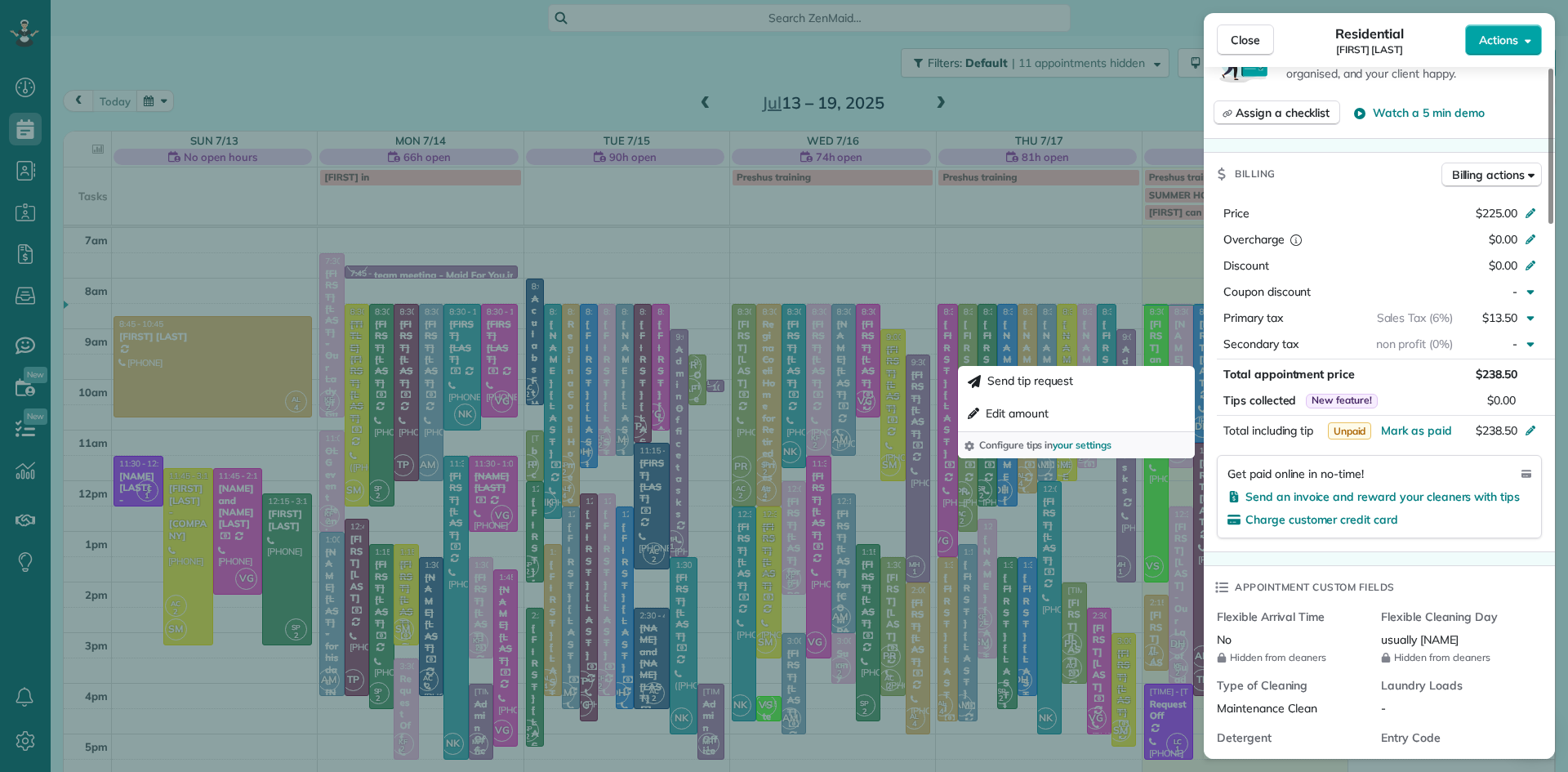 click on "Actions" at bounding box center (1503, 40) 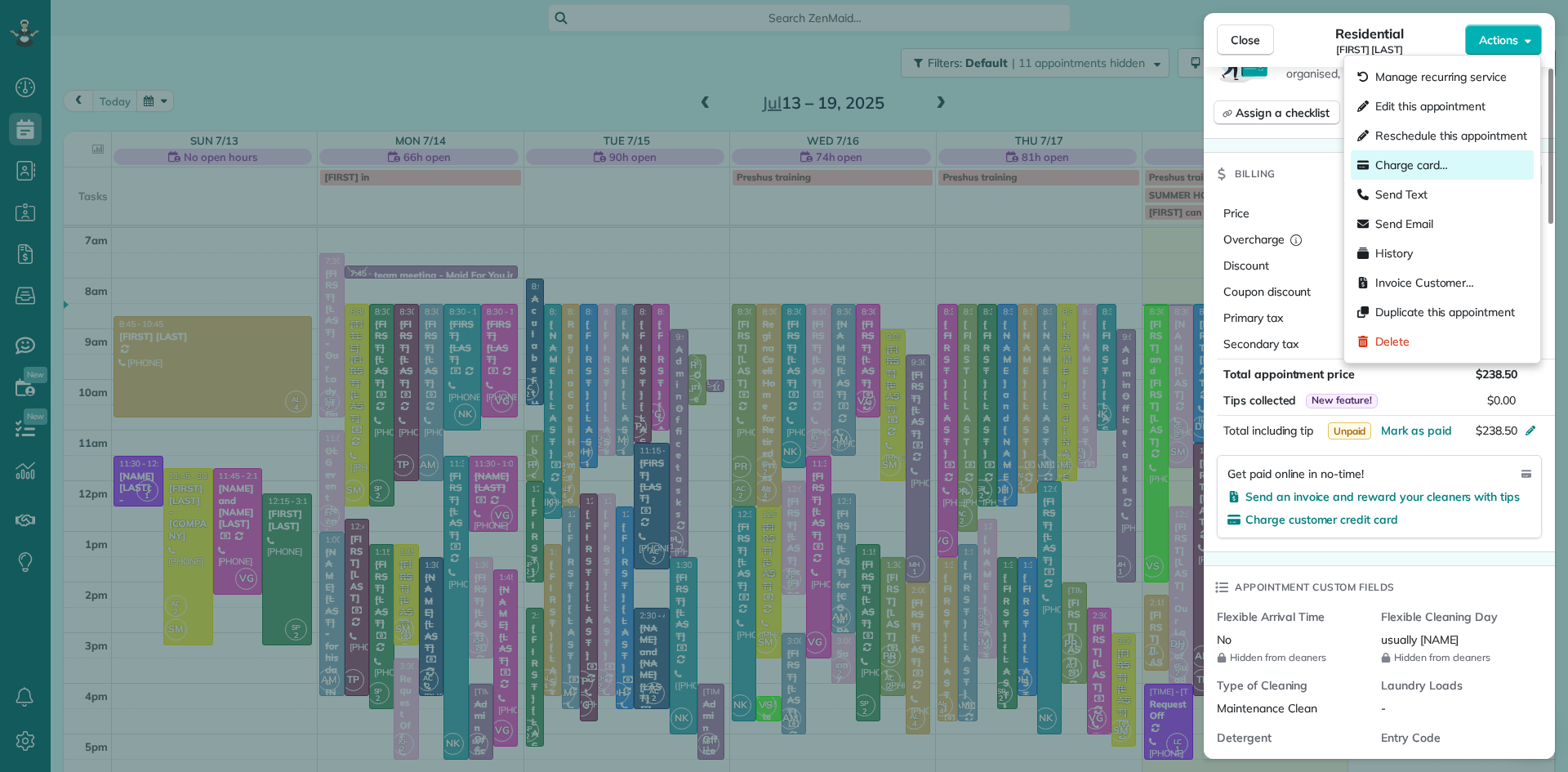 click on "Charge card…" at bounding box center [1411, 165] 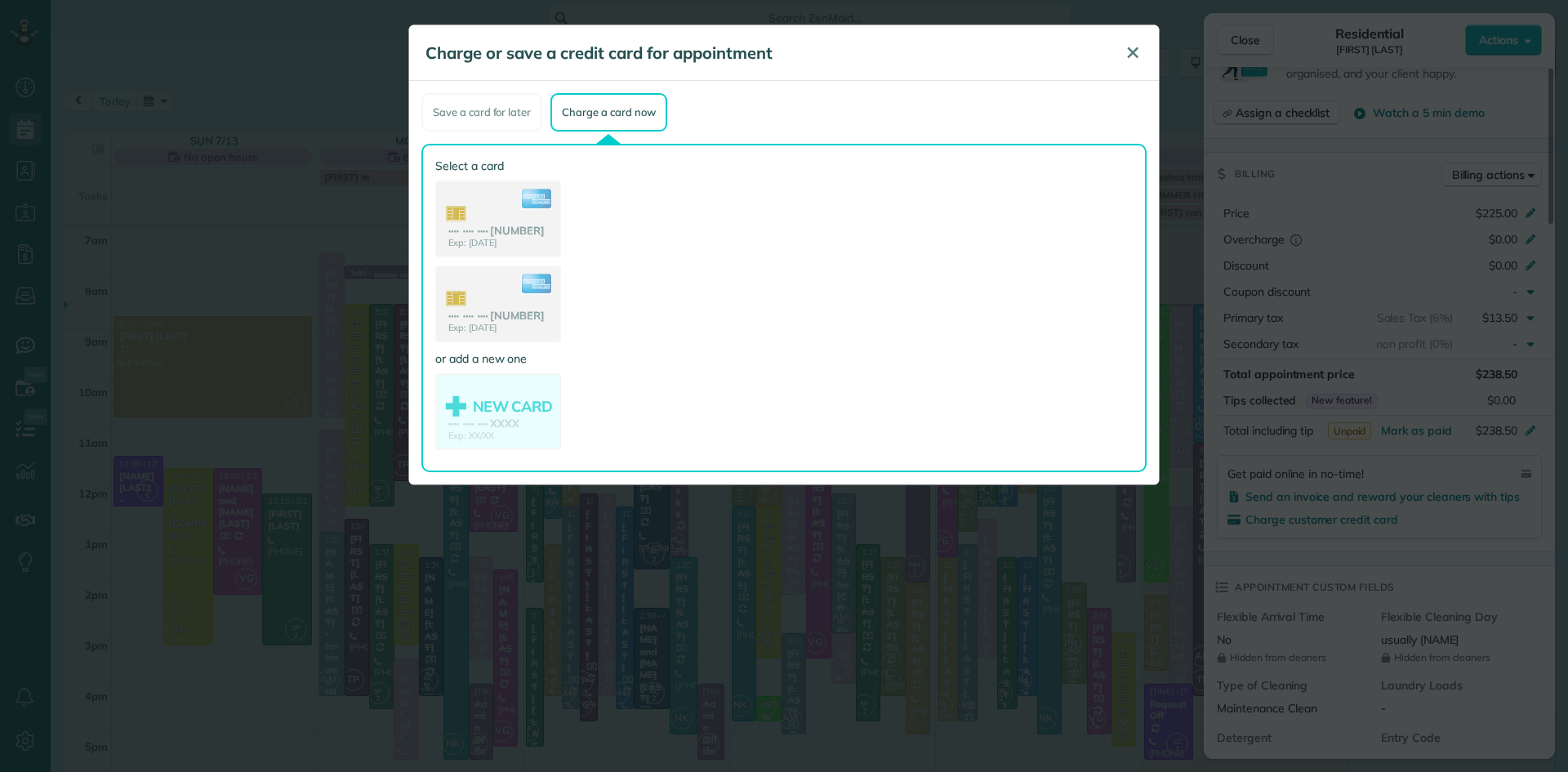click on "✕" at bounding box center (1133, 52) 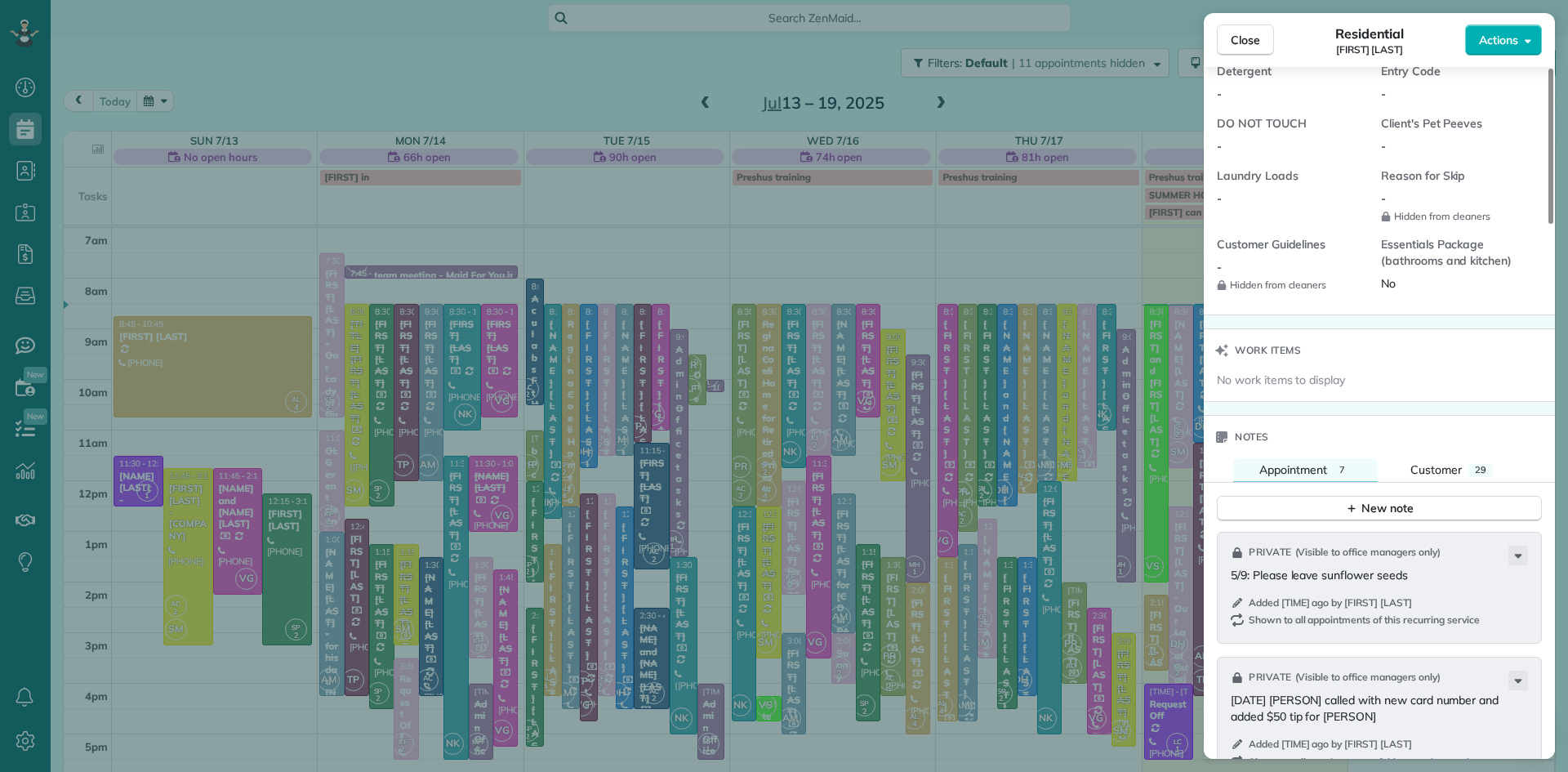 scroll, scrollTop: 1357, scrollLeft: 0, axis: vertical 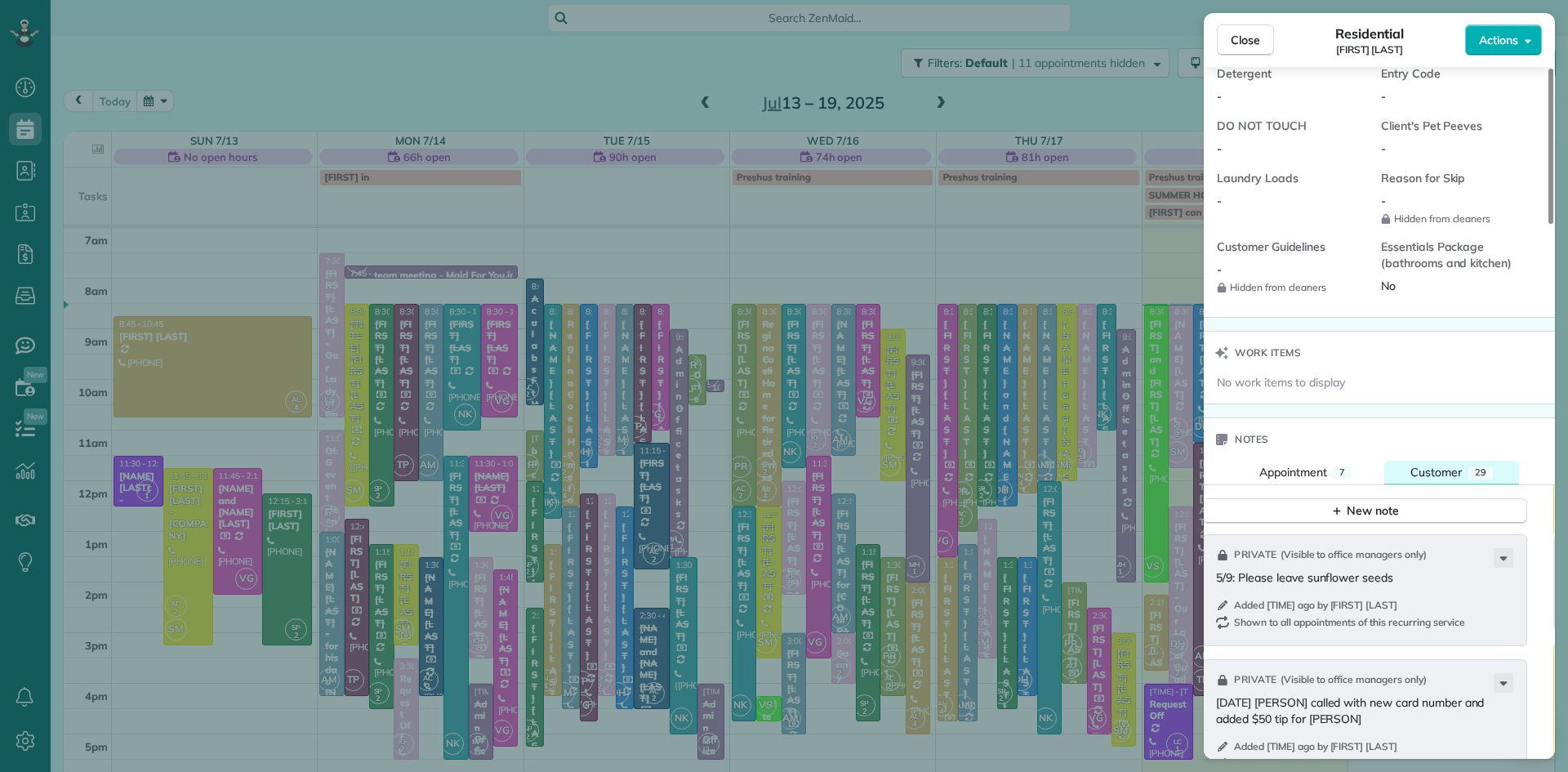 click on "Customer" at bounding box center [1436, 472] 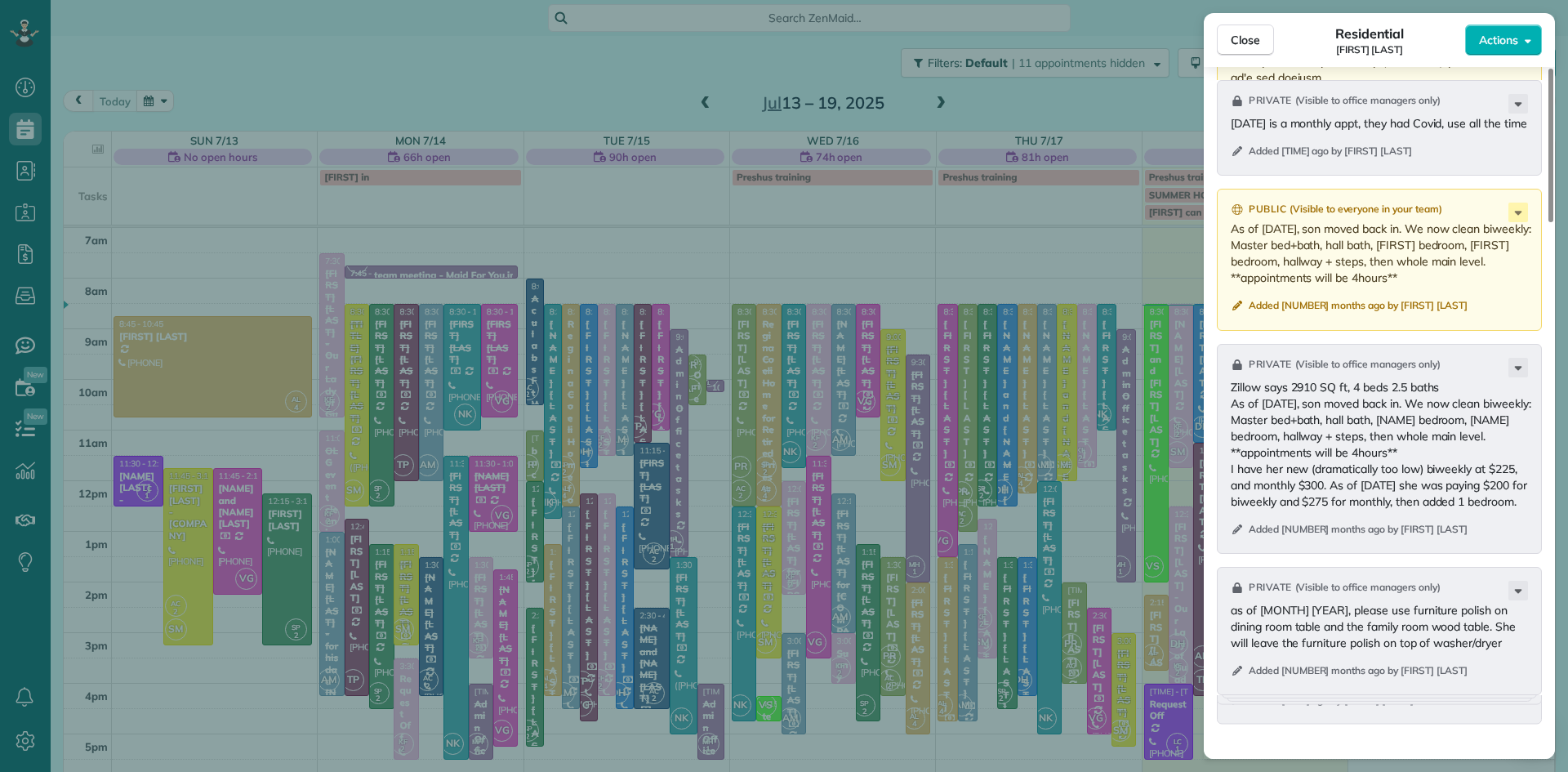 scroll, scrollTop: 2095, scrollLeft: 0, axis: vertical 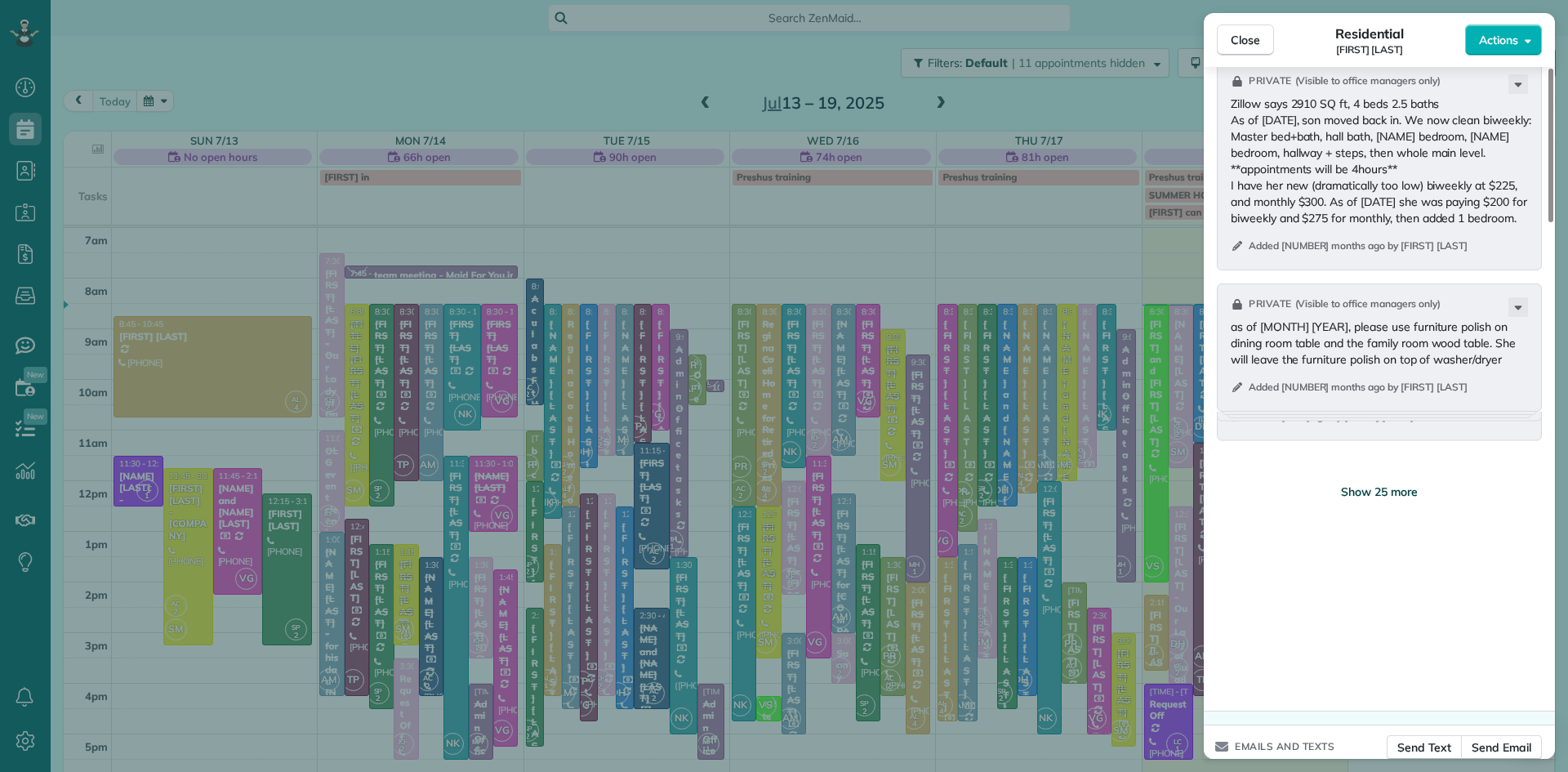 click on "Show 25 more" at bounding box center [1379, 492] 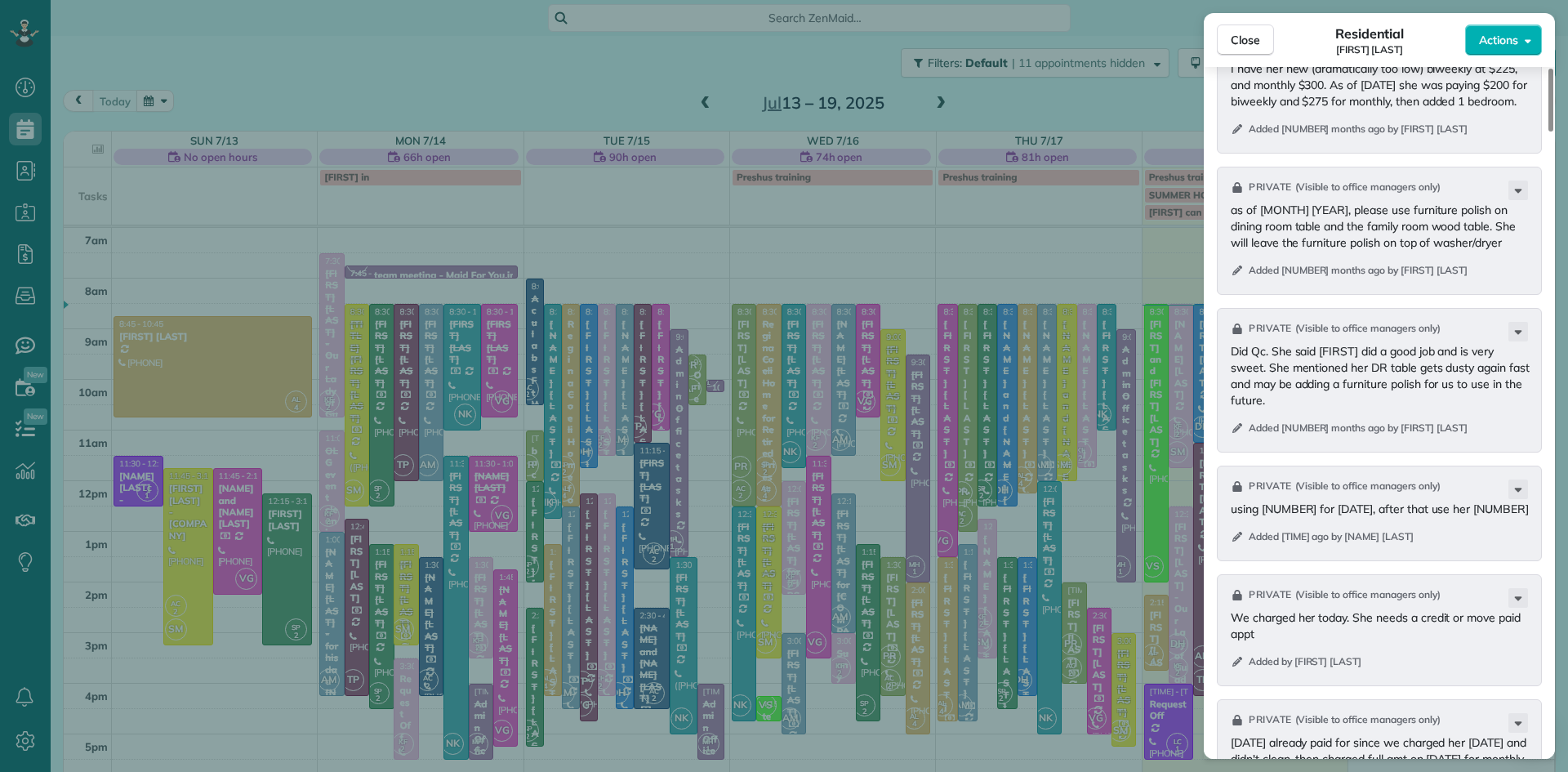 scroll, scrollTop: 2354, scrollLeft: 0, axis: vertical 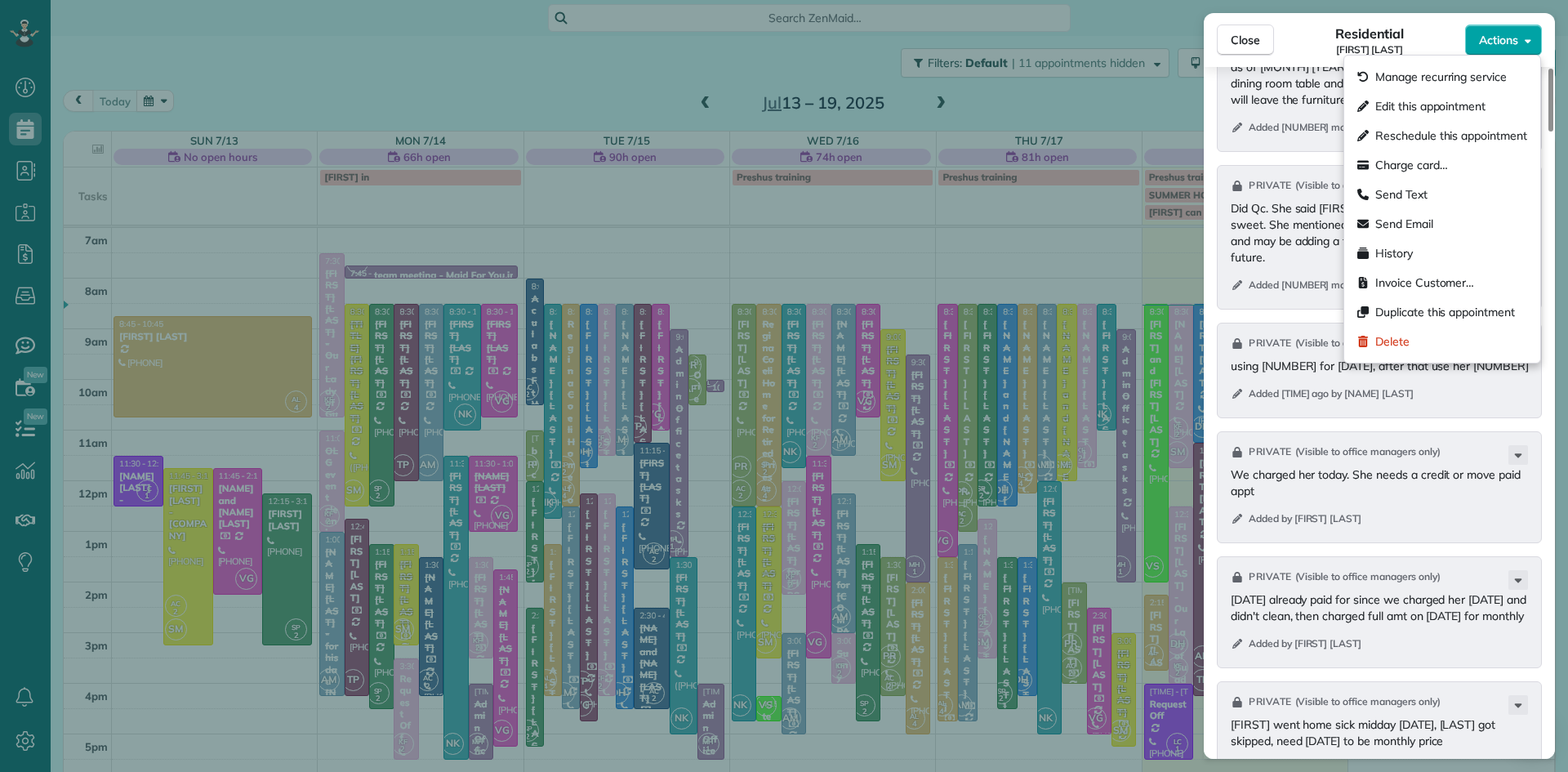 click on "Actions" at bounding box center [1499, 40] 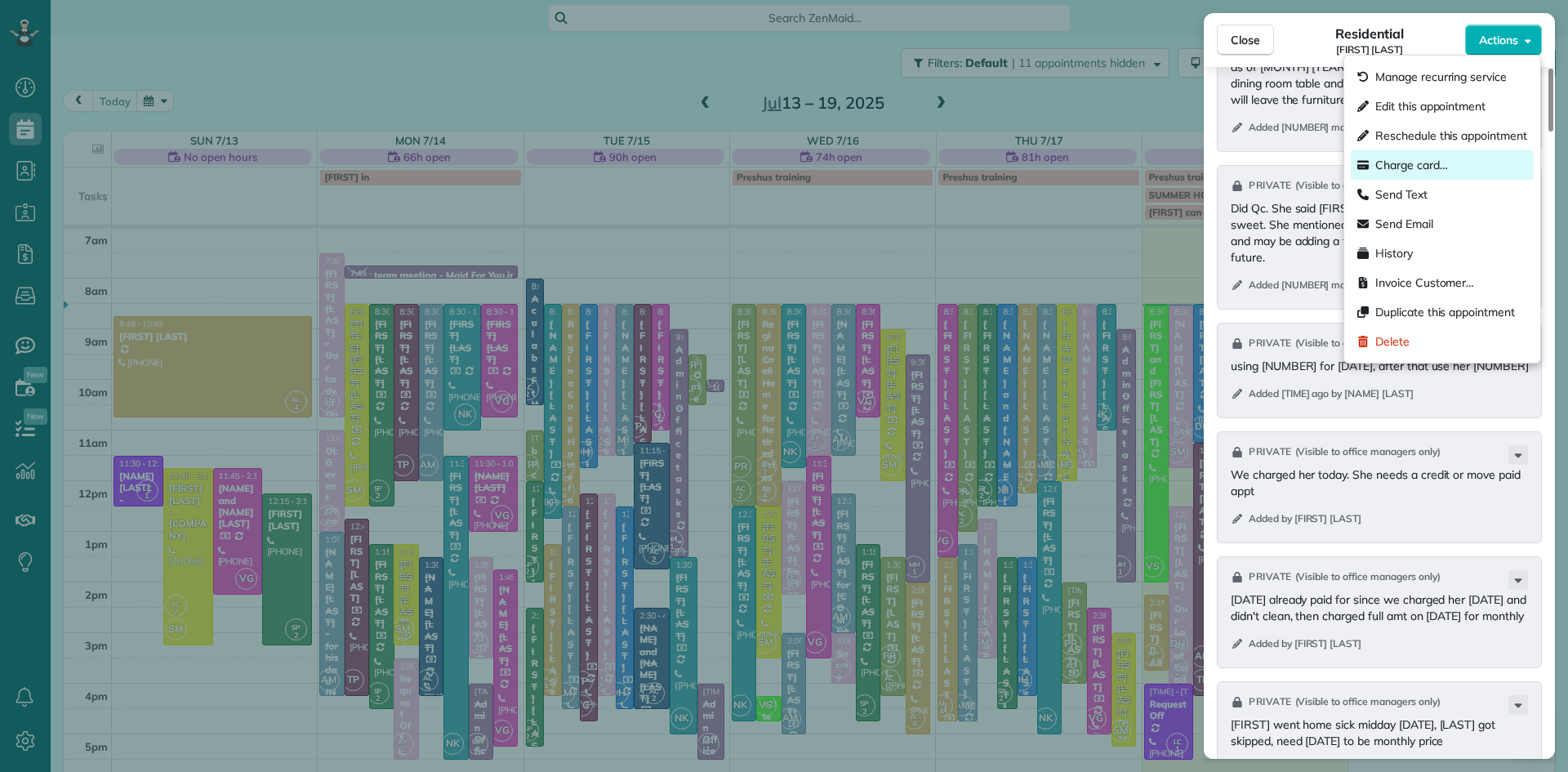 click on "Charge card…" at bounding box center (1411, 165) 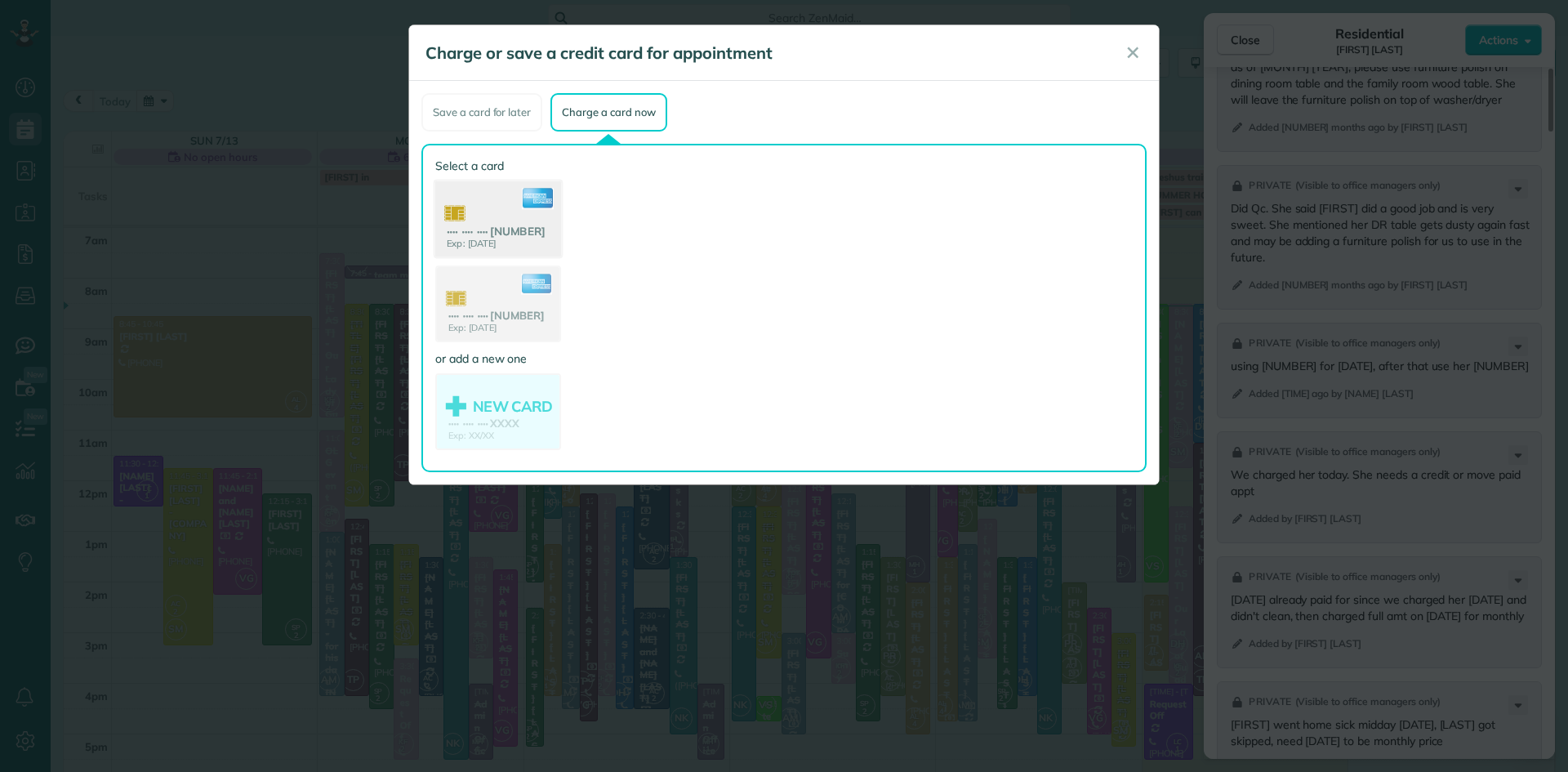click 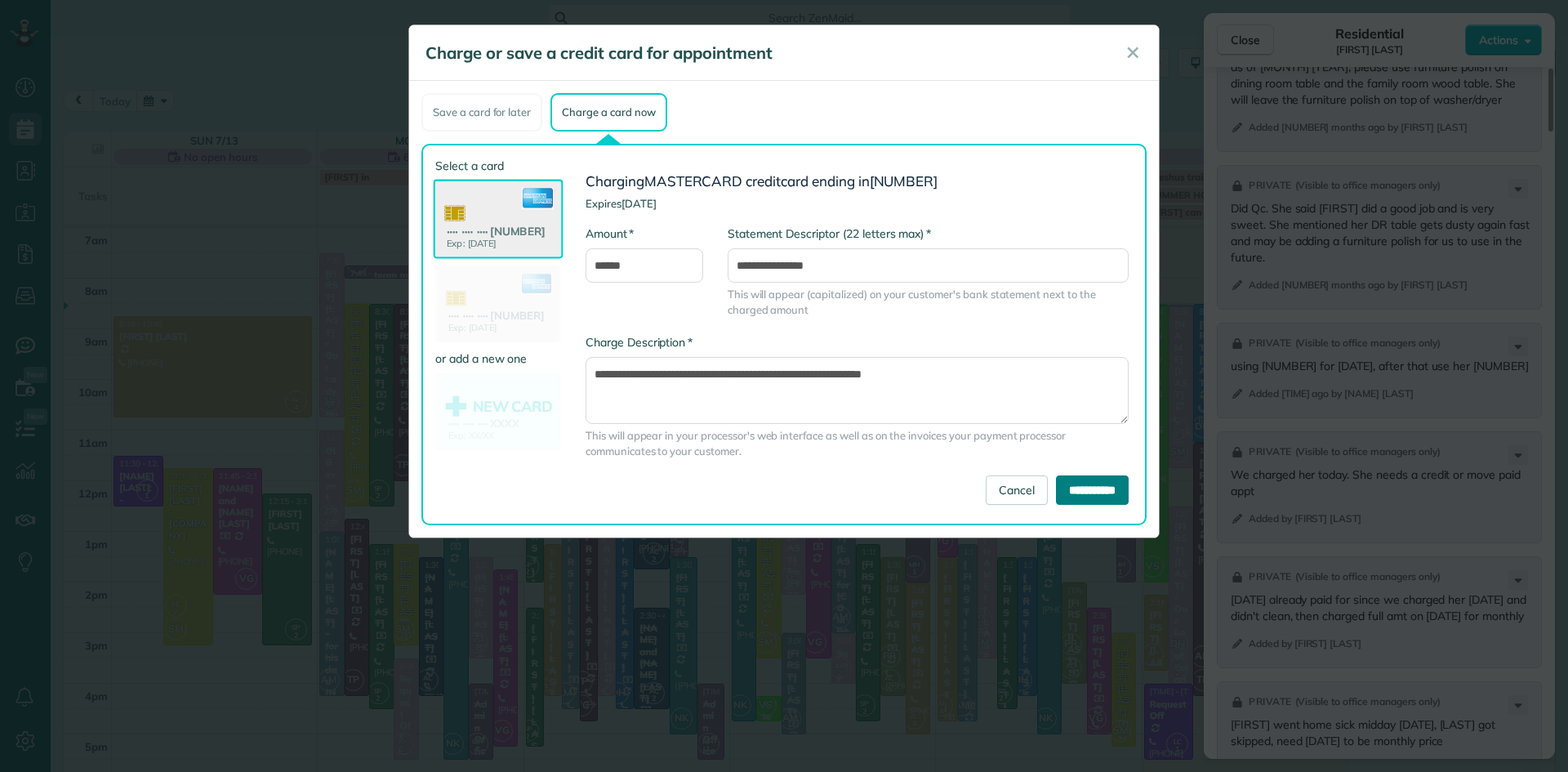 click on "**********" at bounding box center [1092, 490] 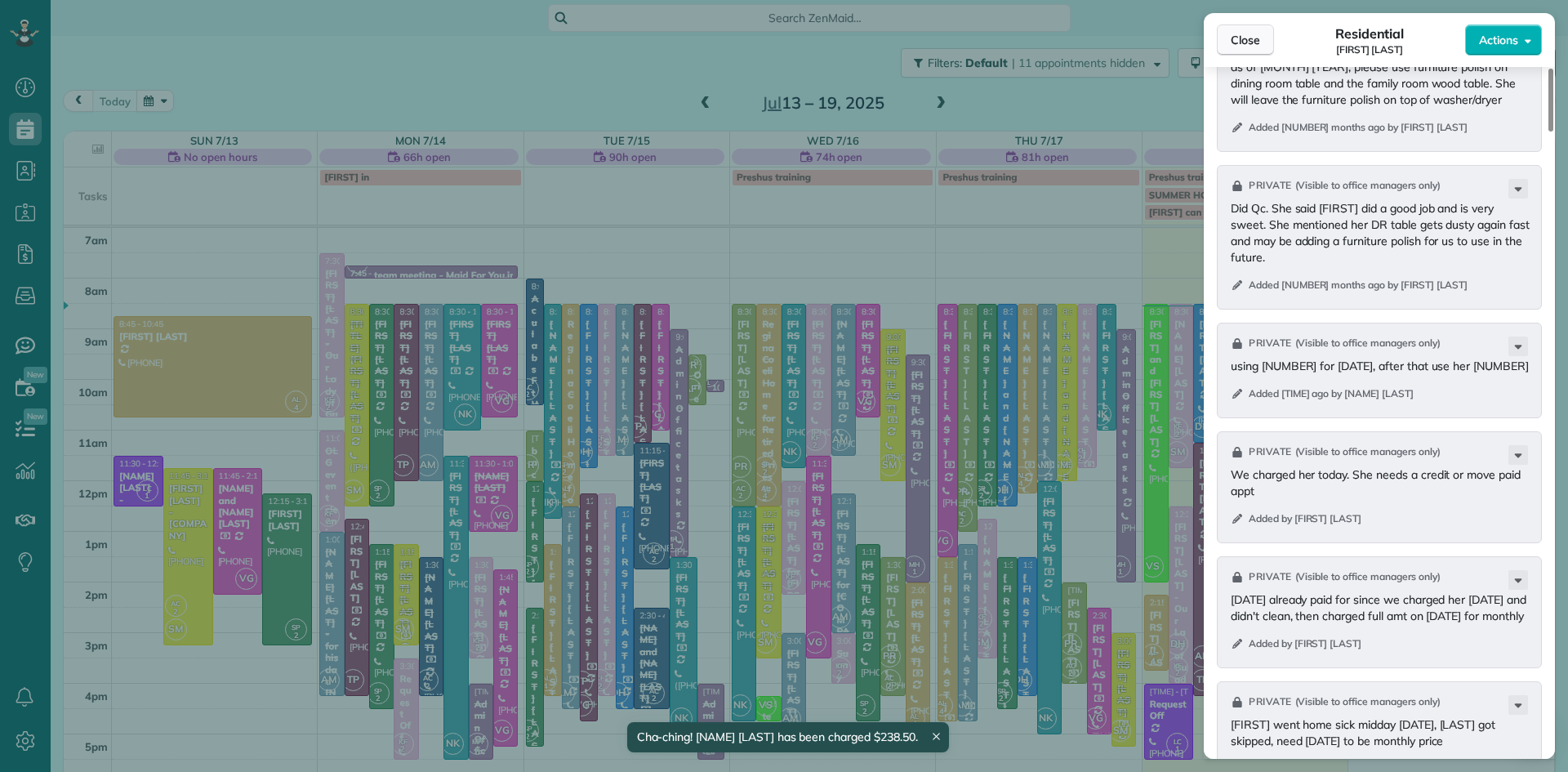 click on "Close" at bounding box center [1245, 40] 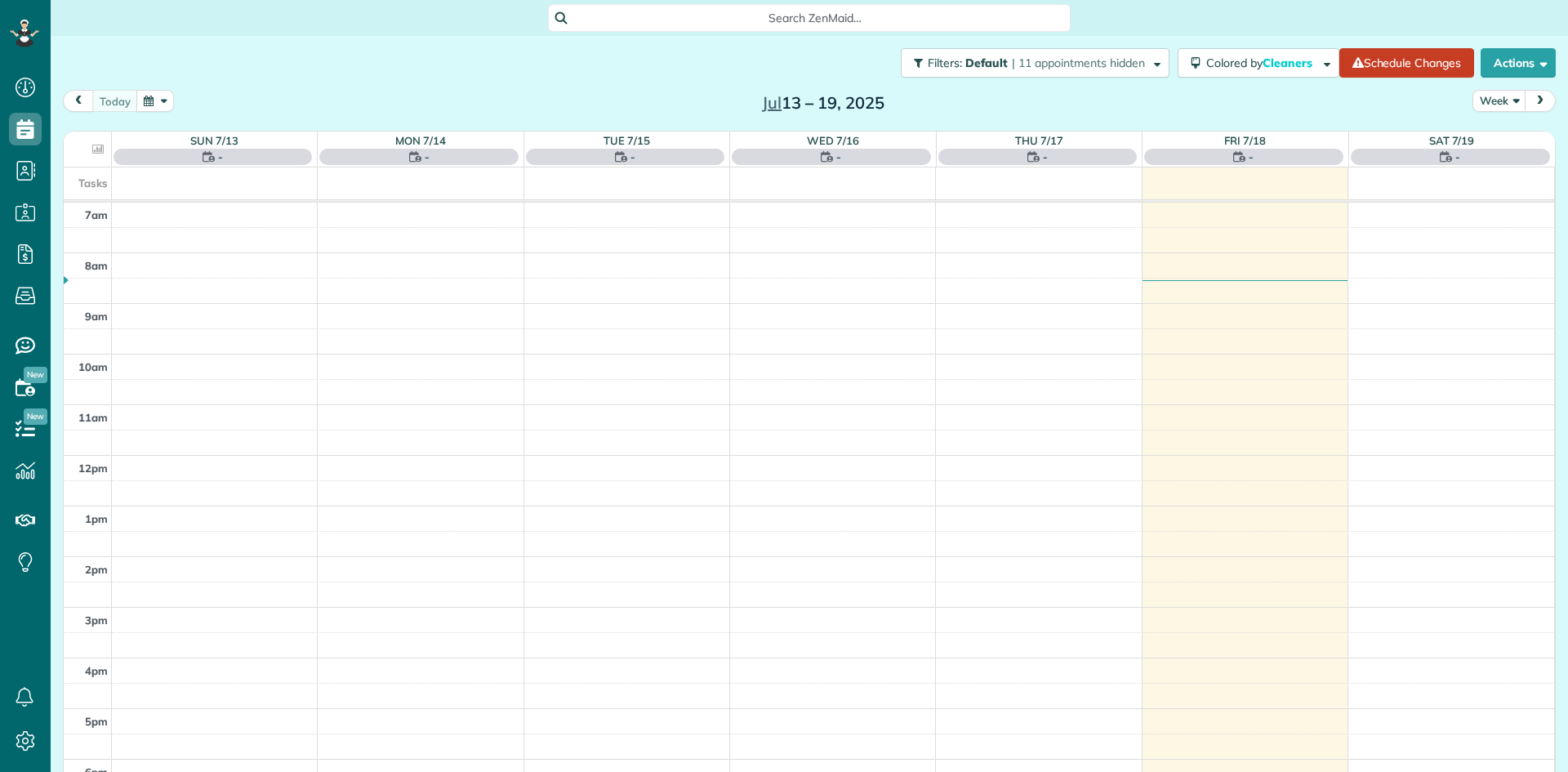 scroll, scrollTop: 0, scrollLeft: 0, axis: both 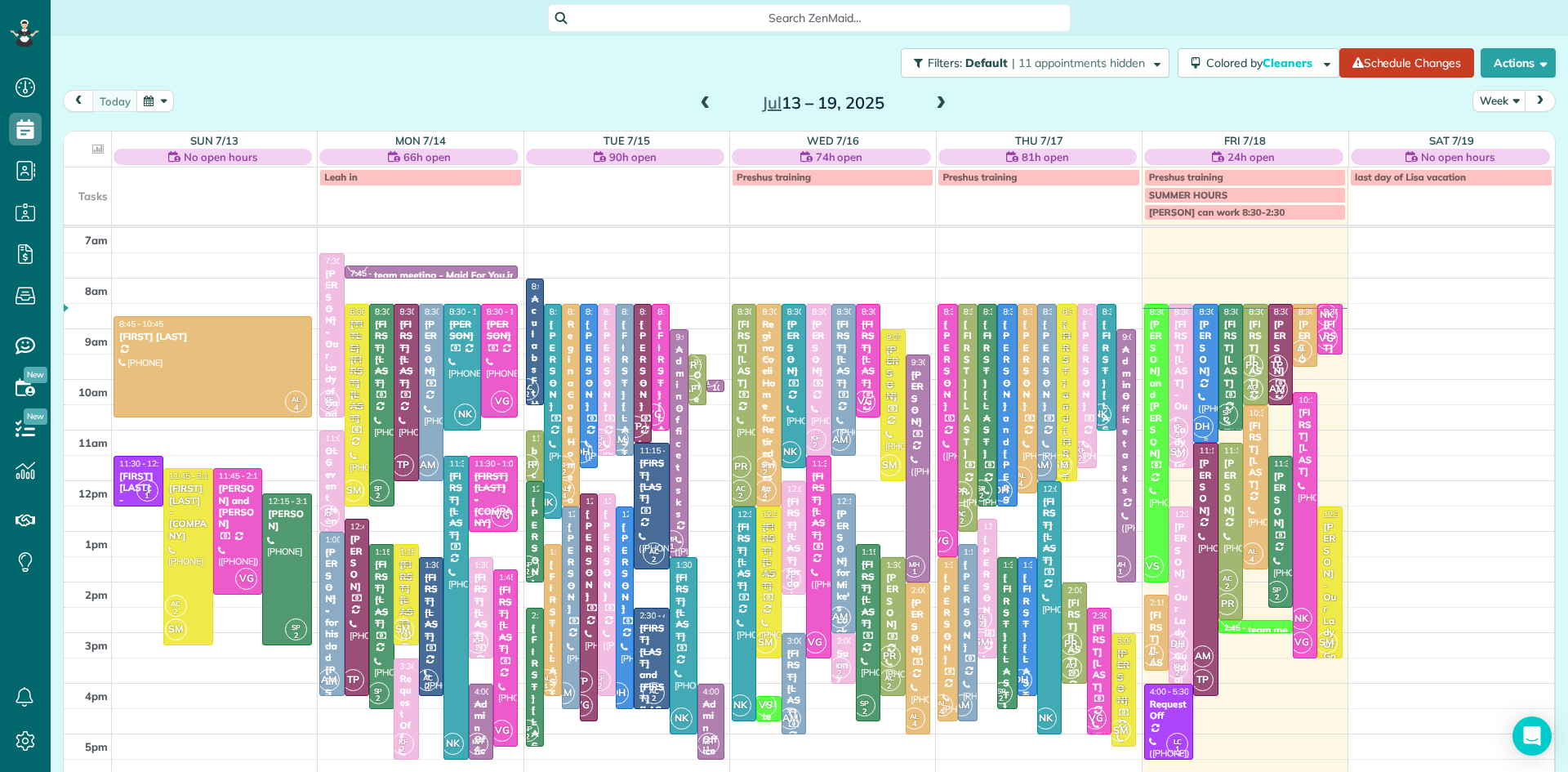 click on "DH" at bounding box center [1202, 426] 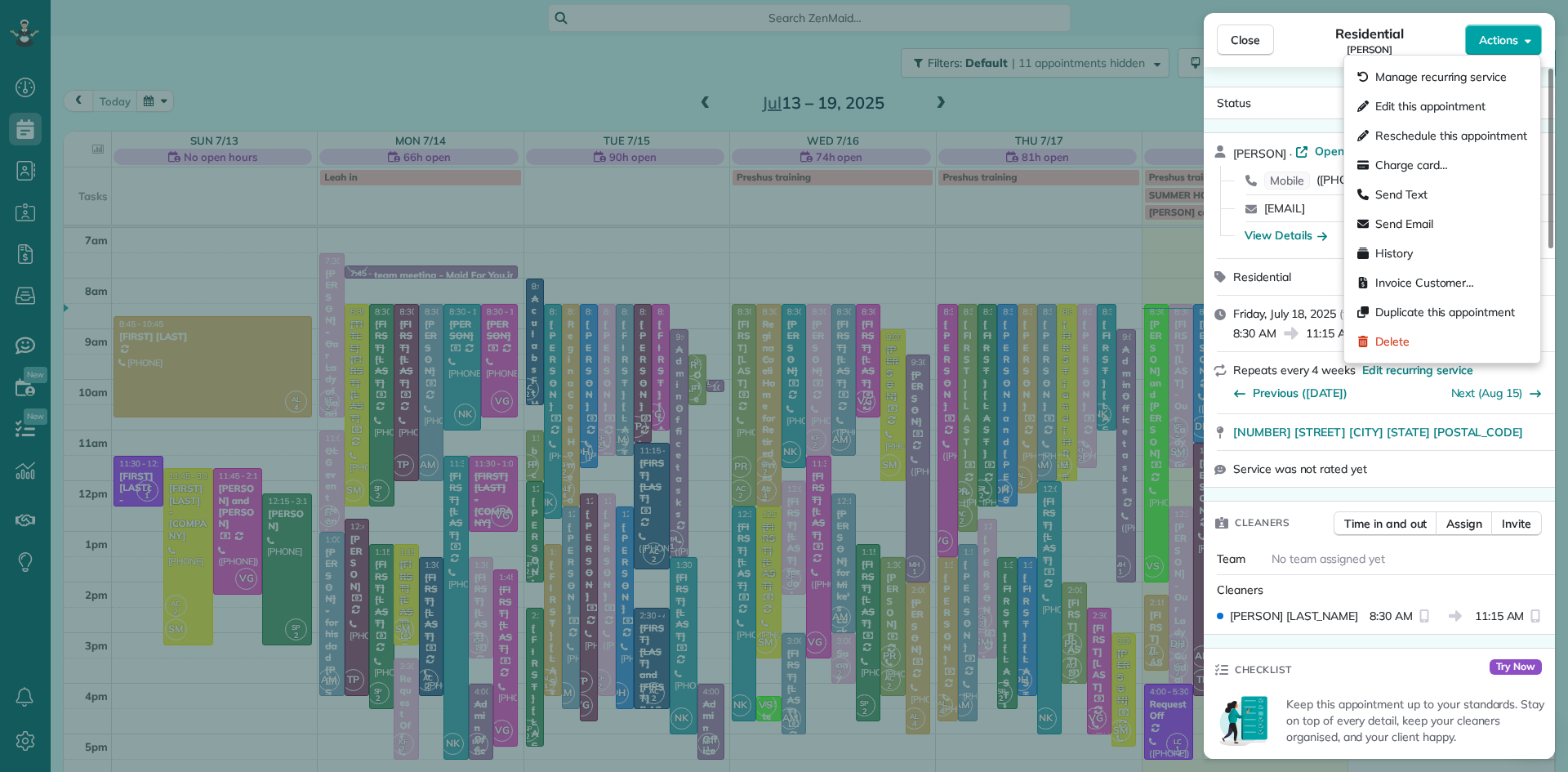 click on "Actions" at bounding box center [1499, 40] 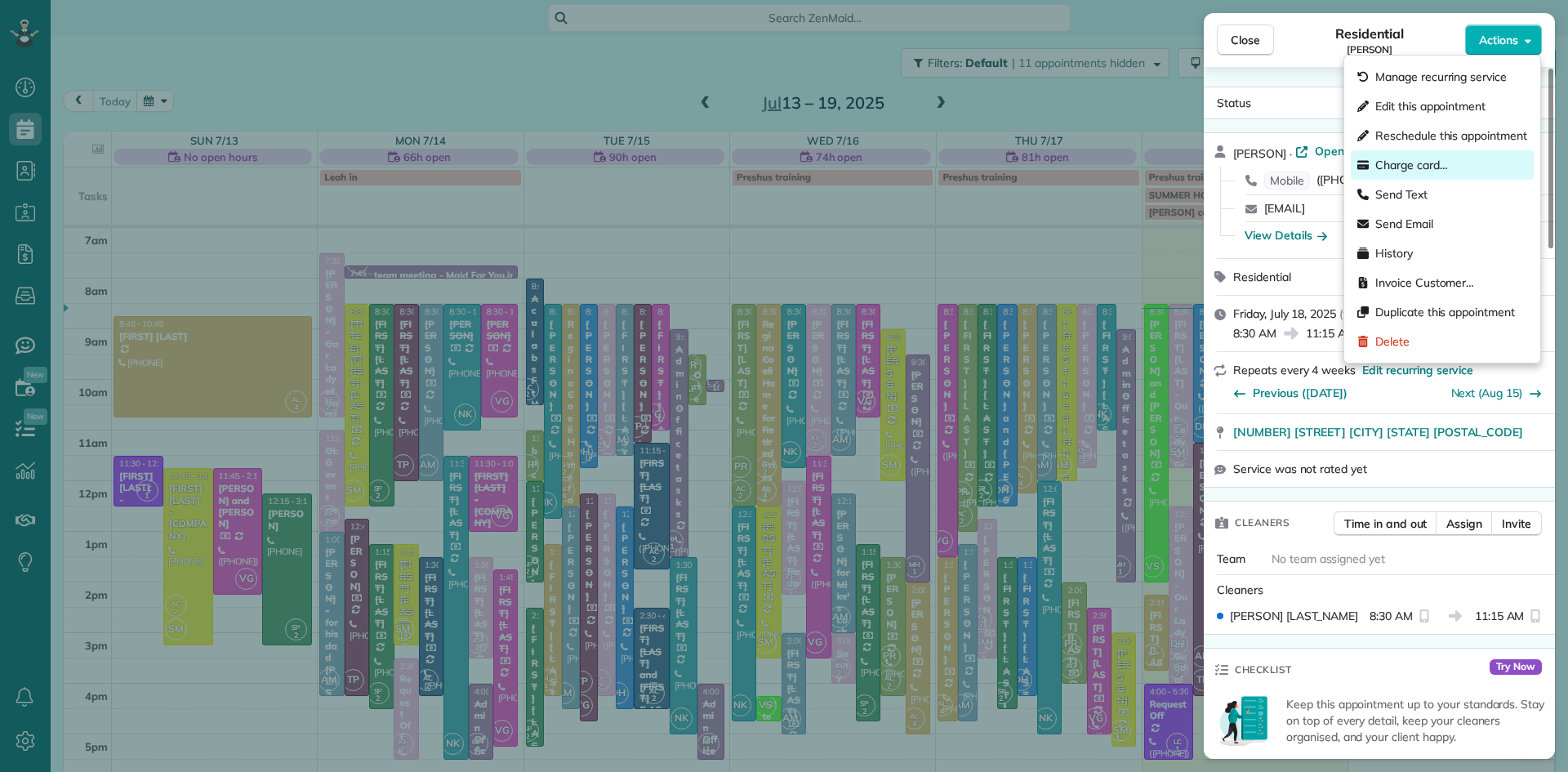 click on "Charge card…" at bounding box center [1411, 165] 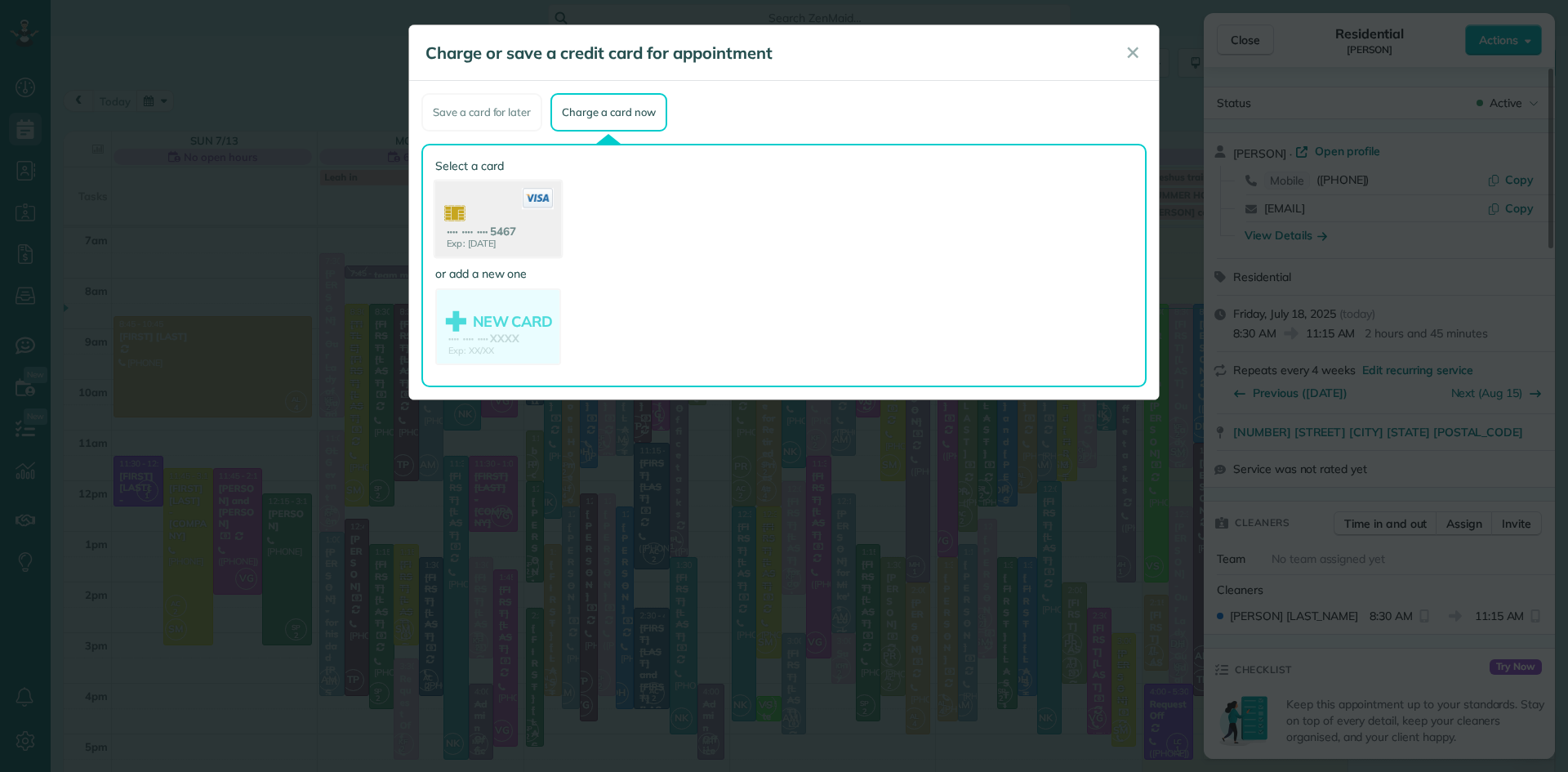 click 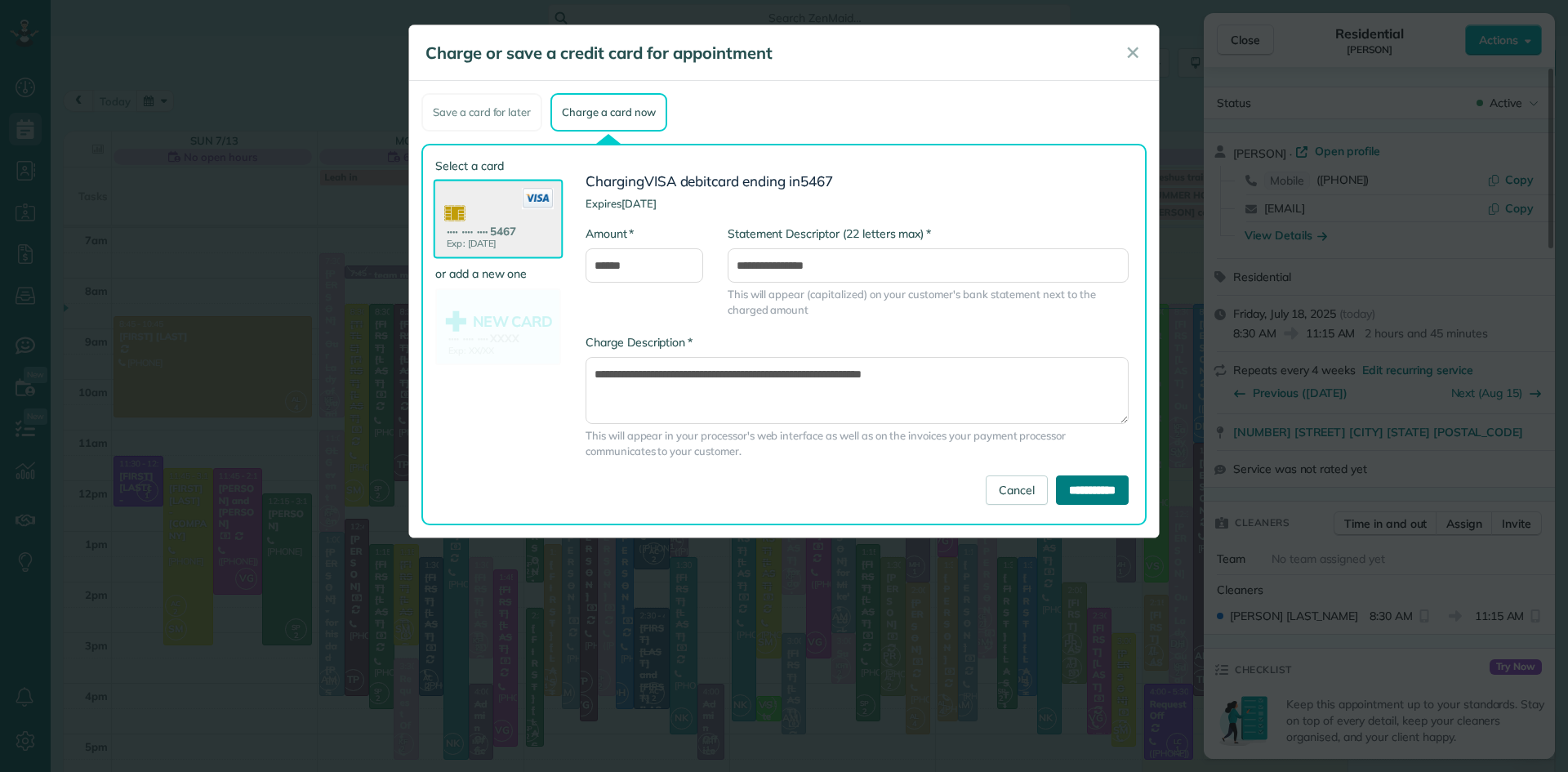 click on "**********" at bounding box center (1092, 490) 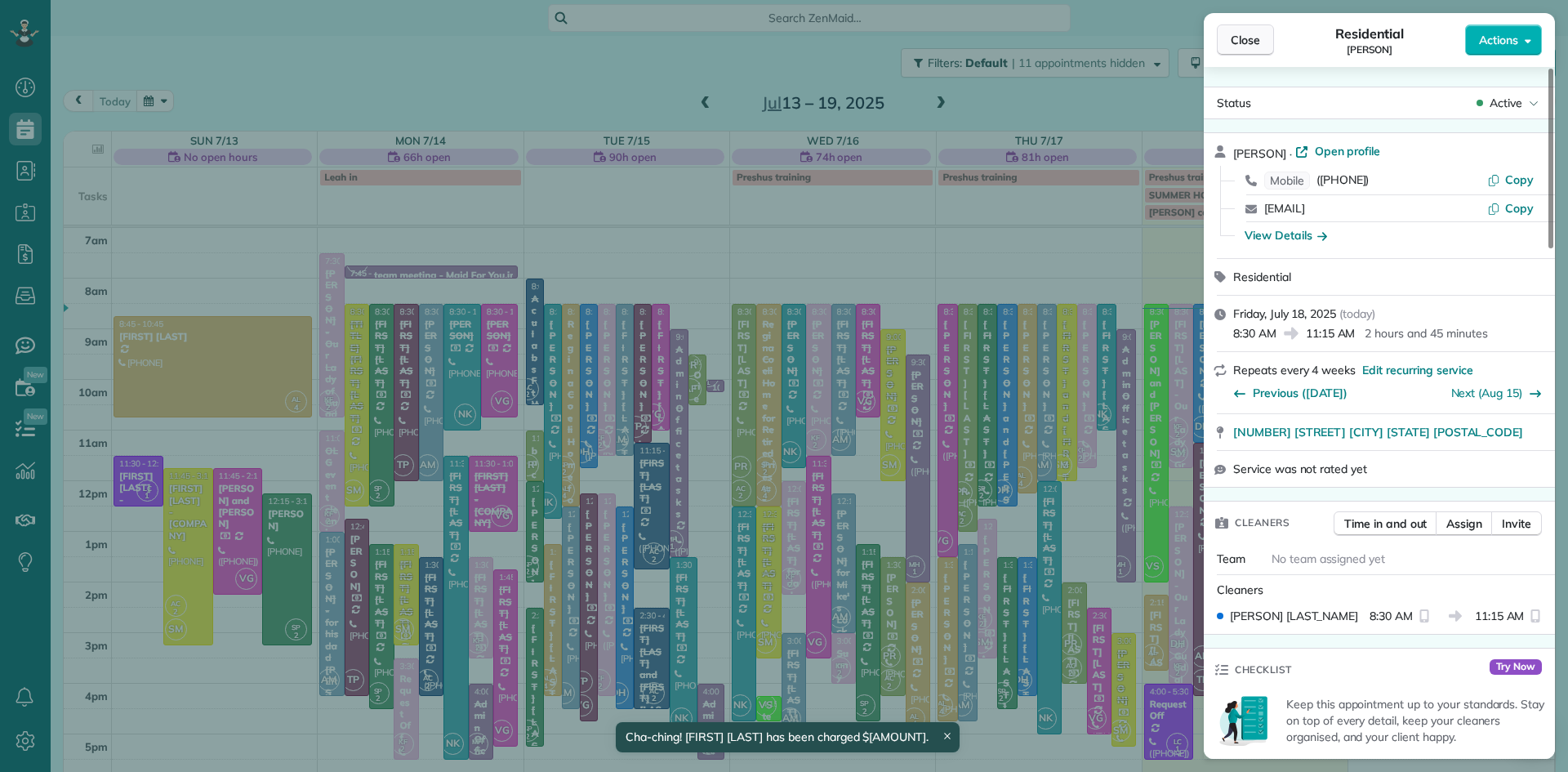click on "Close" at bounding box center [1245, 40] 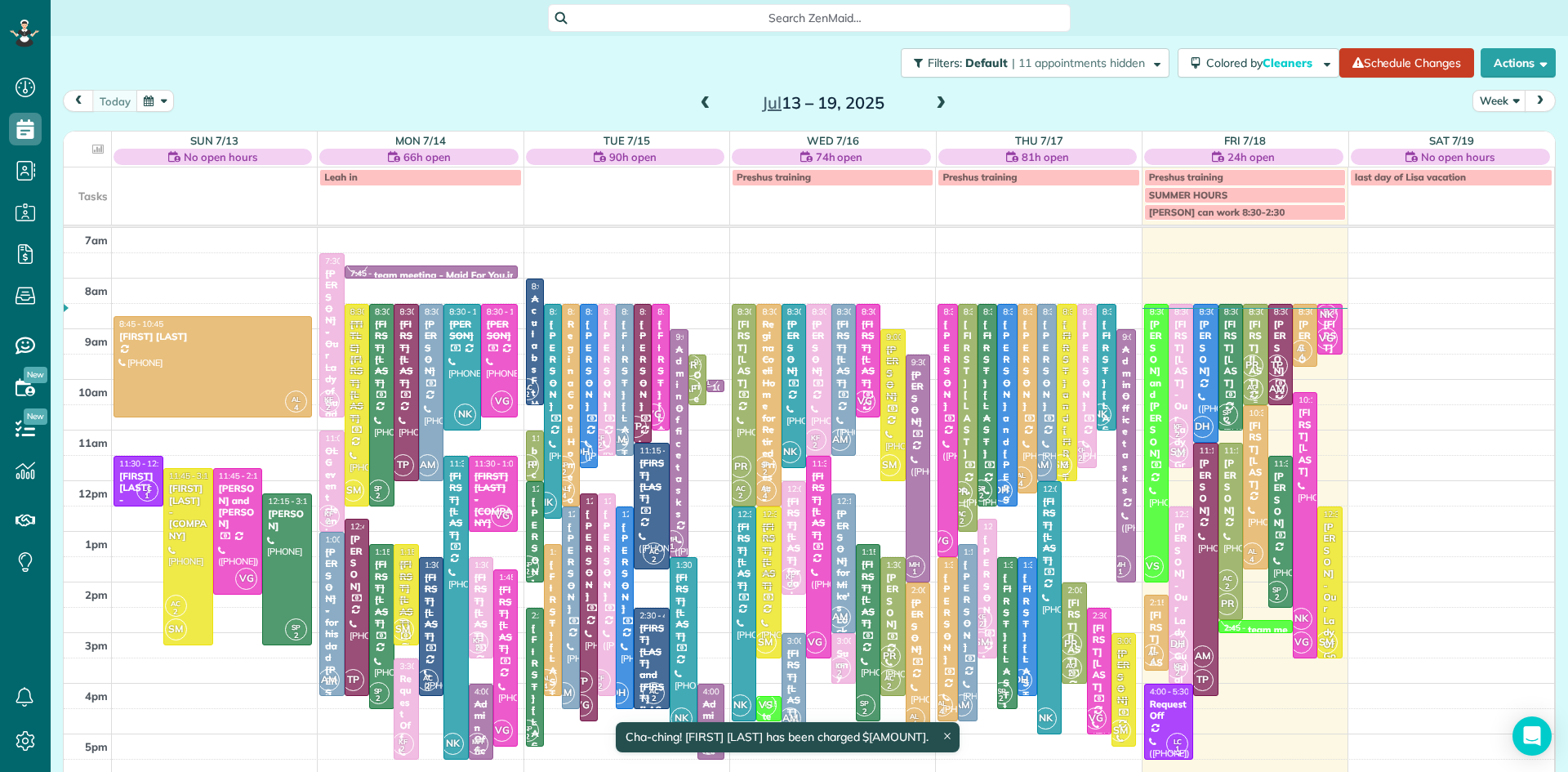 click on "PR" at bounding box center [1252, 365] 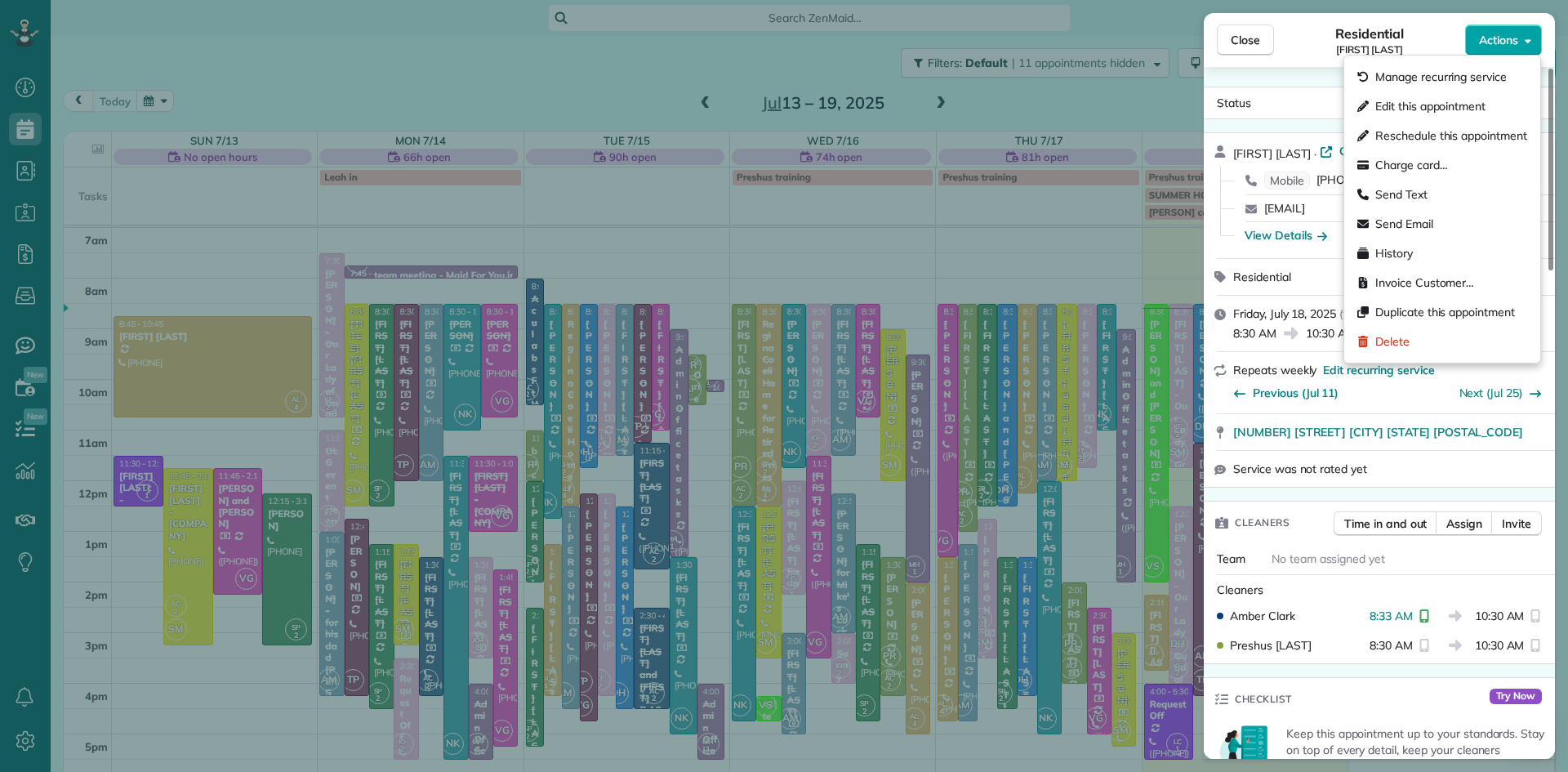 click on "Actions" at bounding box center (1499, 40) 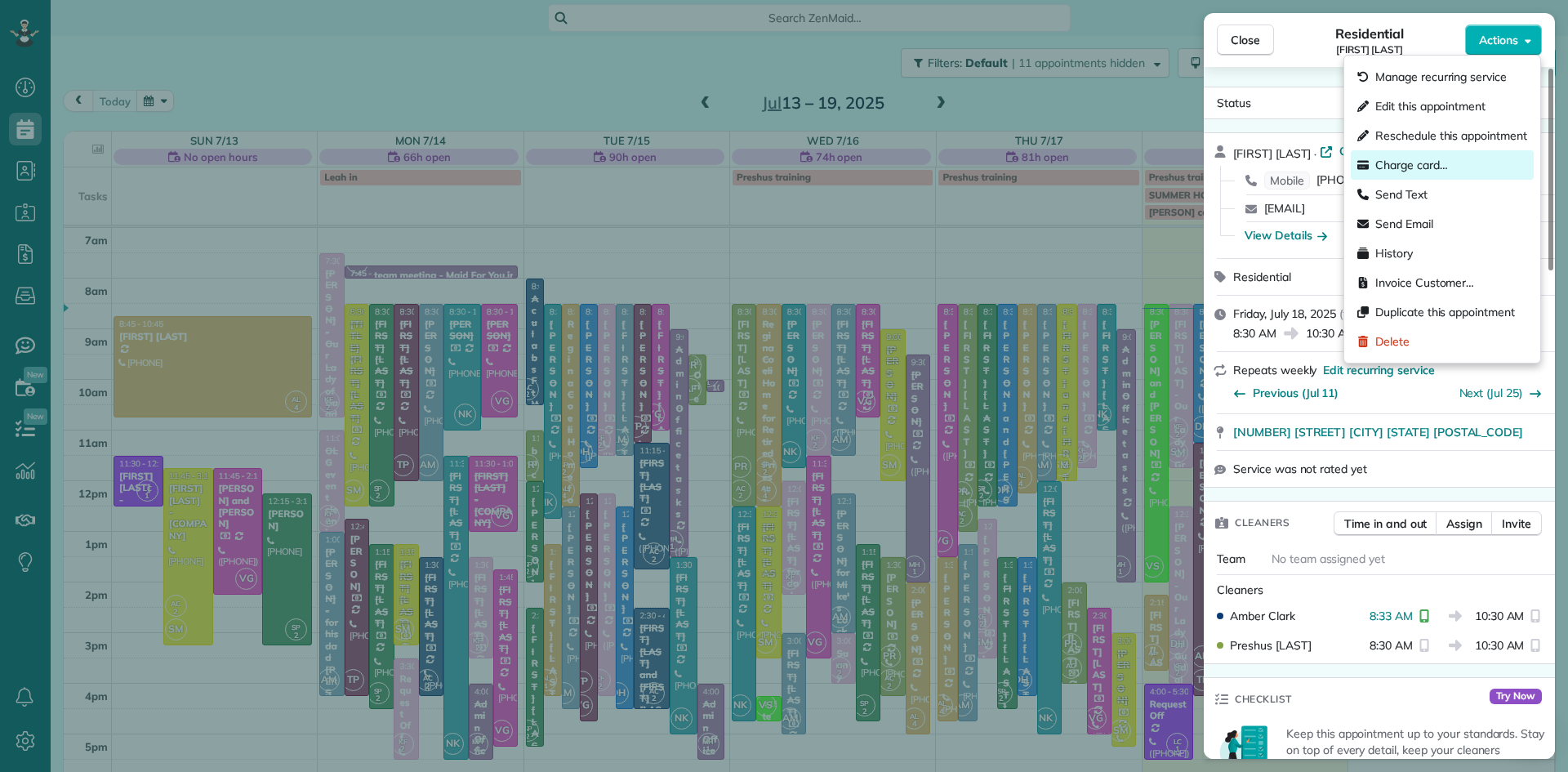click on "Charge card…" at bounding box center (1411, 165) 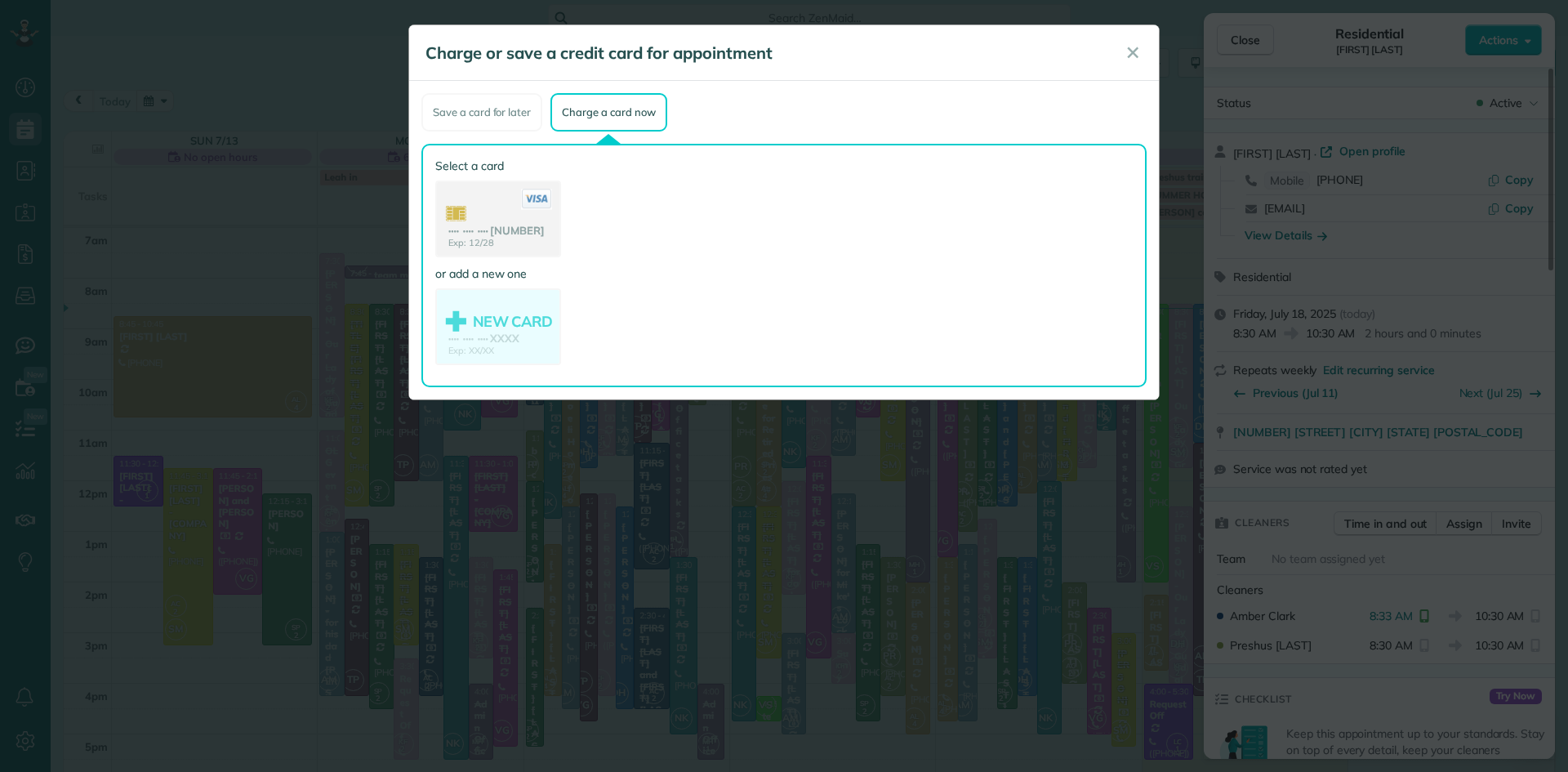 click 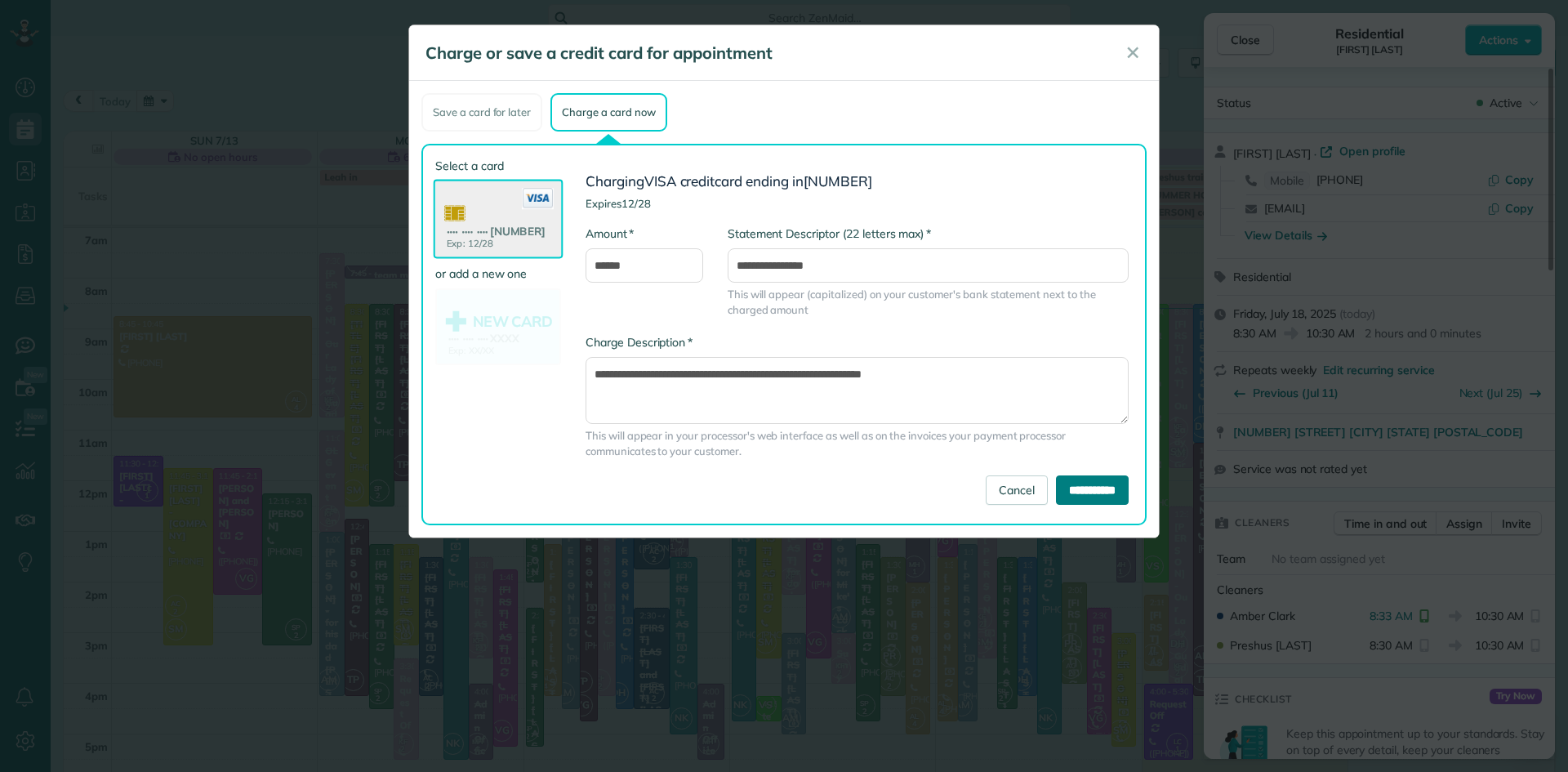 click on "**********" at bounding box center [1092, 490] 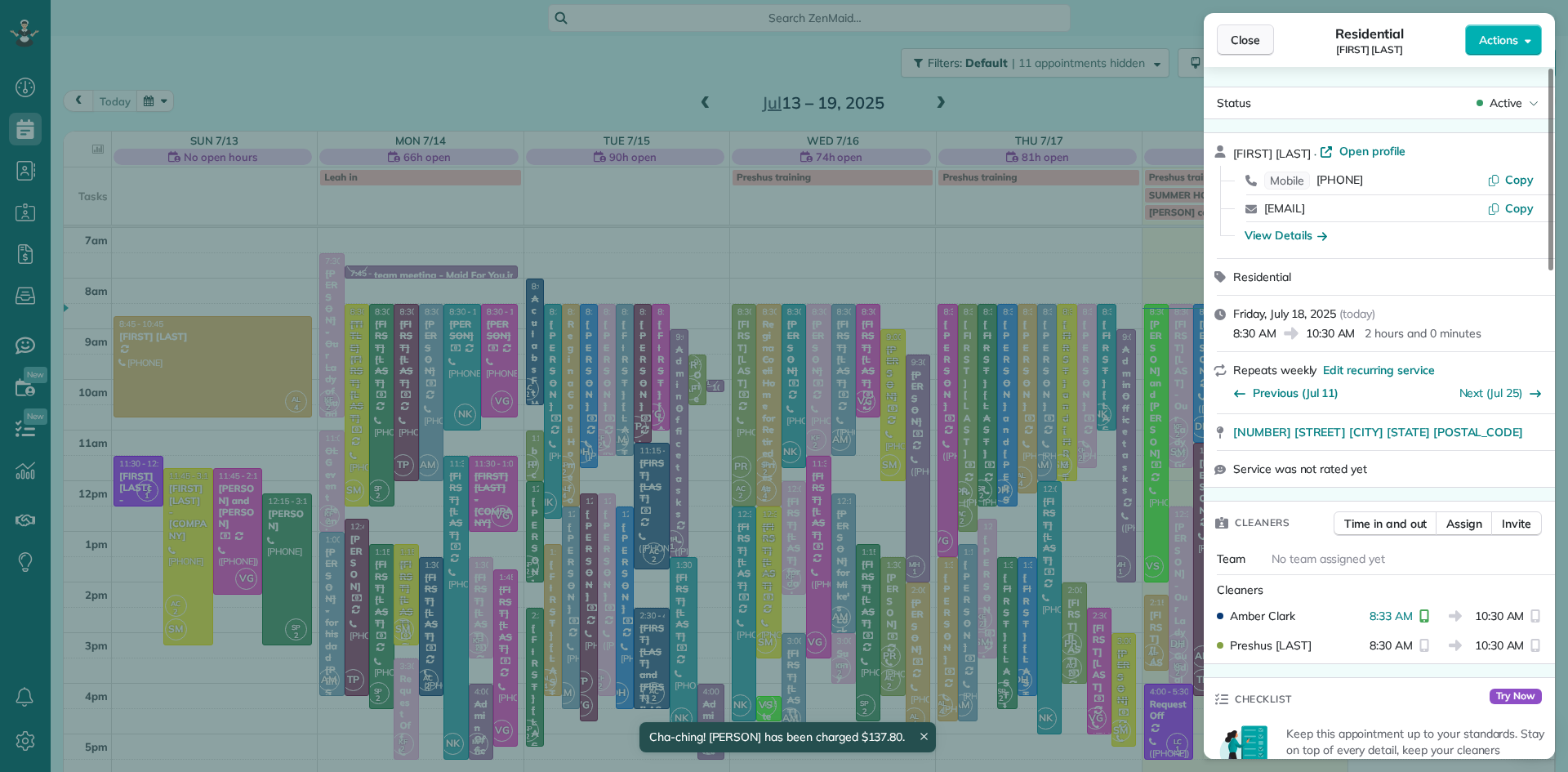 click on "Close" at bounding box center [1245, 40] 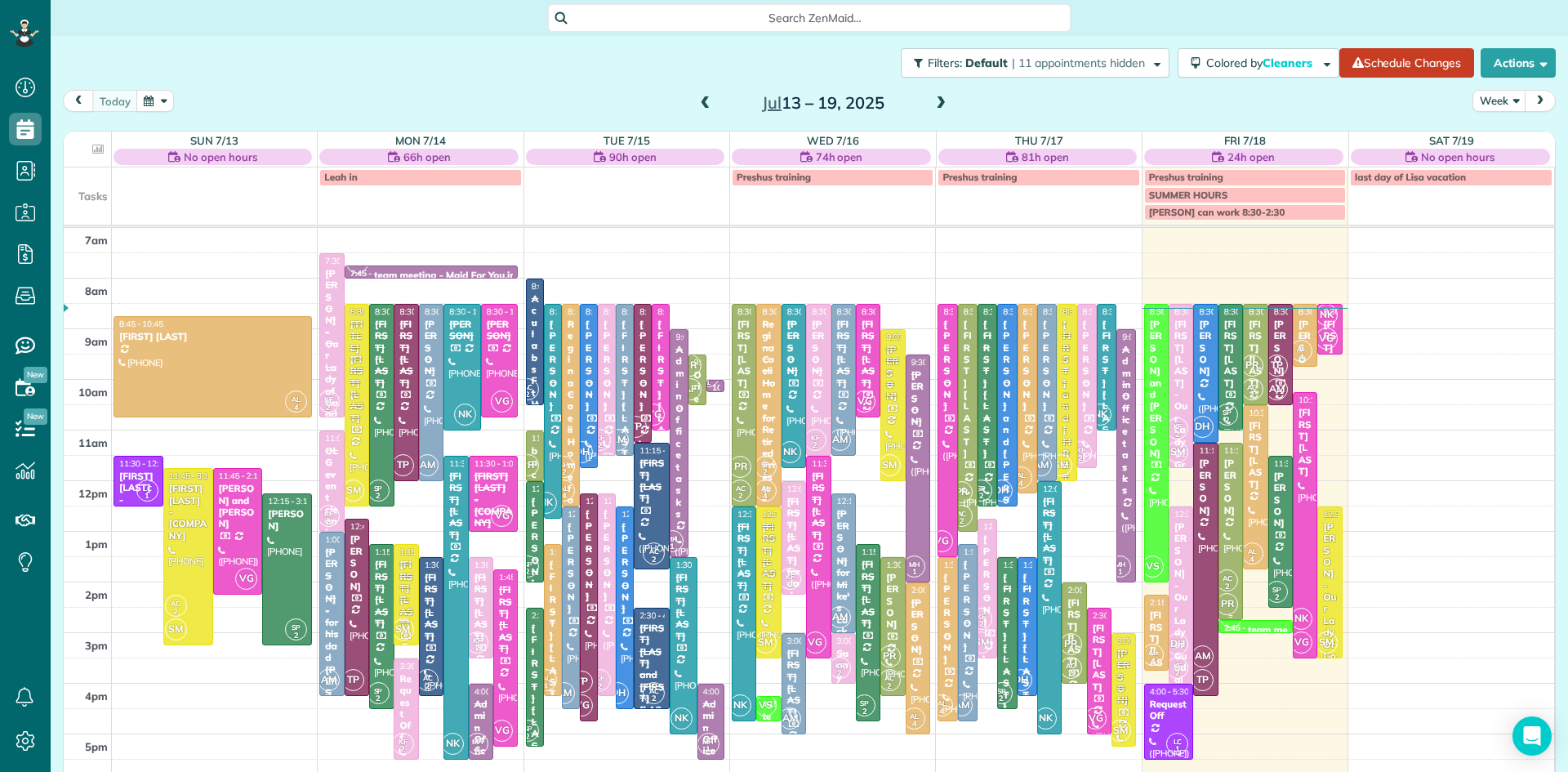 click on "PR" at bounding box center (1227, 604) 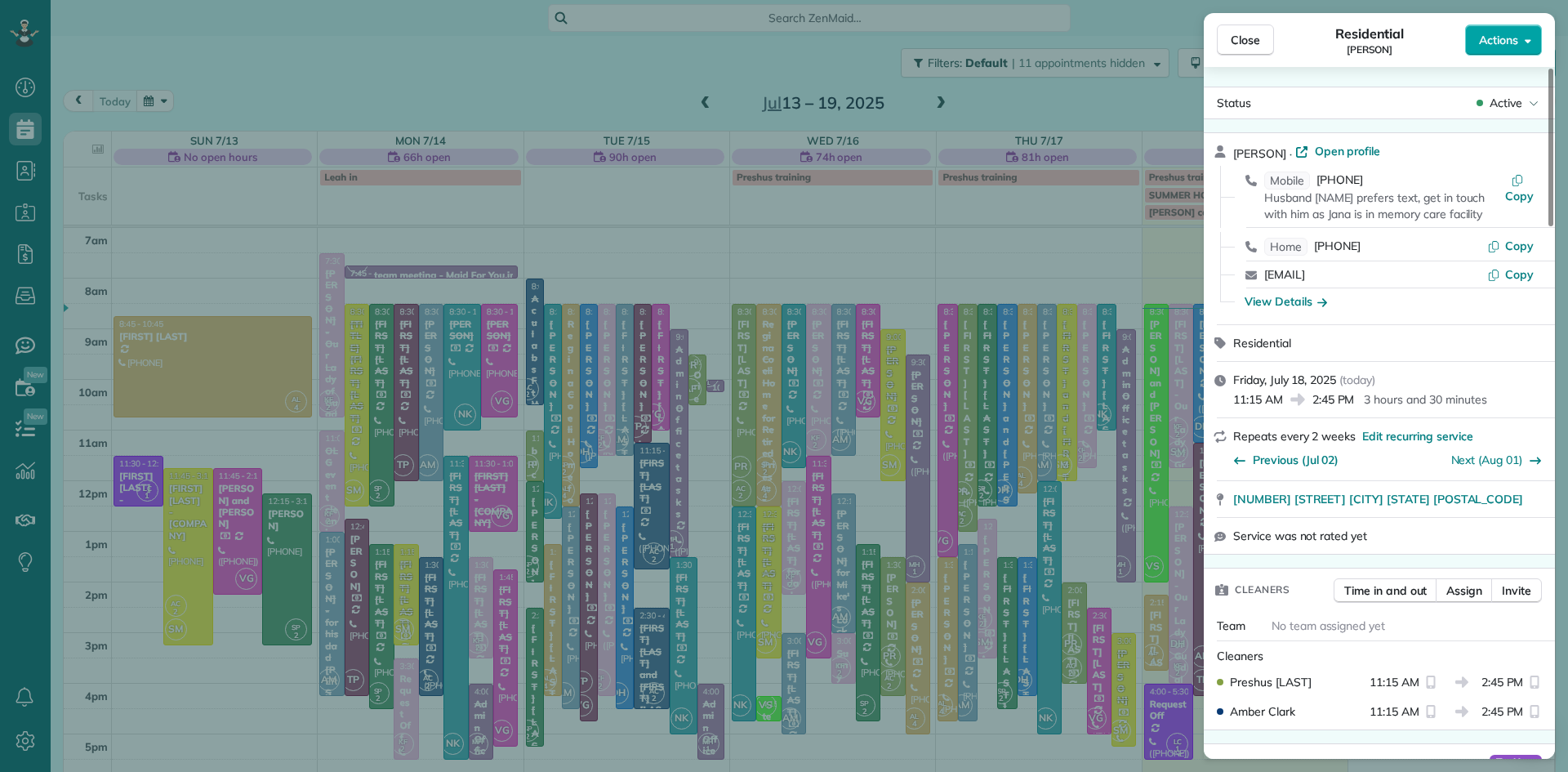 click on "Actions" at bounding box center (1499, 40) 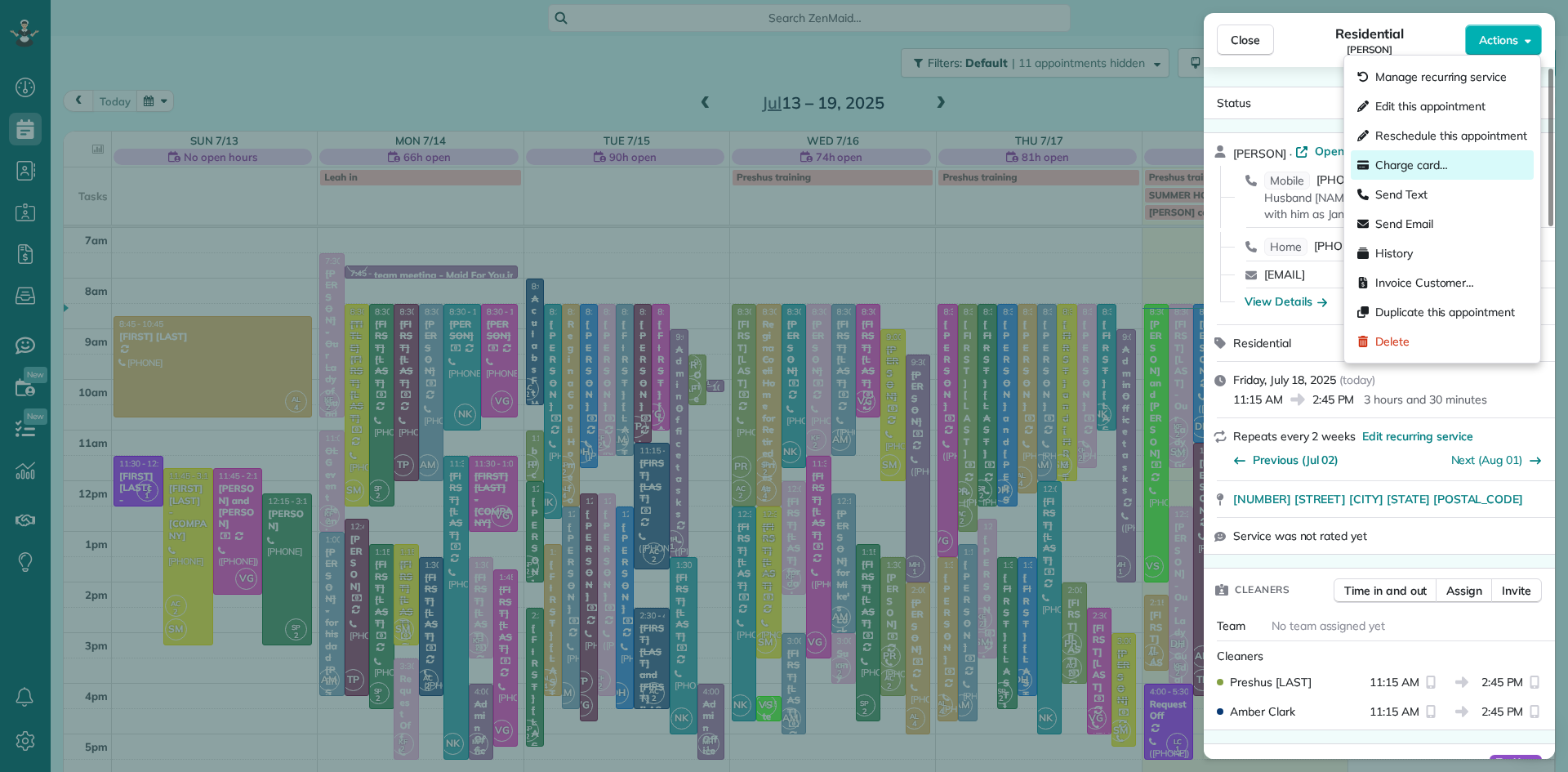 click on "Charge card…" at bounding box center [1411, 165] 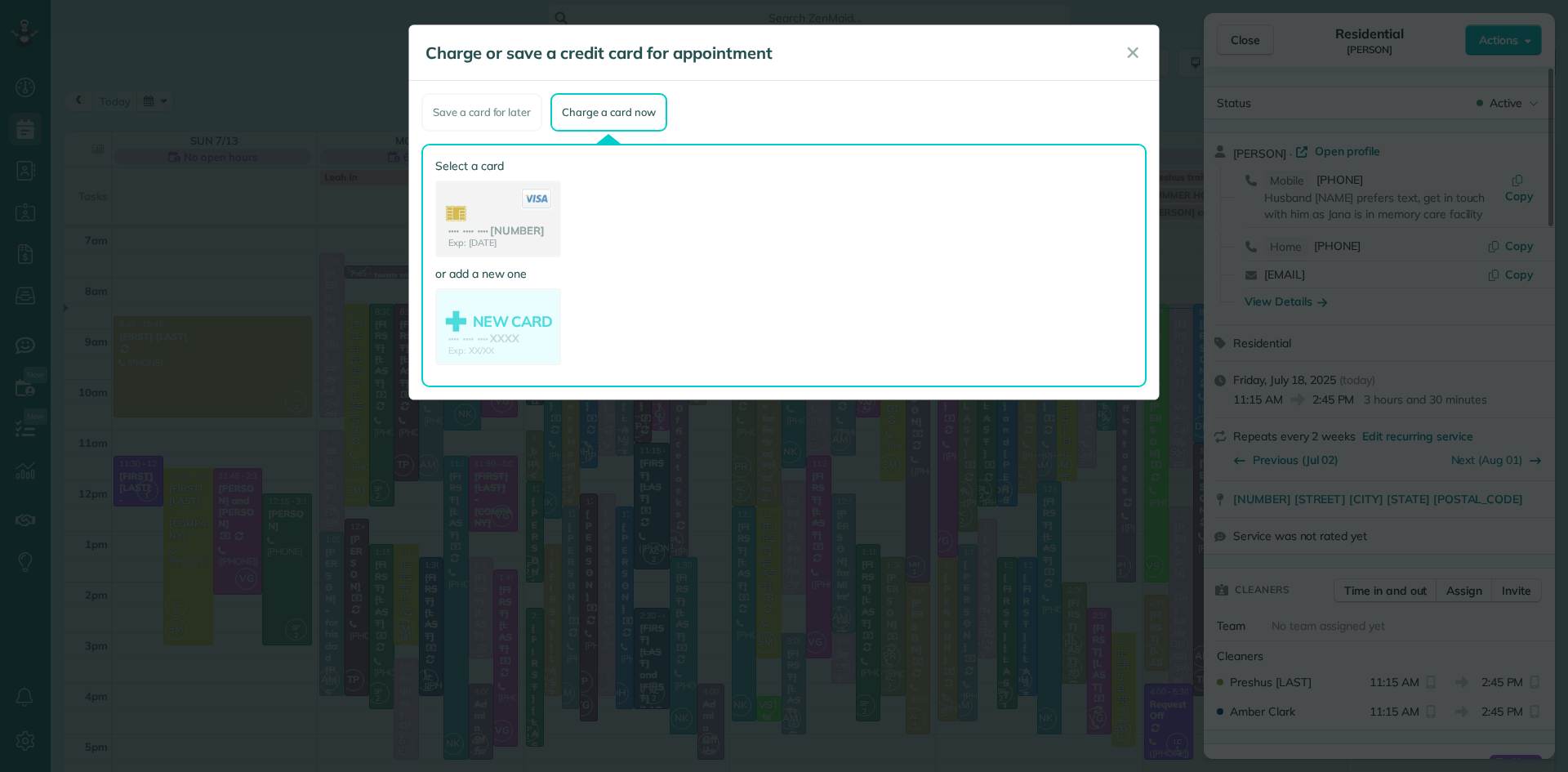 click 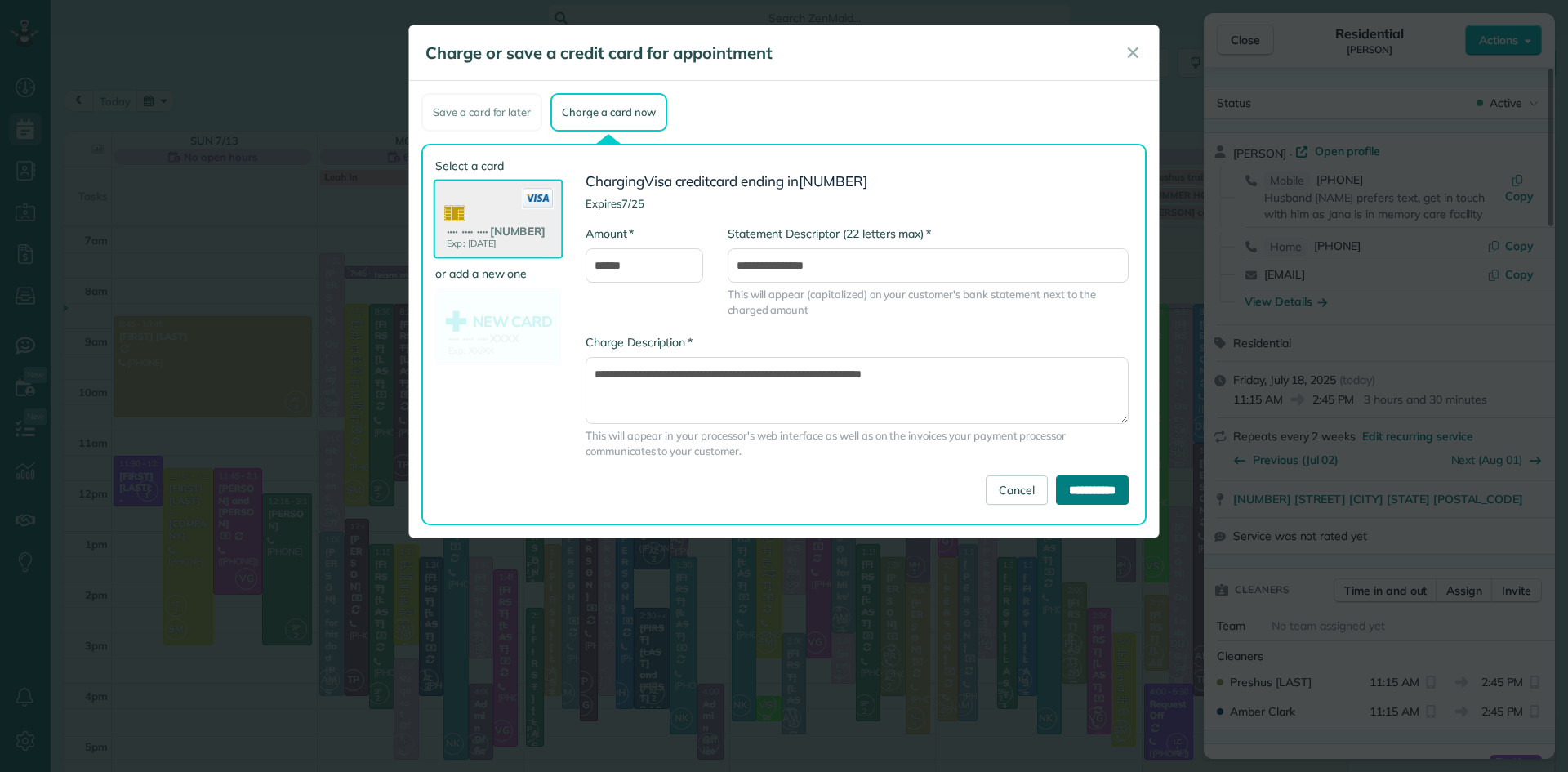 click on "**********" at bounding box center [1092, 490] 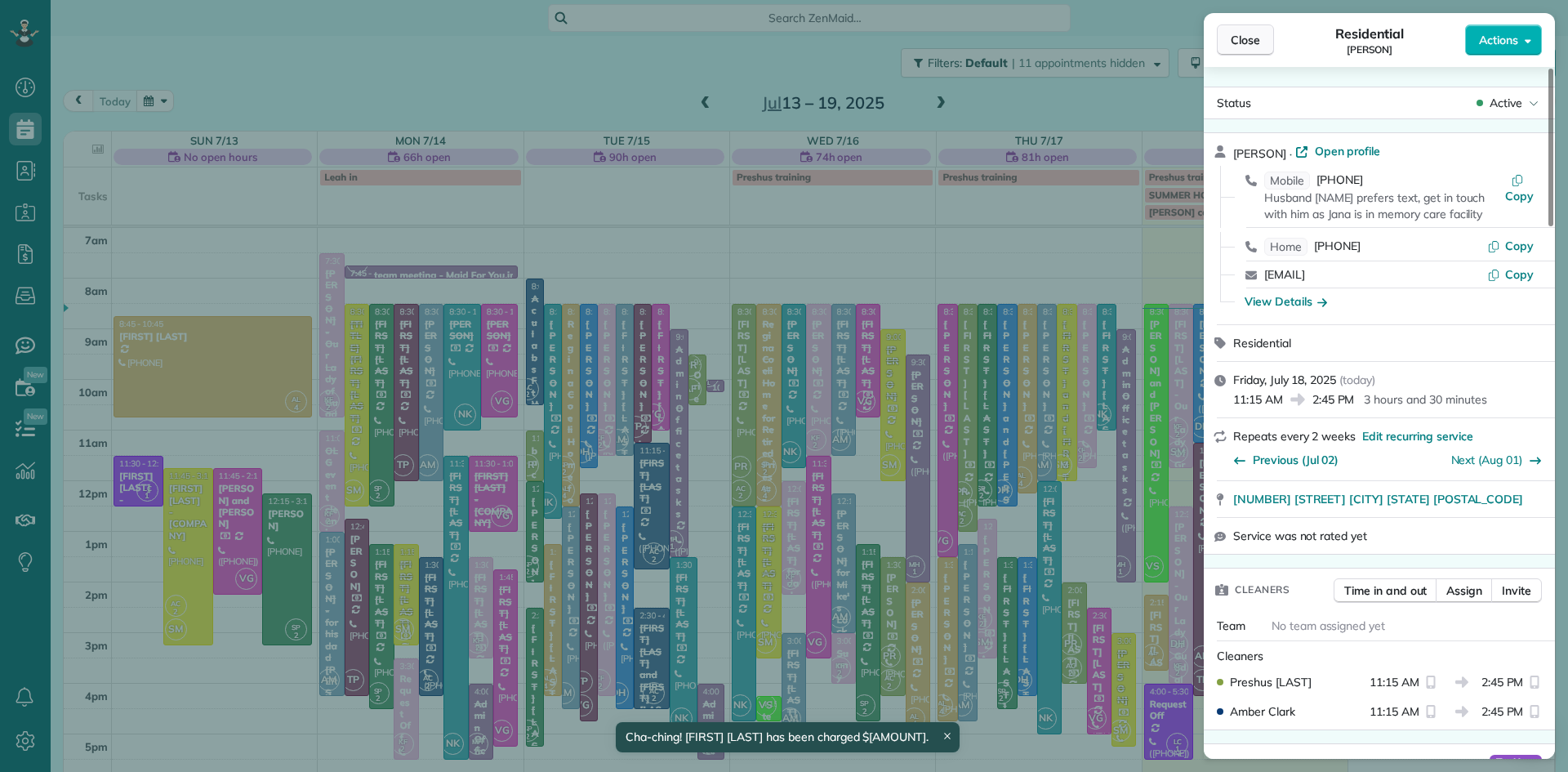 click on "Close" at bounding box center [1245, 40] 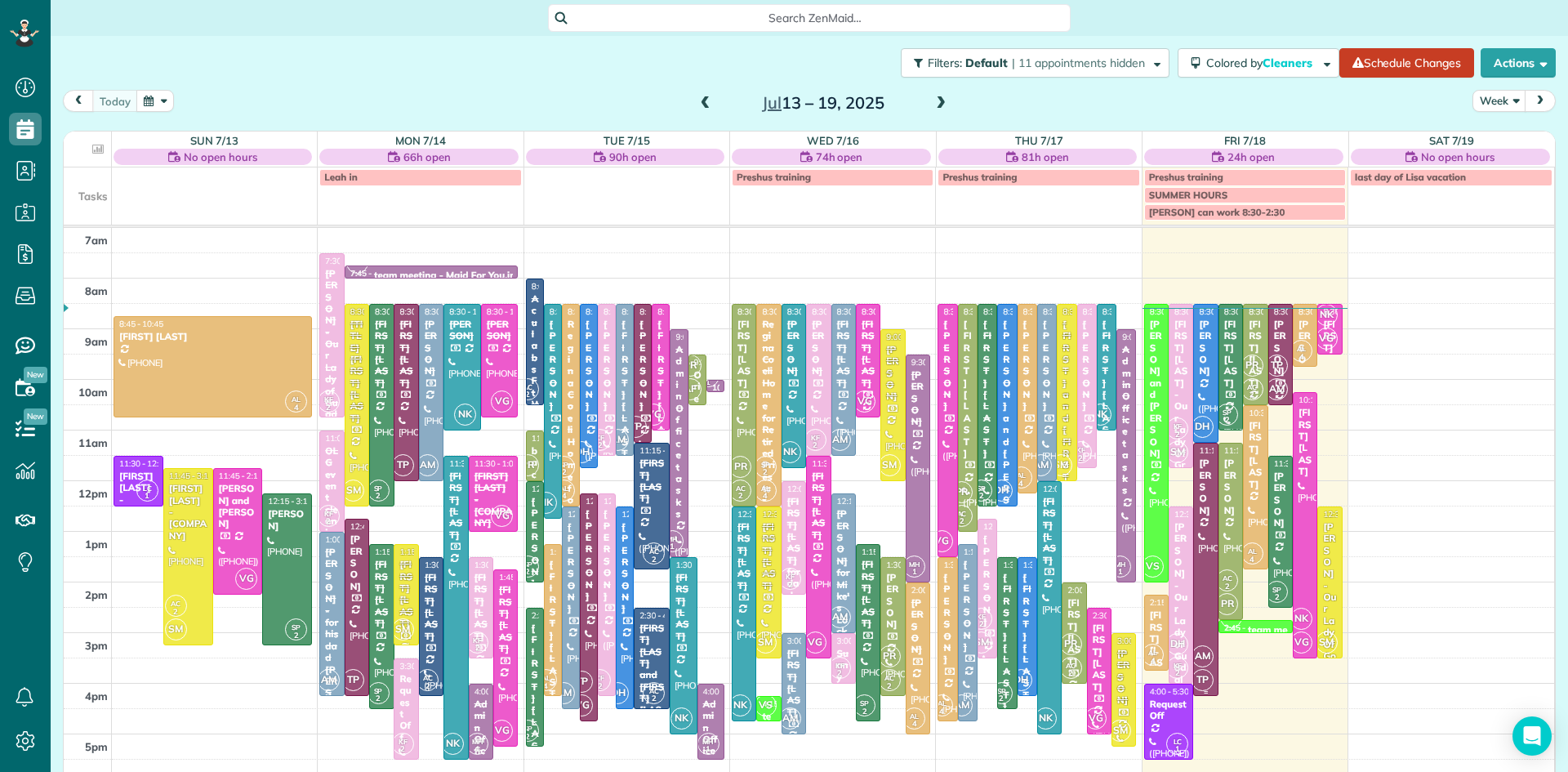 click at bounding box center (1205, 569) 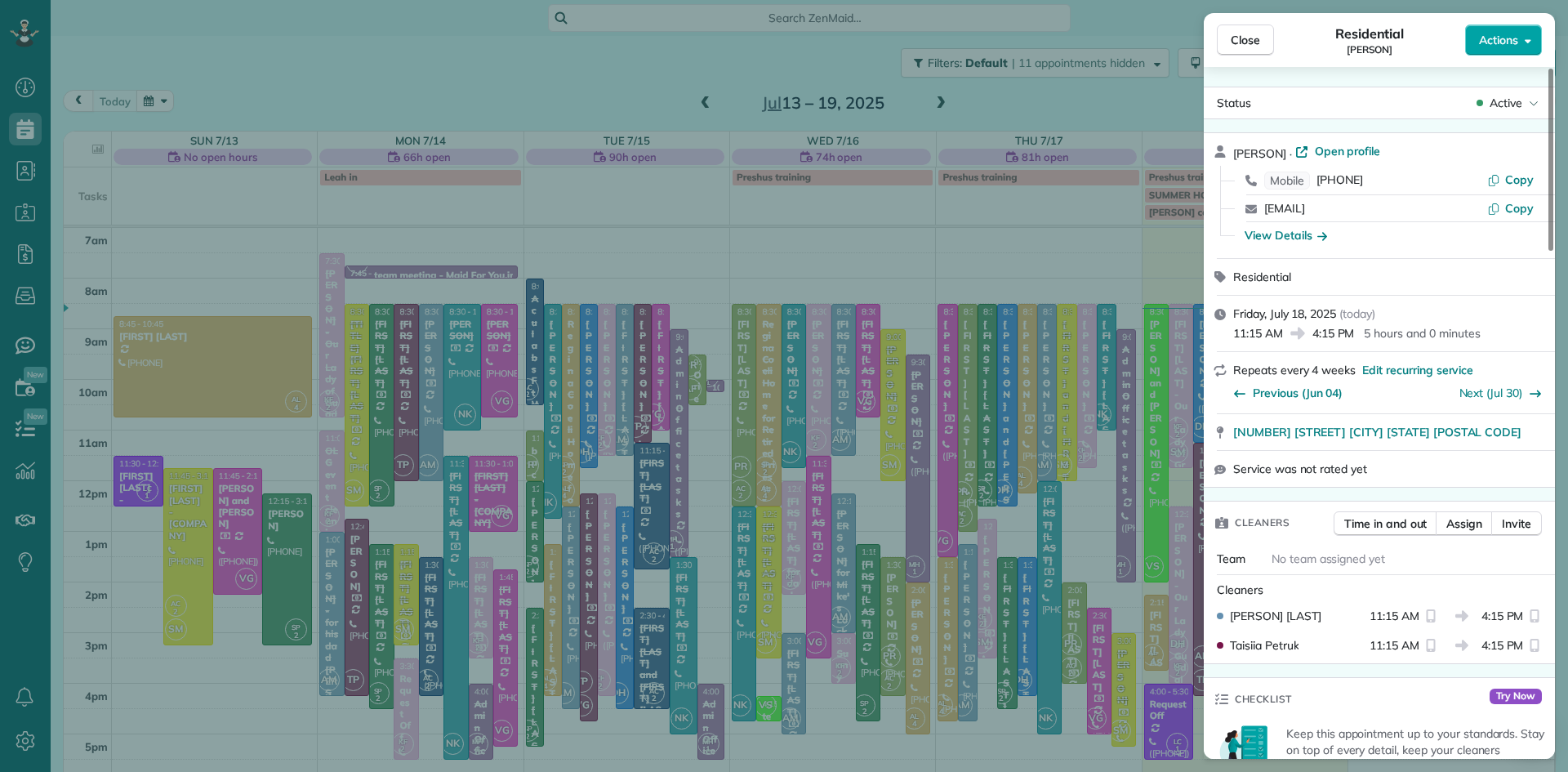 click on "Actions" at bounding box center (1499, 40) 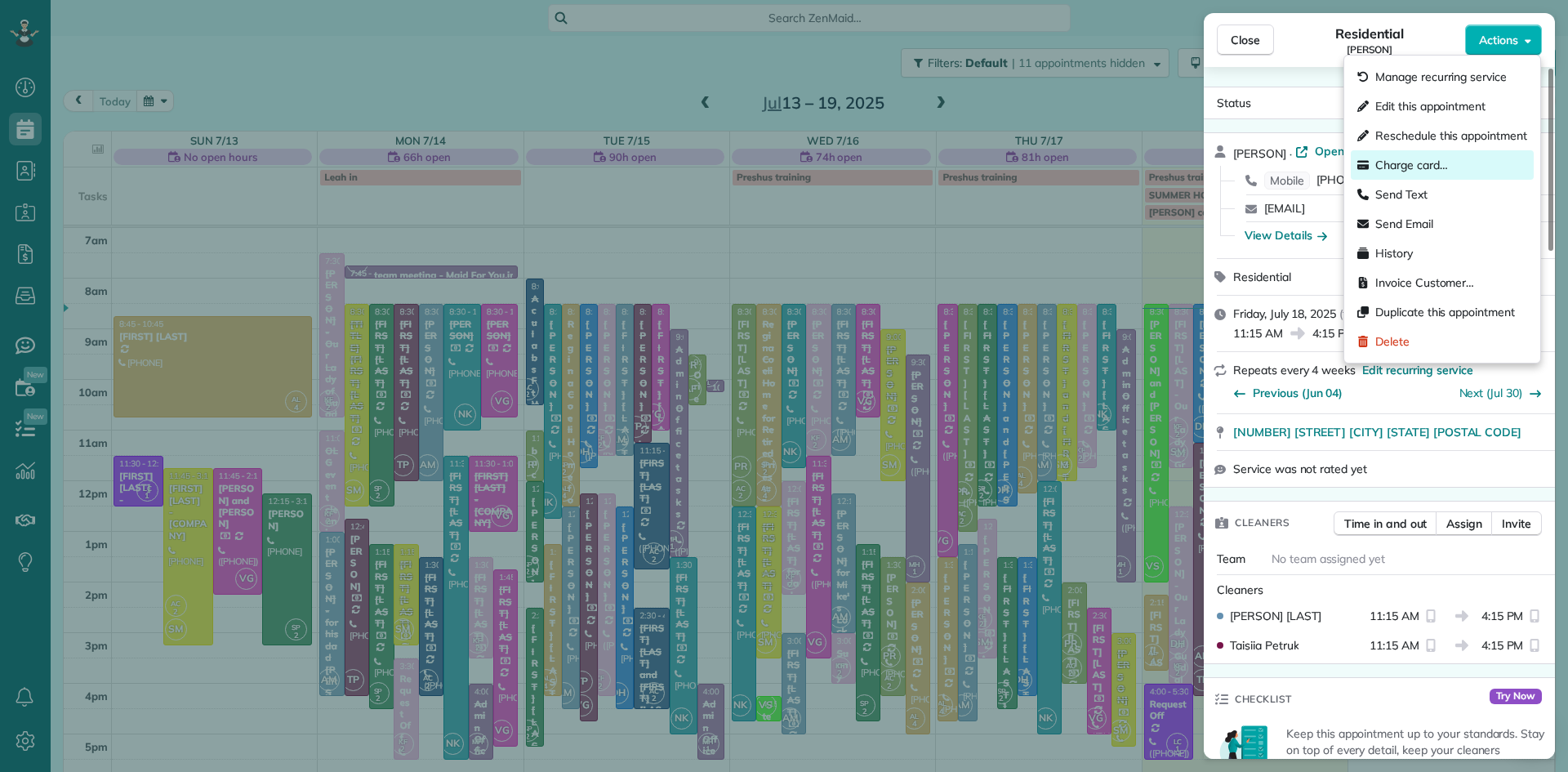 click on "Charge card…" at bounding box center (1411, 165) 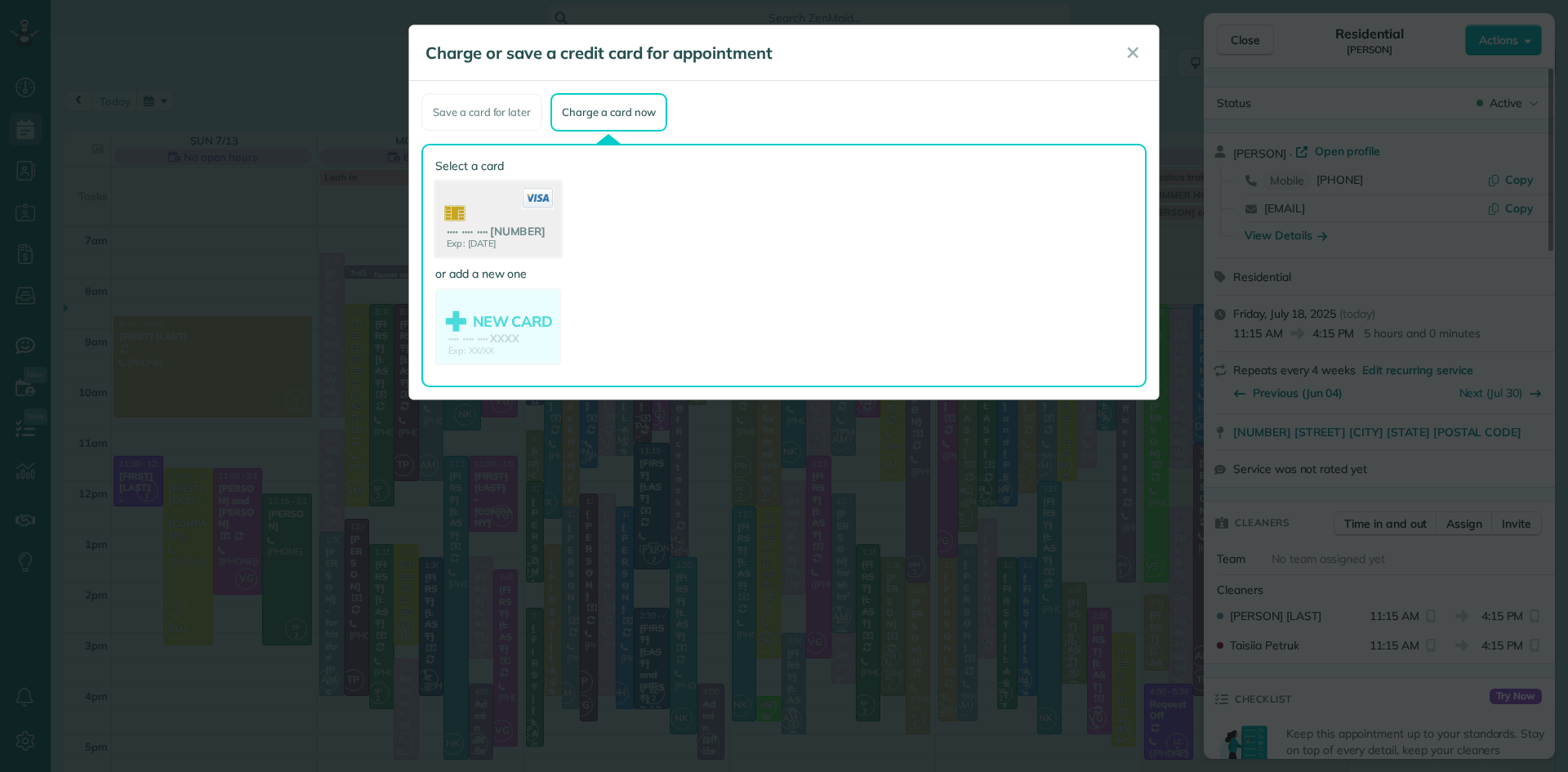 click 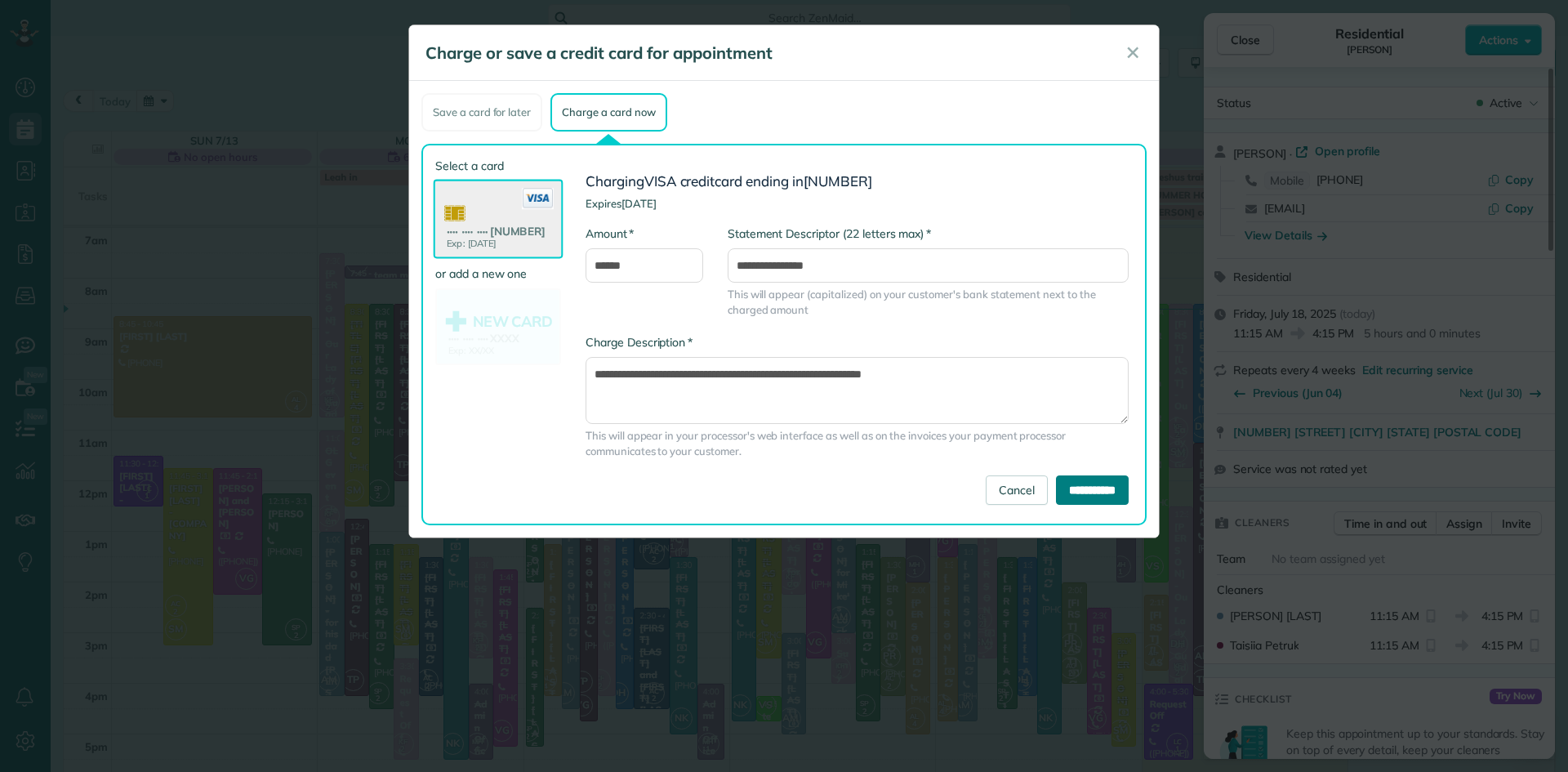 drag, startPoint x: 1122, startPoint y: 492, endPoint x: 1096, endPoint y: 509, distance: 31.06445 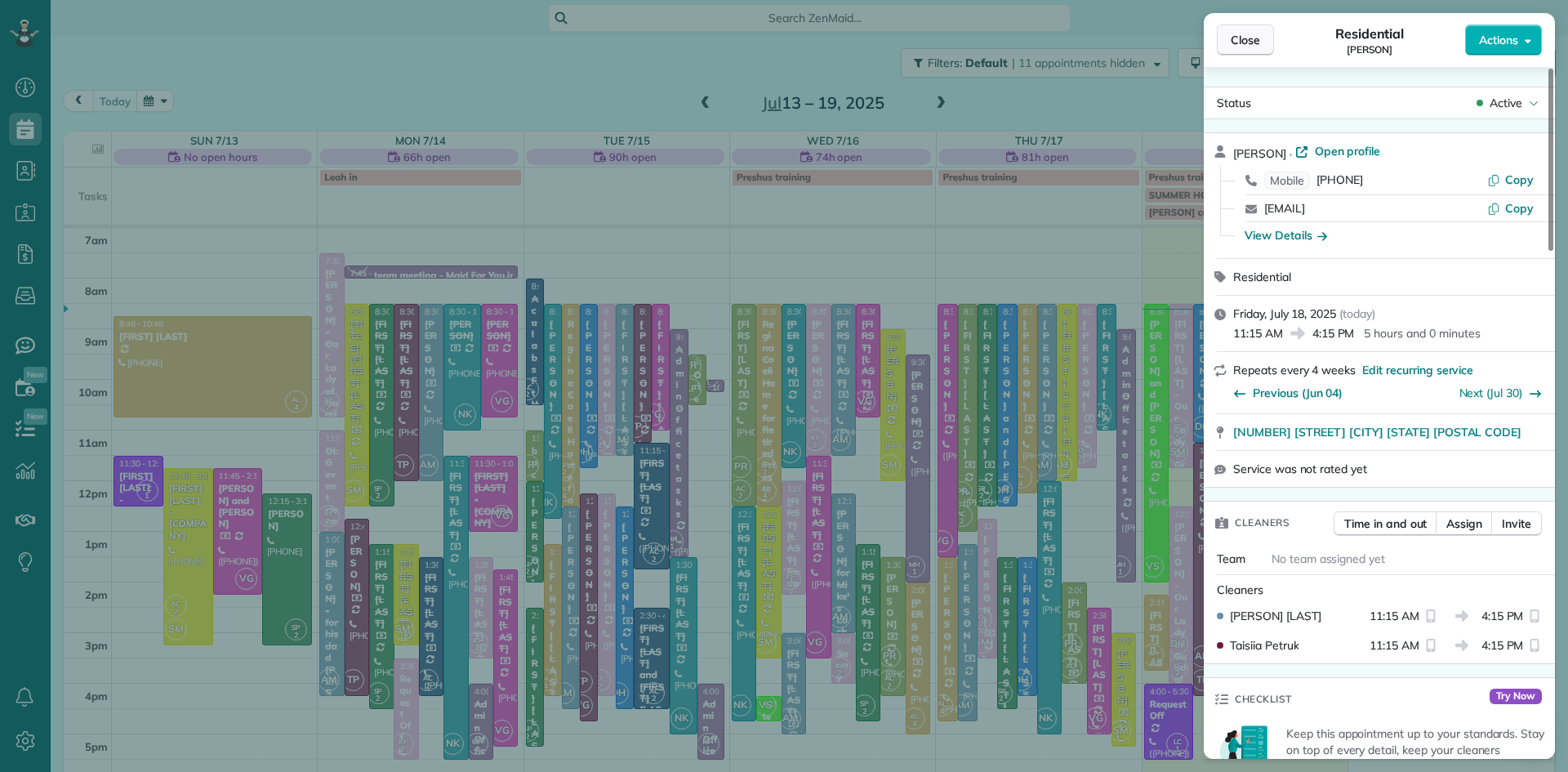 click on "Close" at bounding box center (1245, 40) 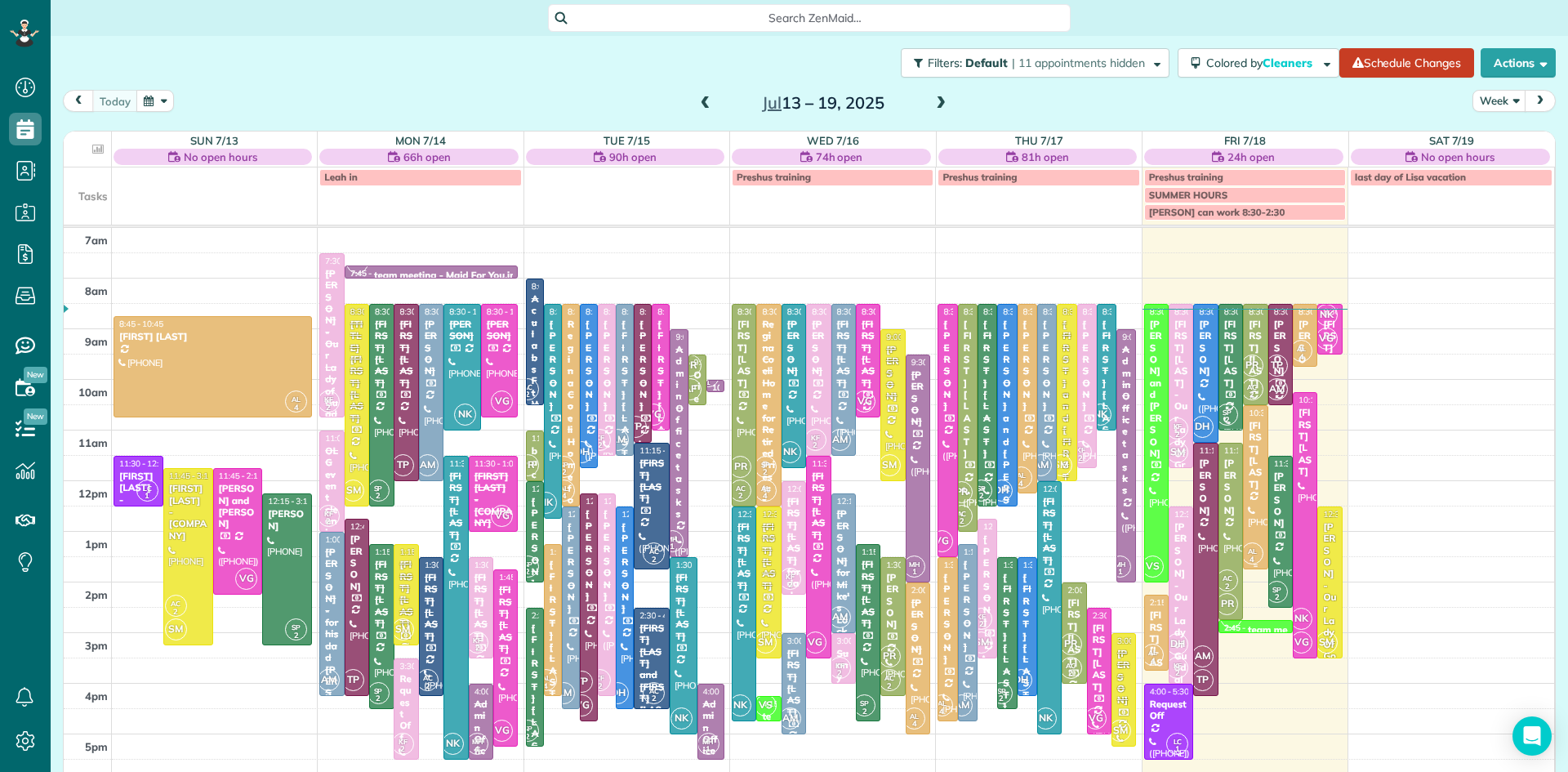 click on "[FIRST] [LAST]" at bounding box center [1255, 455] 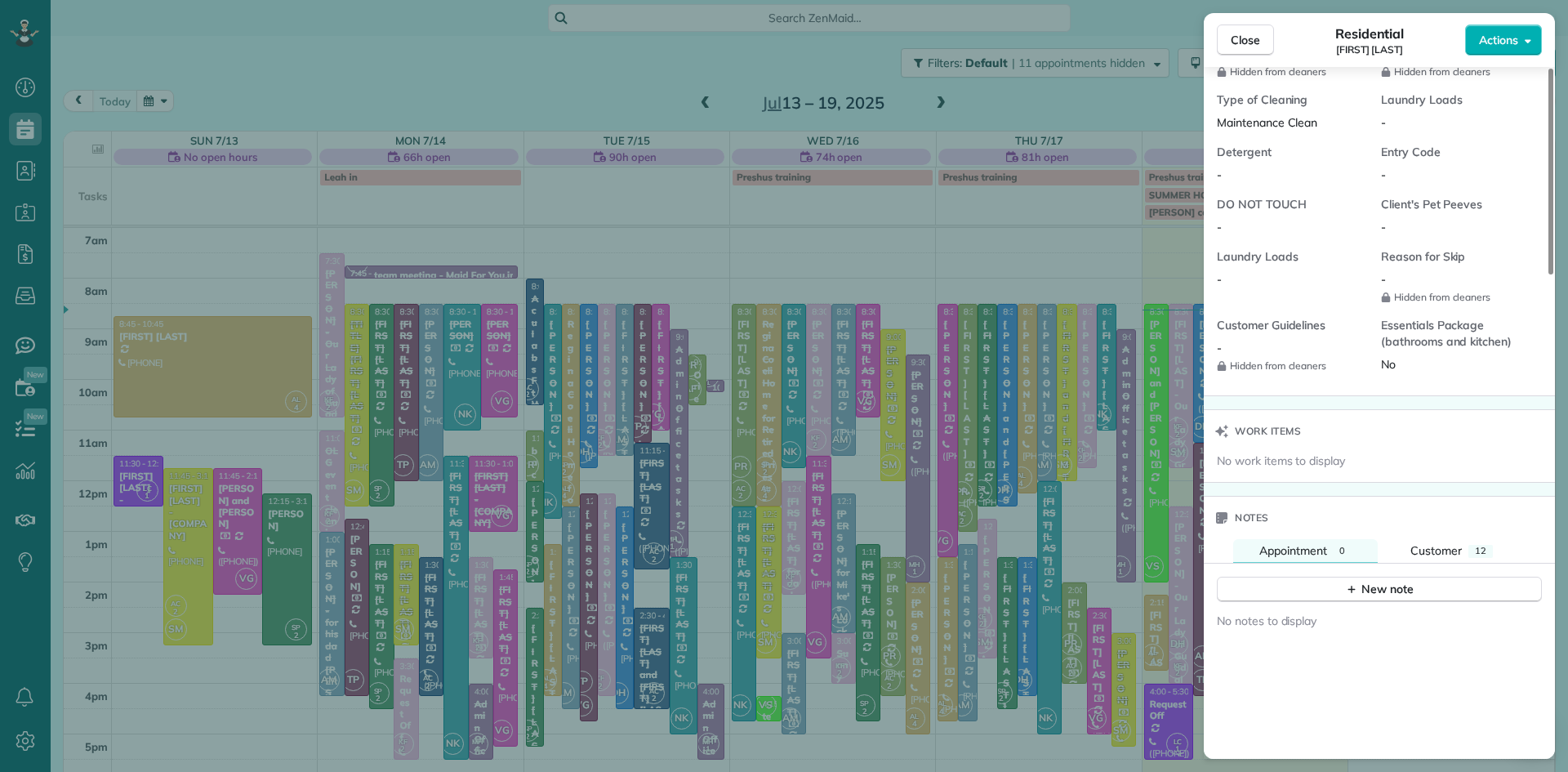 scroll, scrollTop: 1008, scrollLeft: 0, axis: vertical 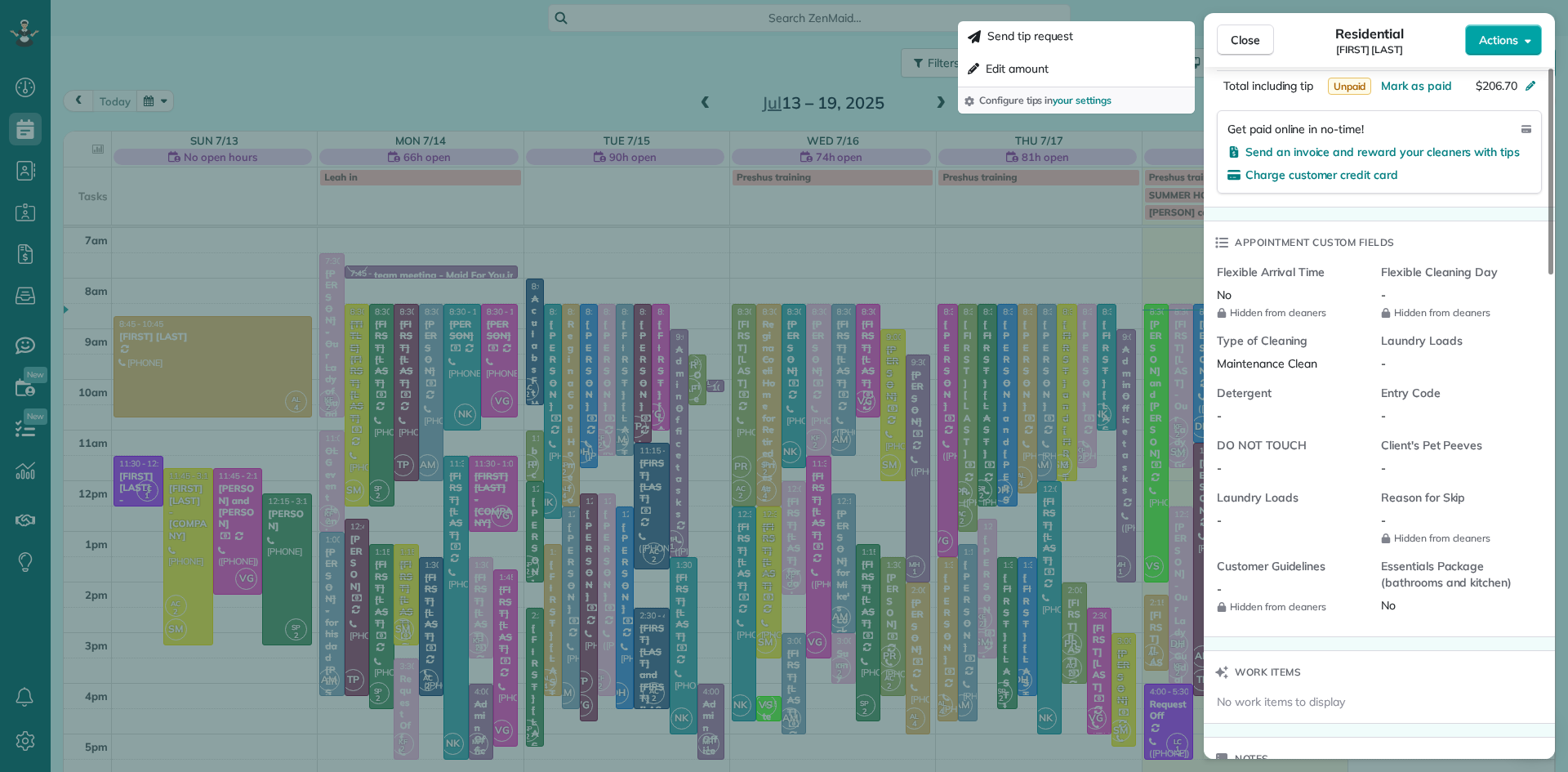 click on "Actions" at bounding box center (1499, 40) 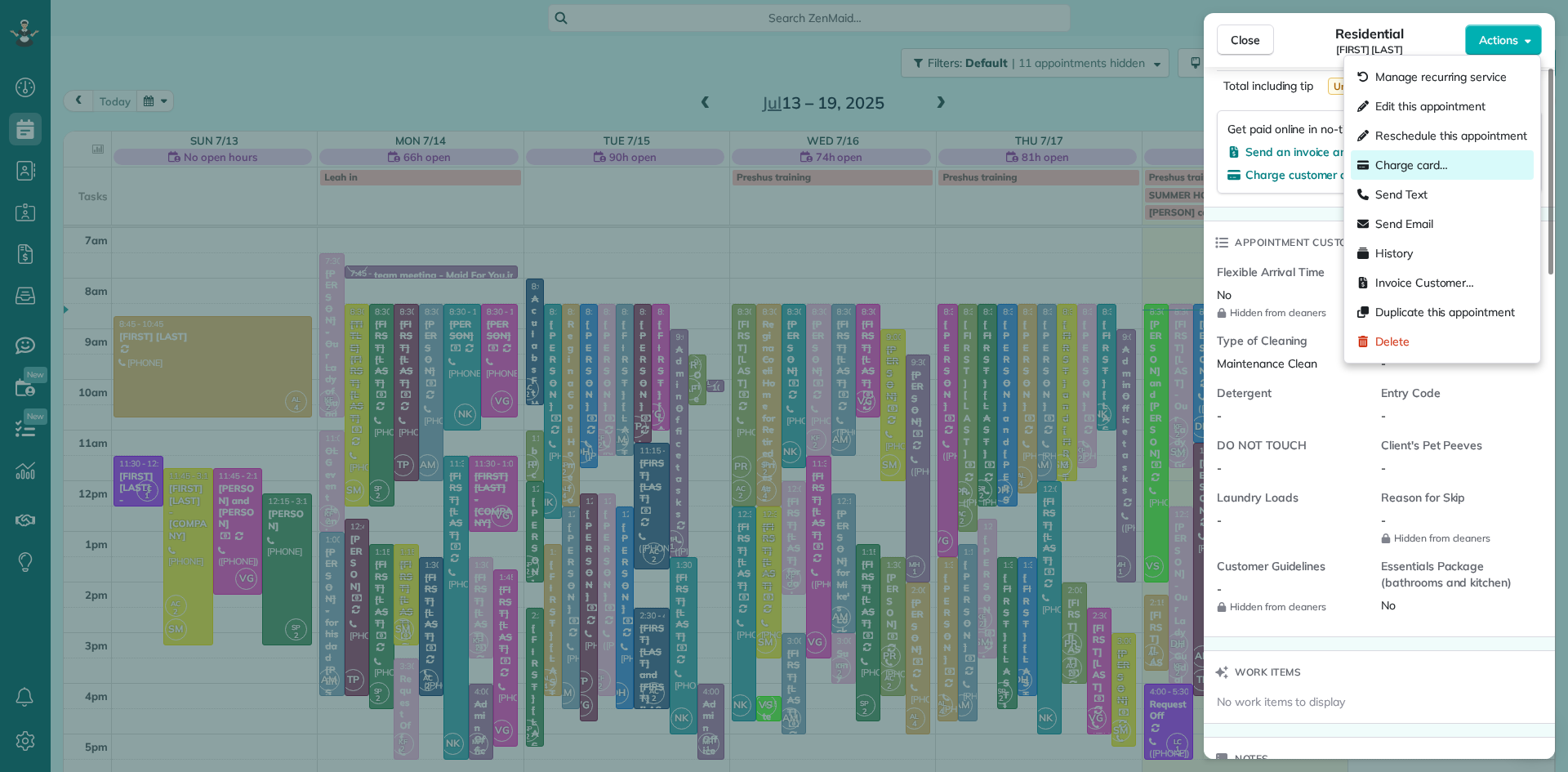 click on "Charge card…" at bounding box center (1411, 165) 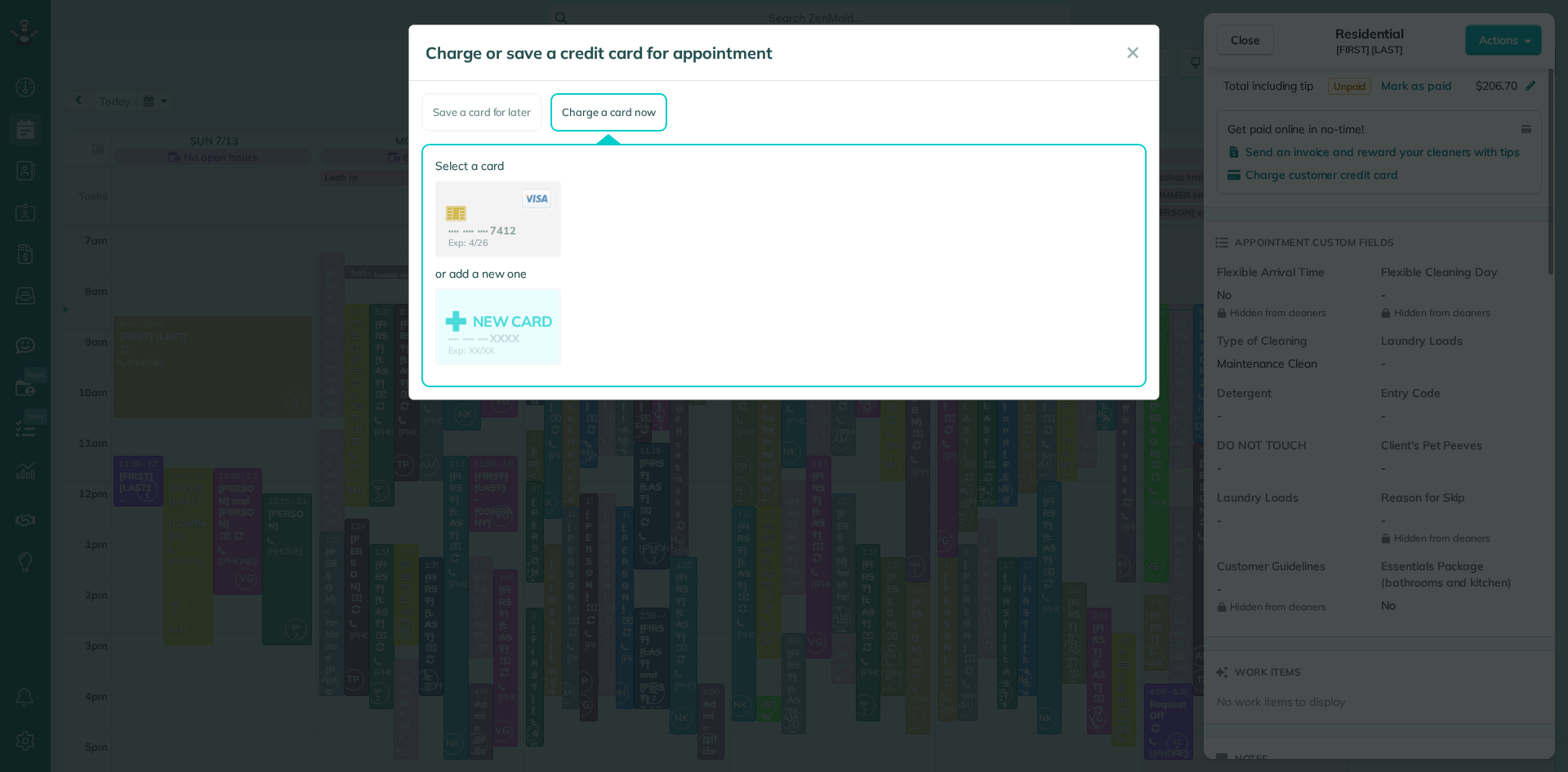 click 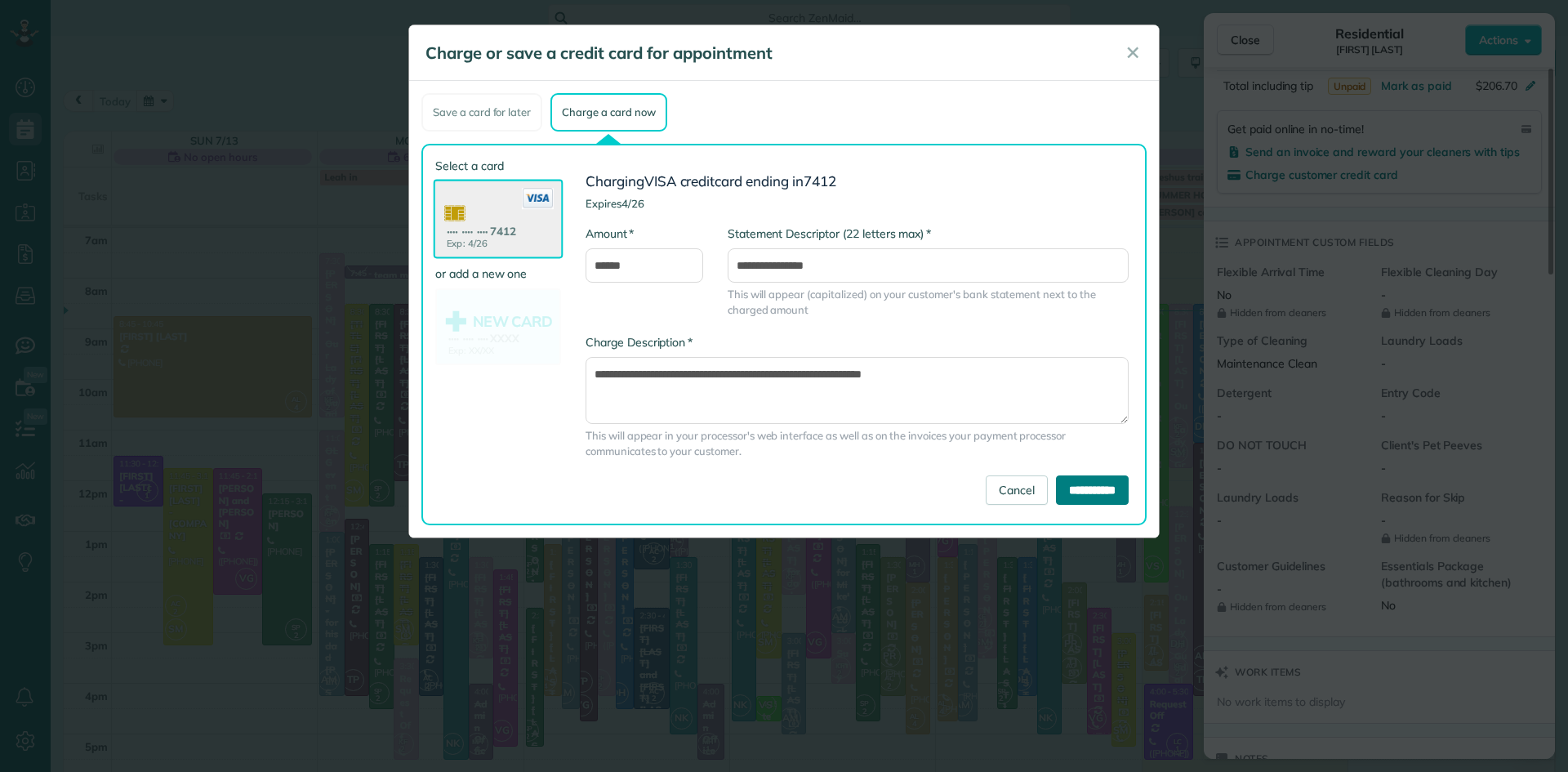 click on "**********" at bounding box center (1092, 490) 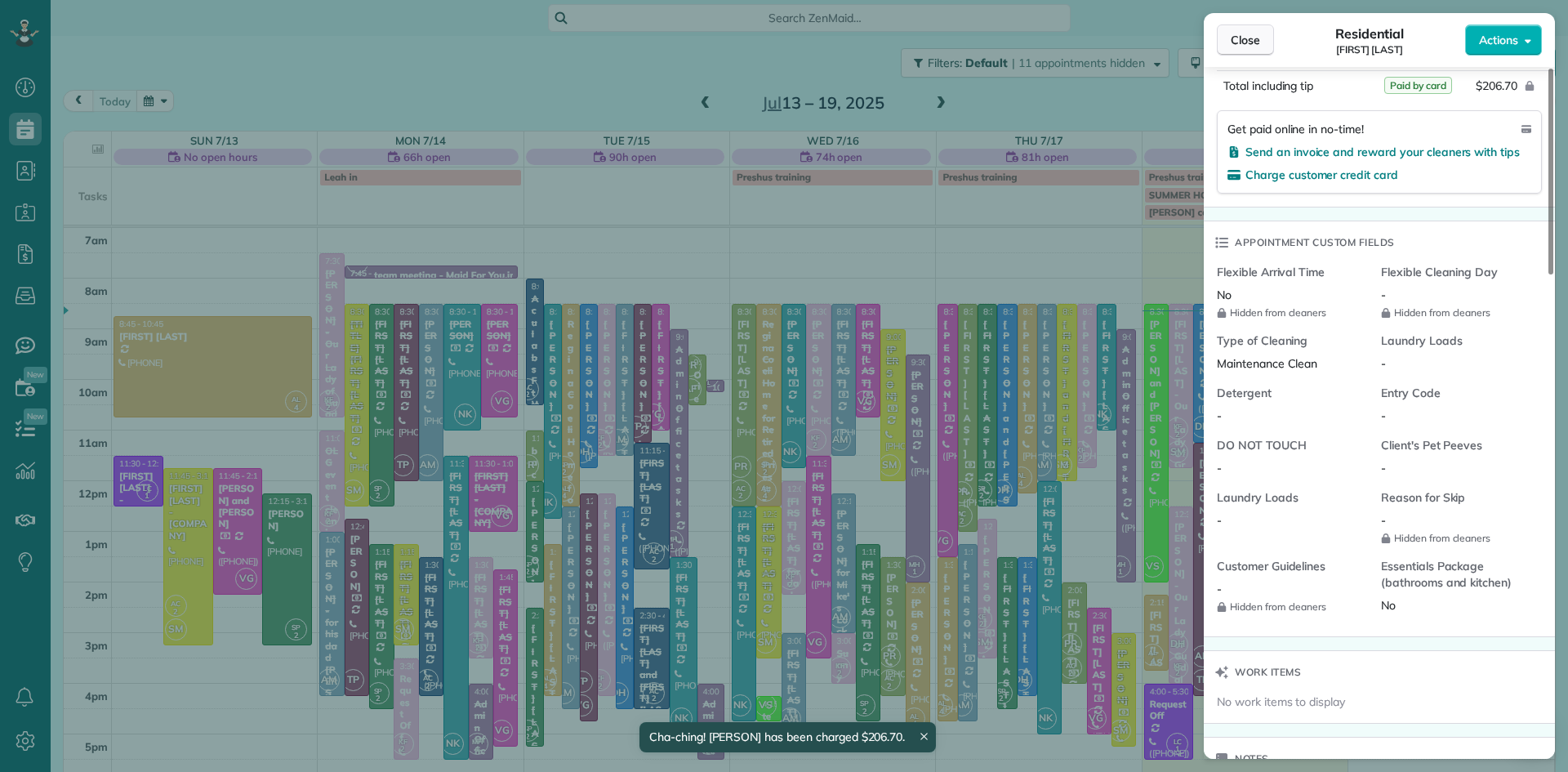click on "Close" at bounding box center [1245, 40] 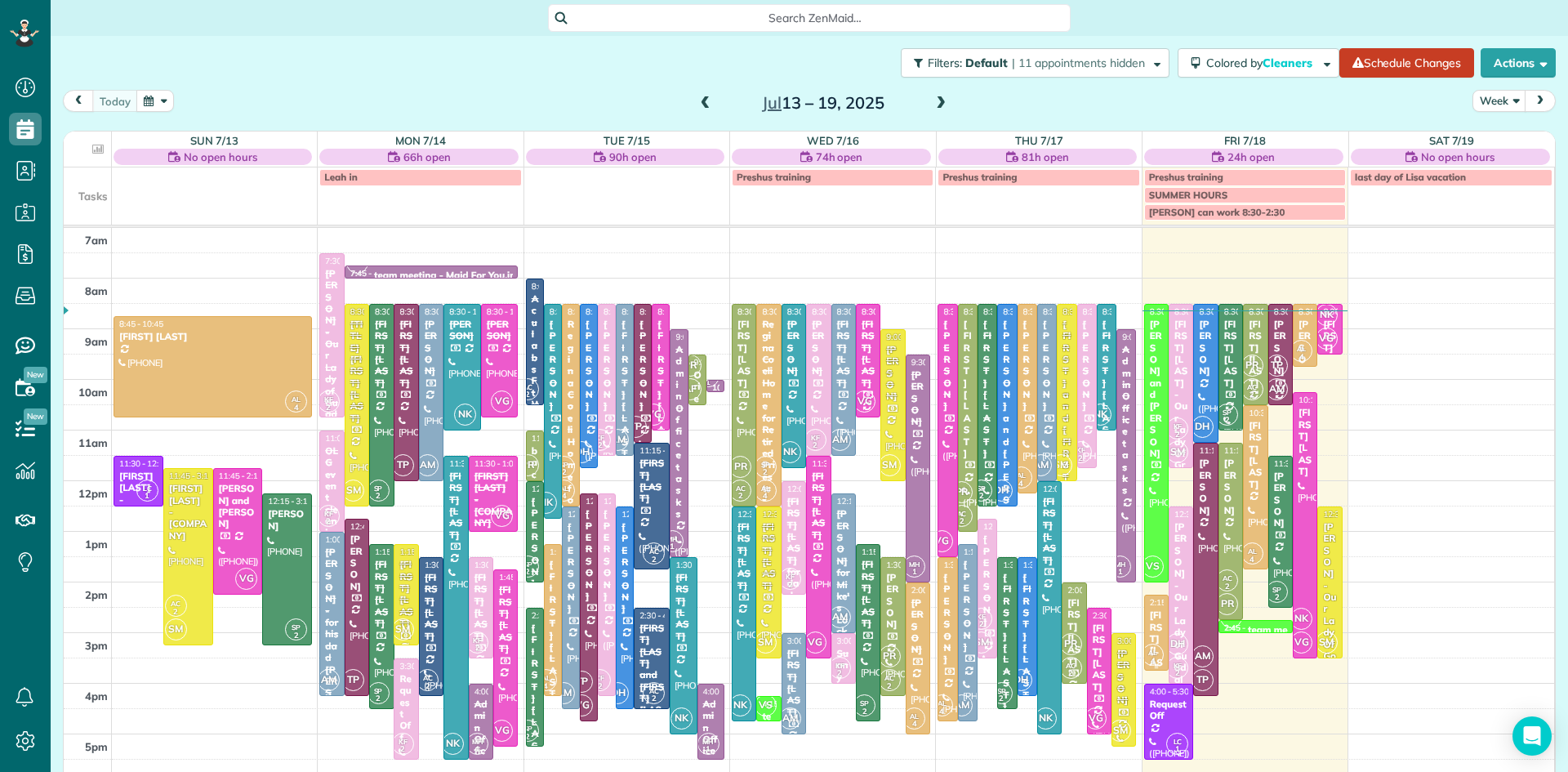 click on "4" at bounding box center (1152, 661) 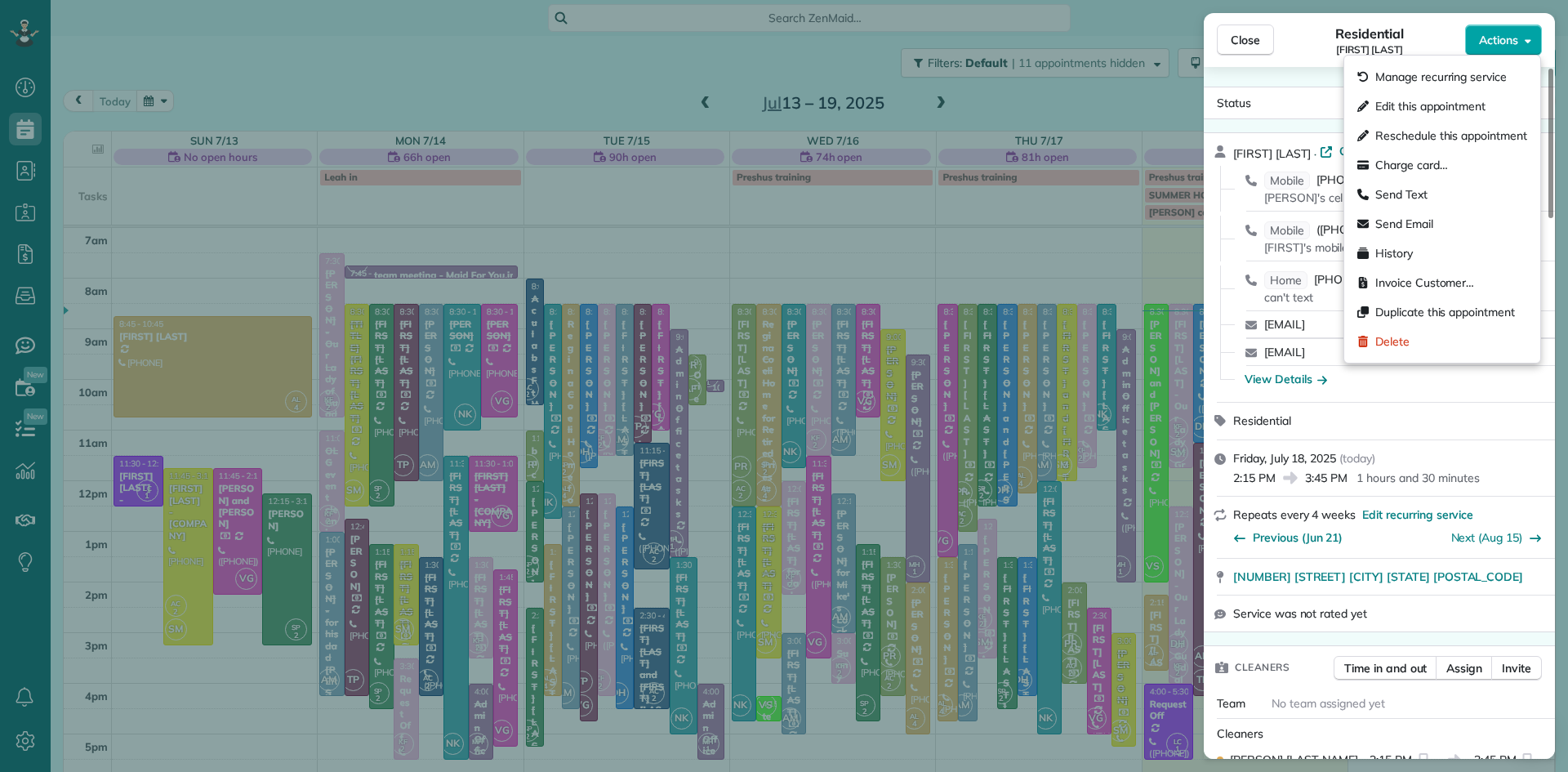 click on "Actions" at bounding box center [1499, 40] 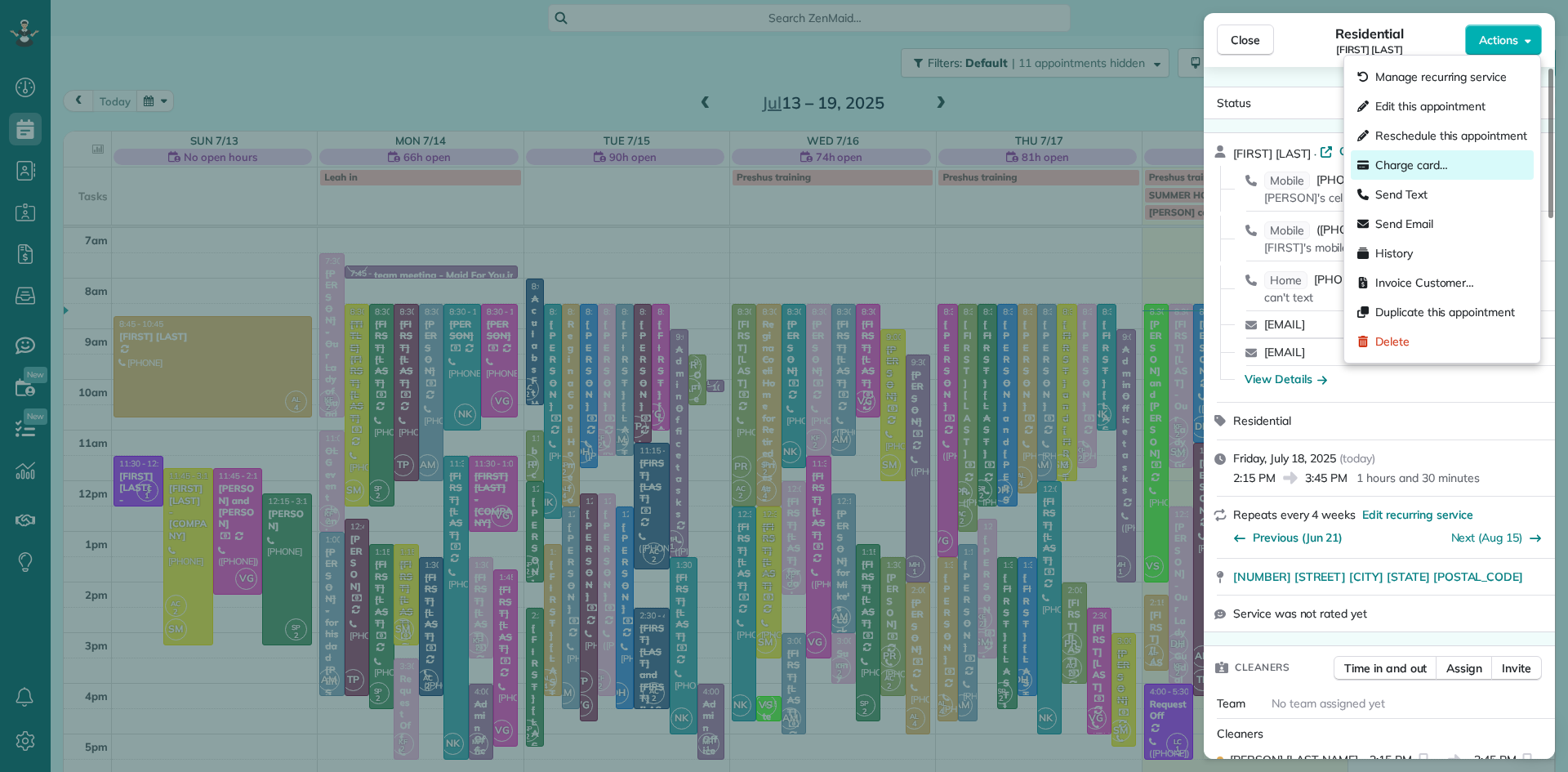 click on "Charge card…" at bounding box center [1442, 165] 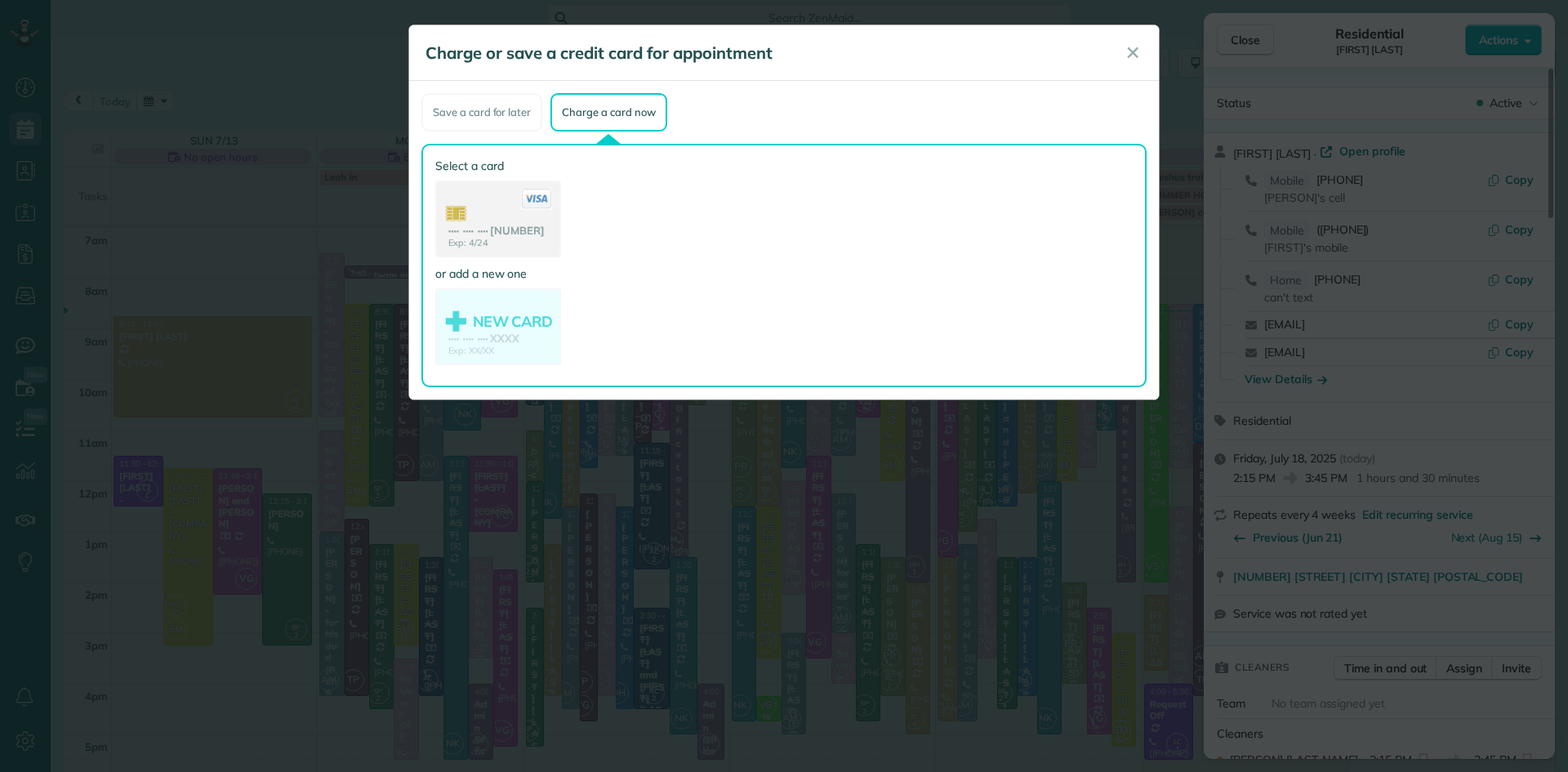 click 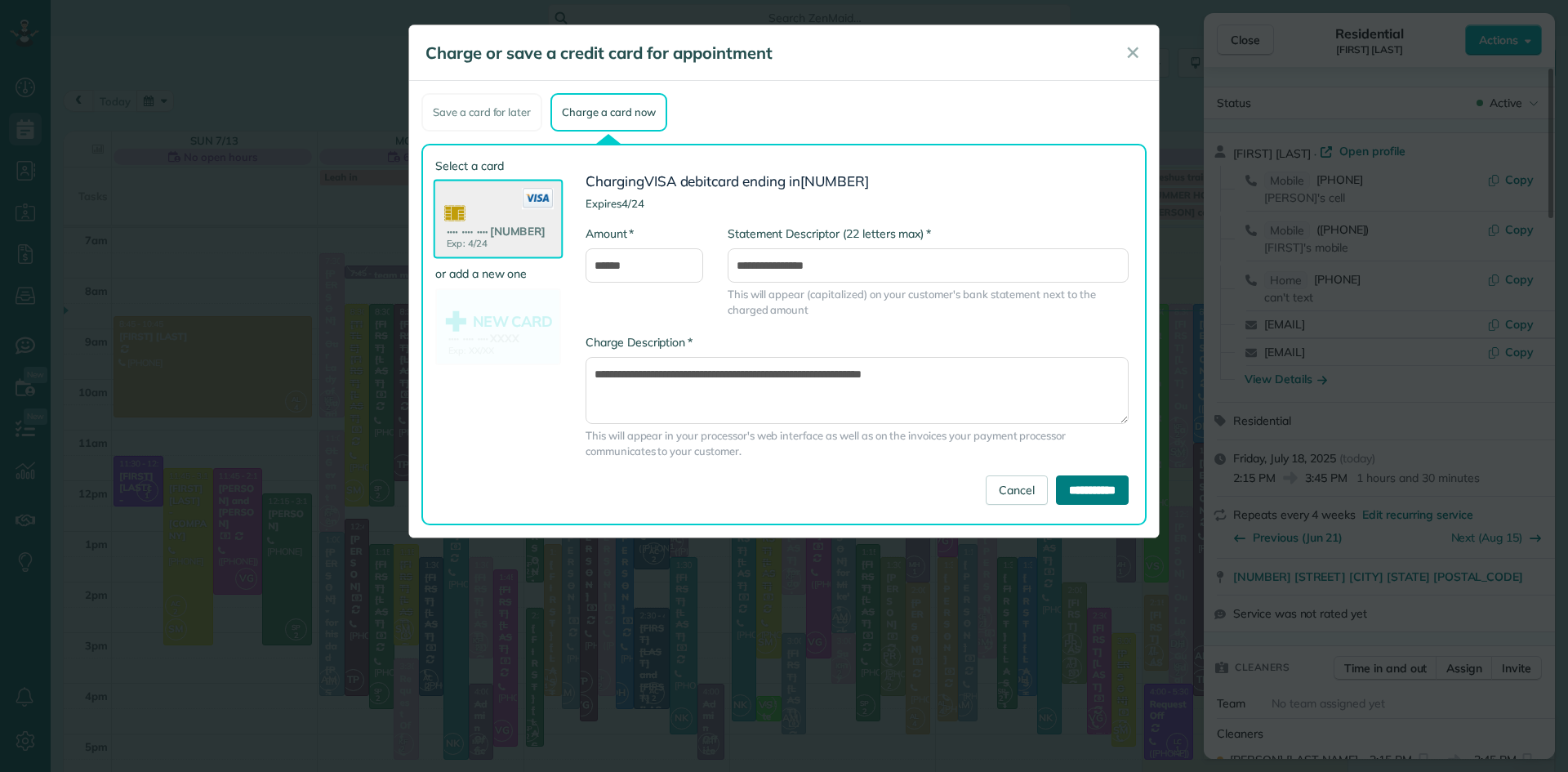 click on "**********" at bounding box center [1092, 490] 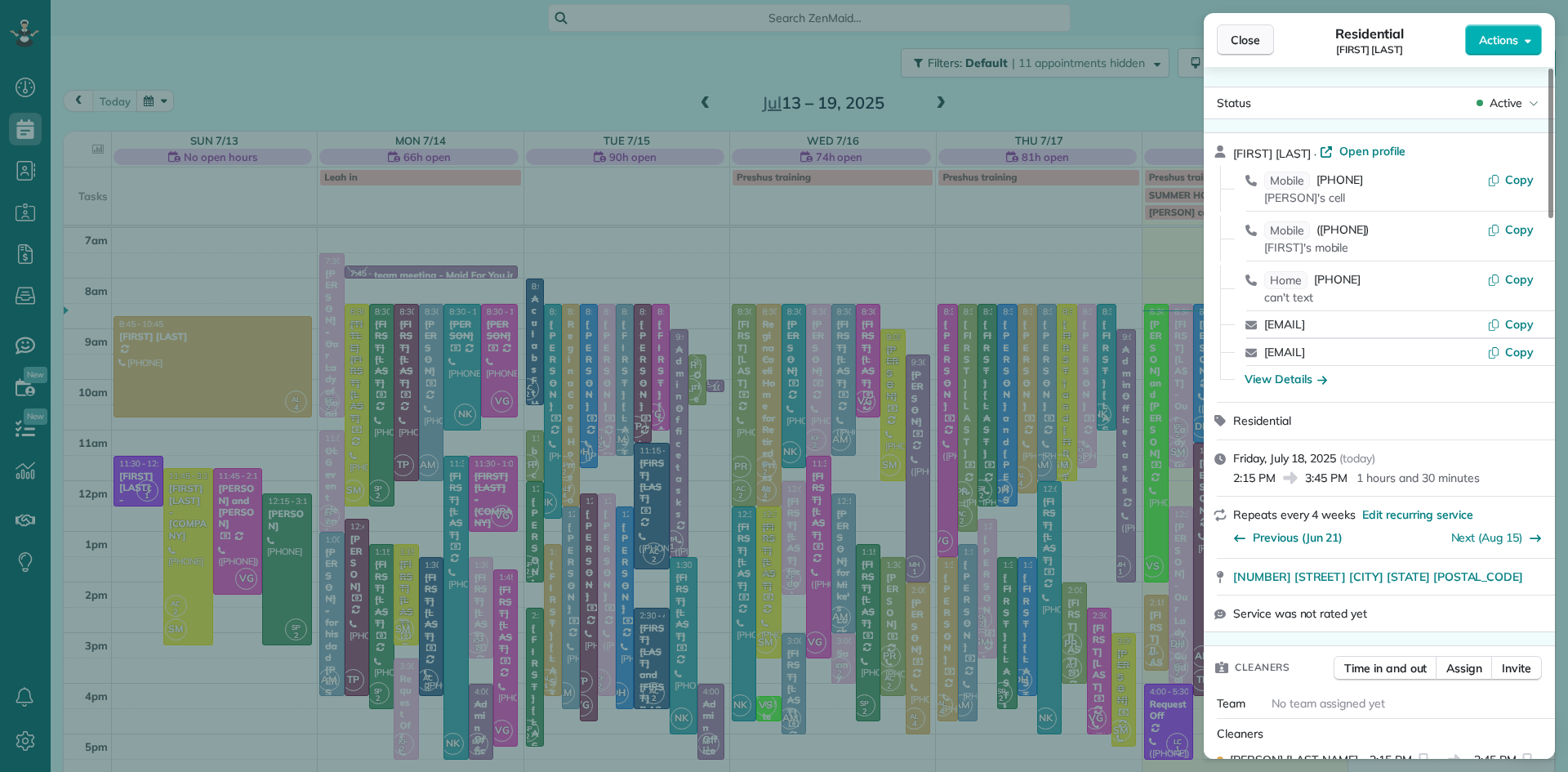 click on "Close" at bounding box center [1245, 40] 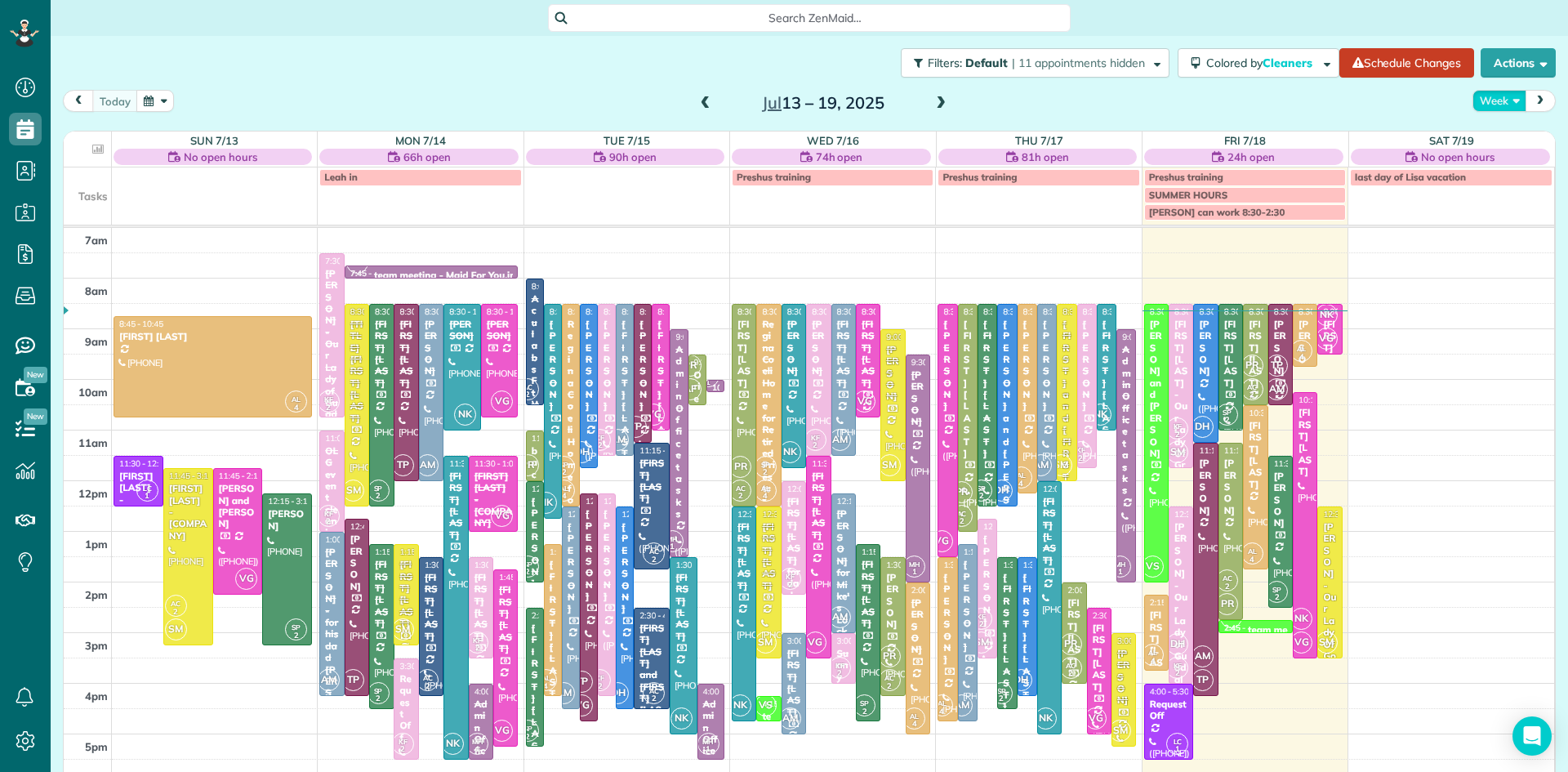 click on "Week" at bounding box center [1499, 100] 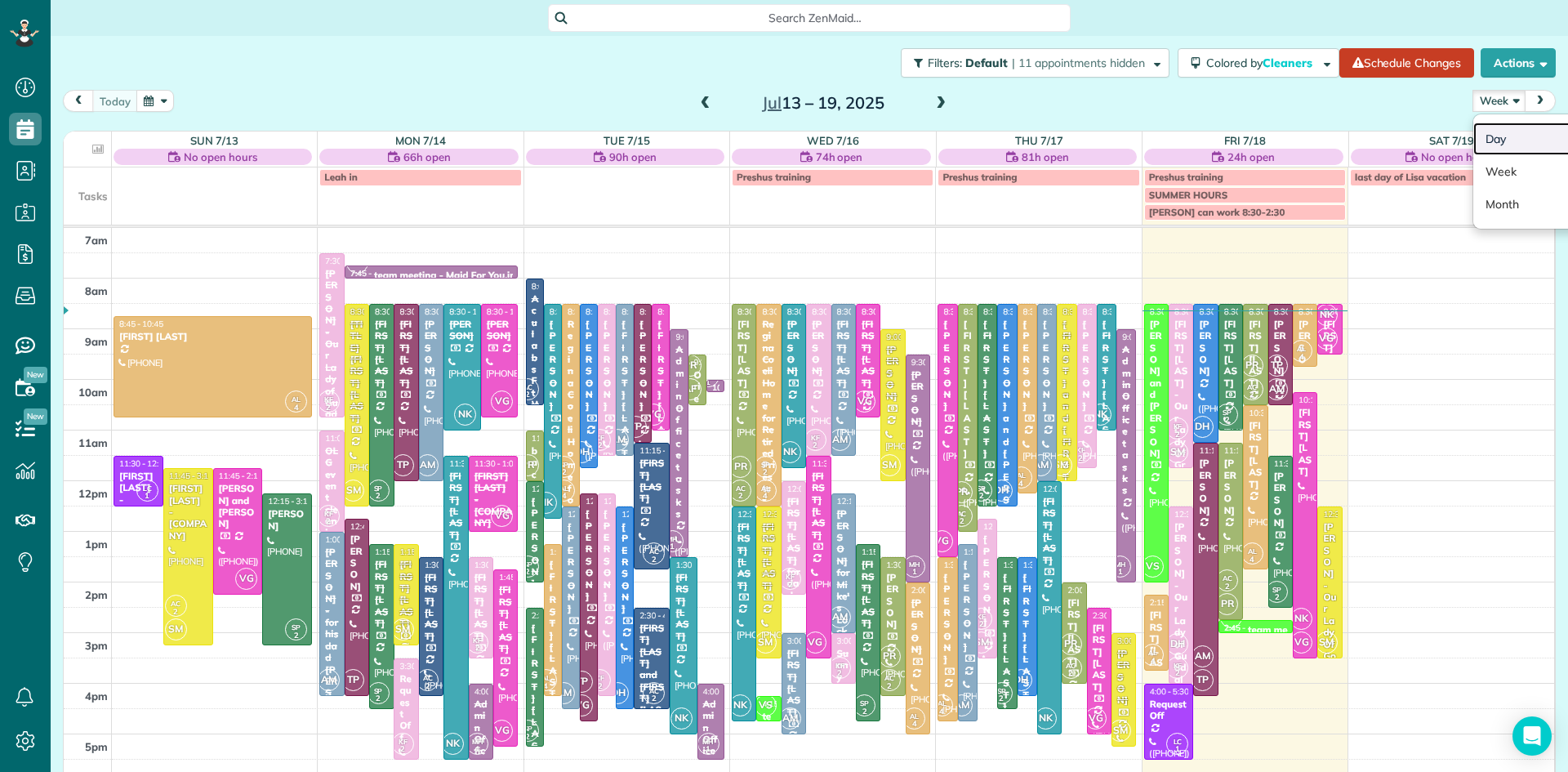 click on "Day" at bounding box center [1538, 139] 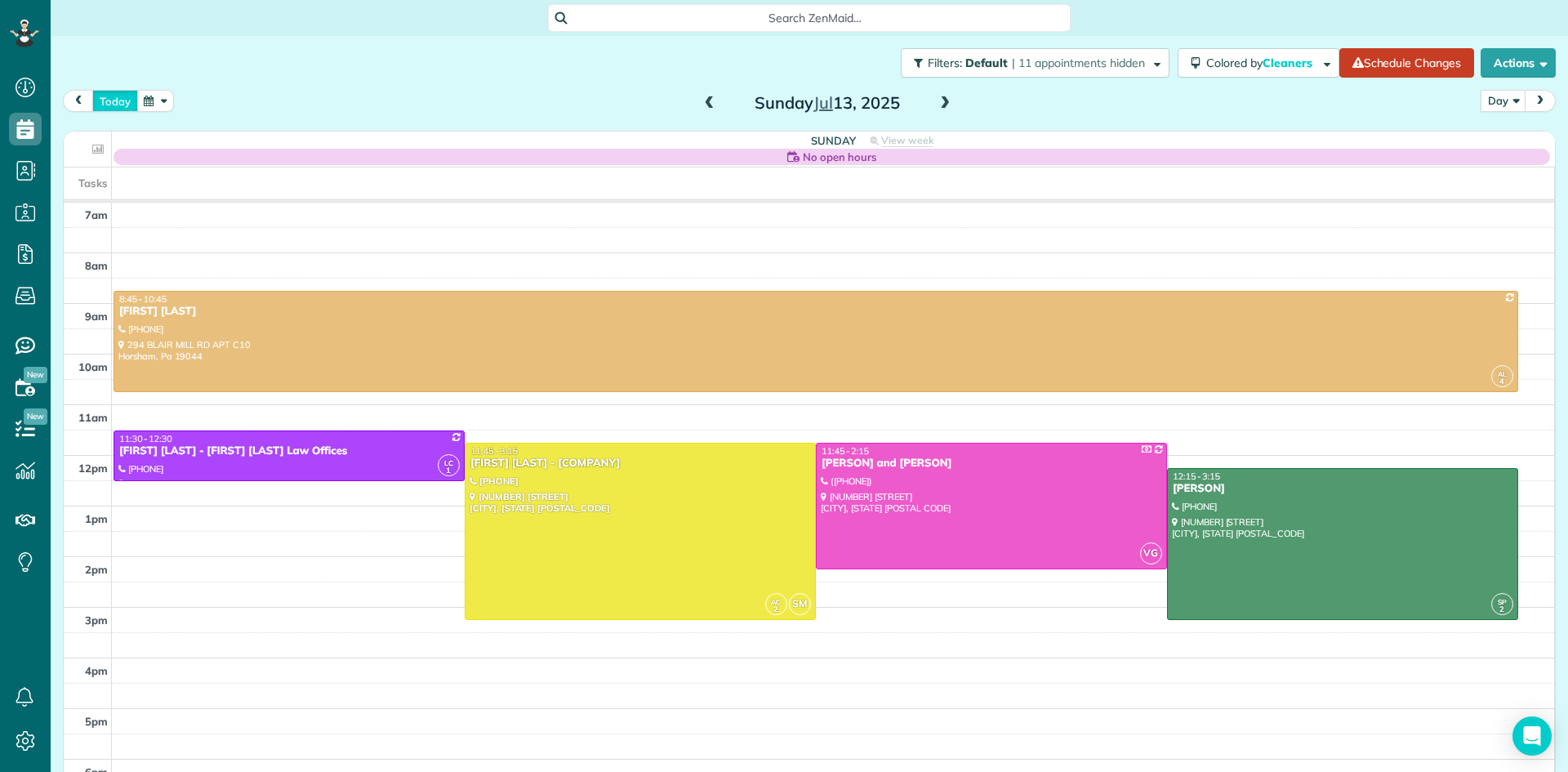 click on "today" at bounding box center (115, 100) 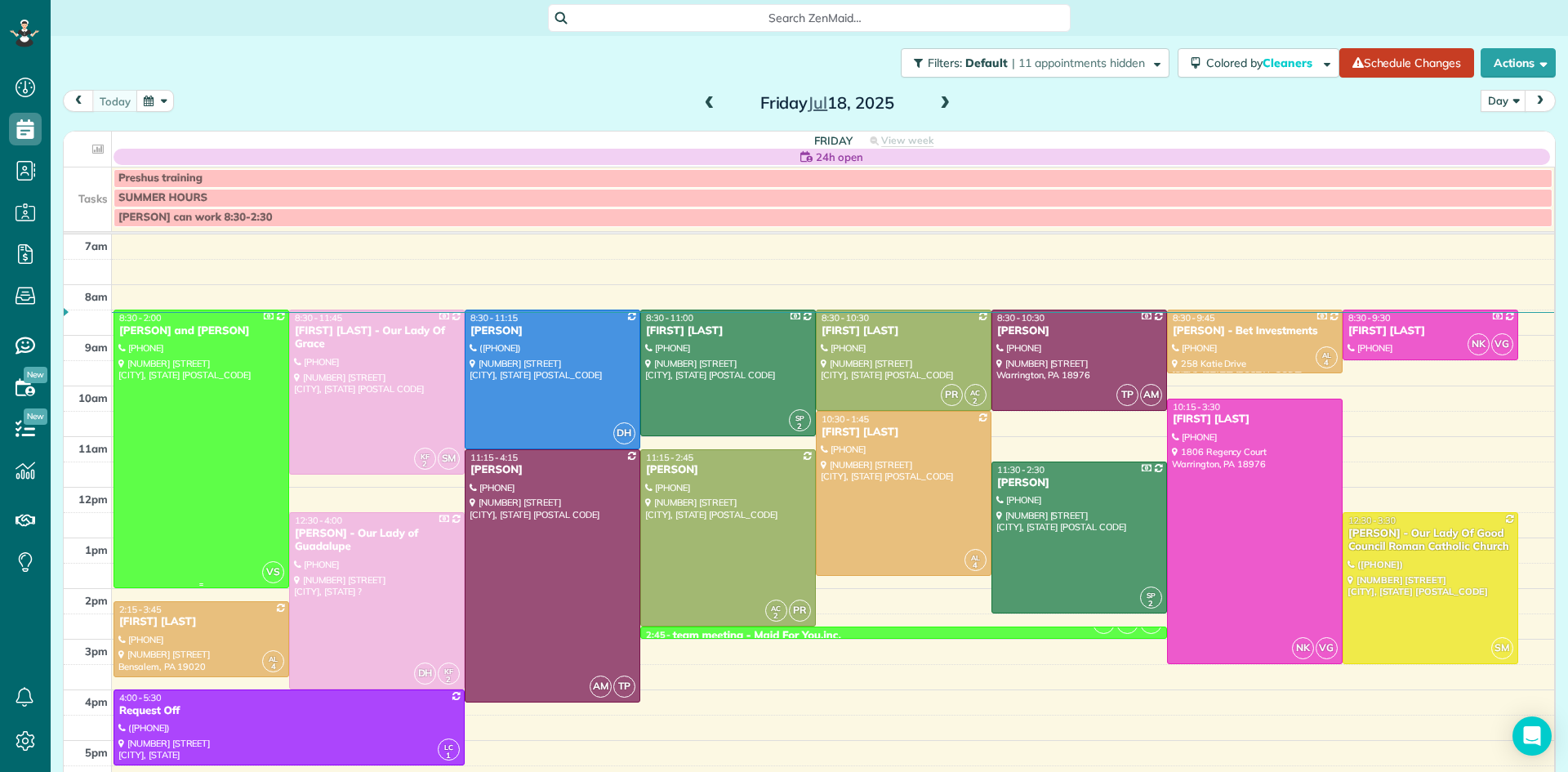 click at bounding box center [201, 448] 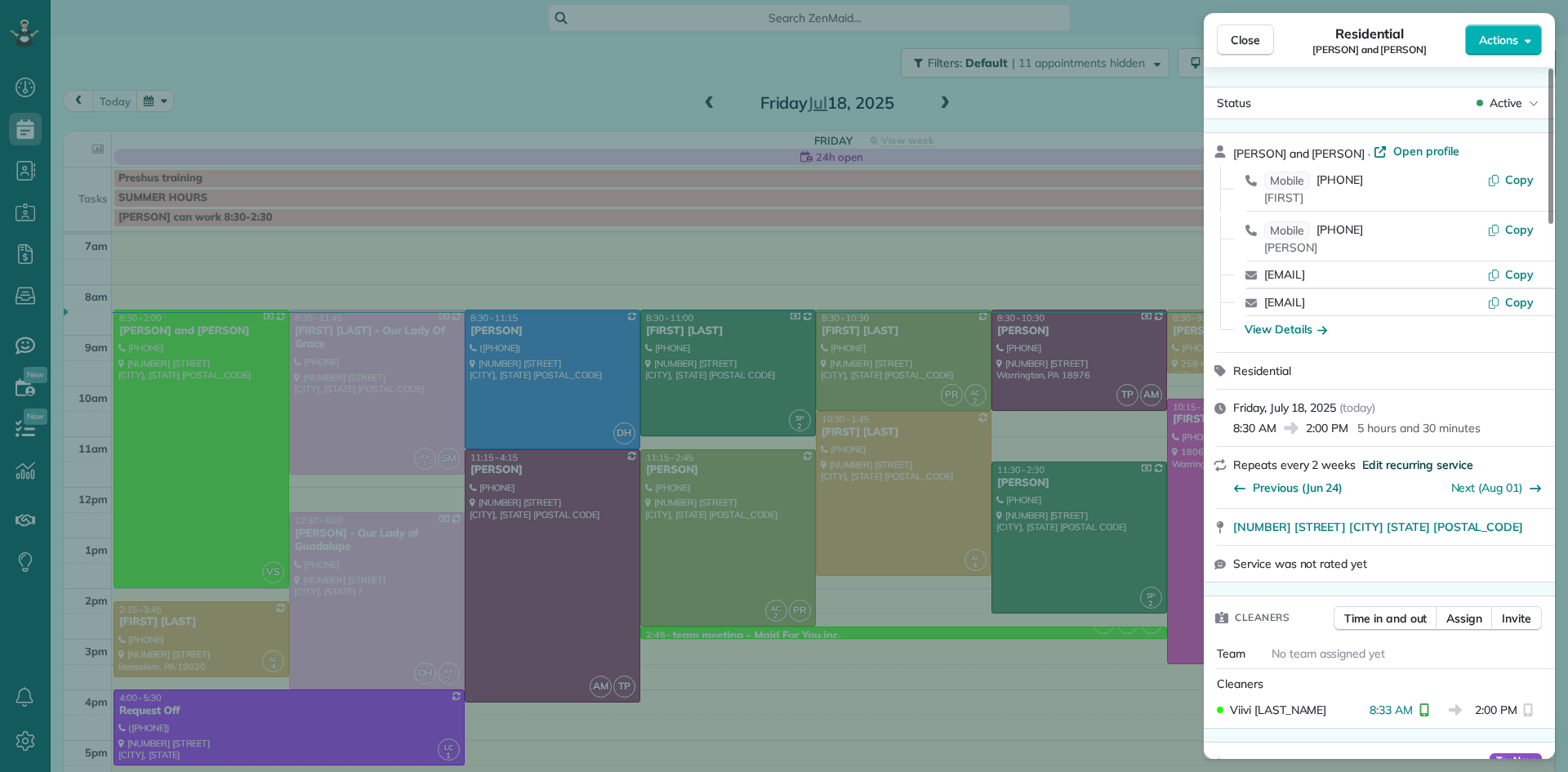 scroll, scrollTop: 915, scrollLeft: 0, axis: vertical 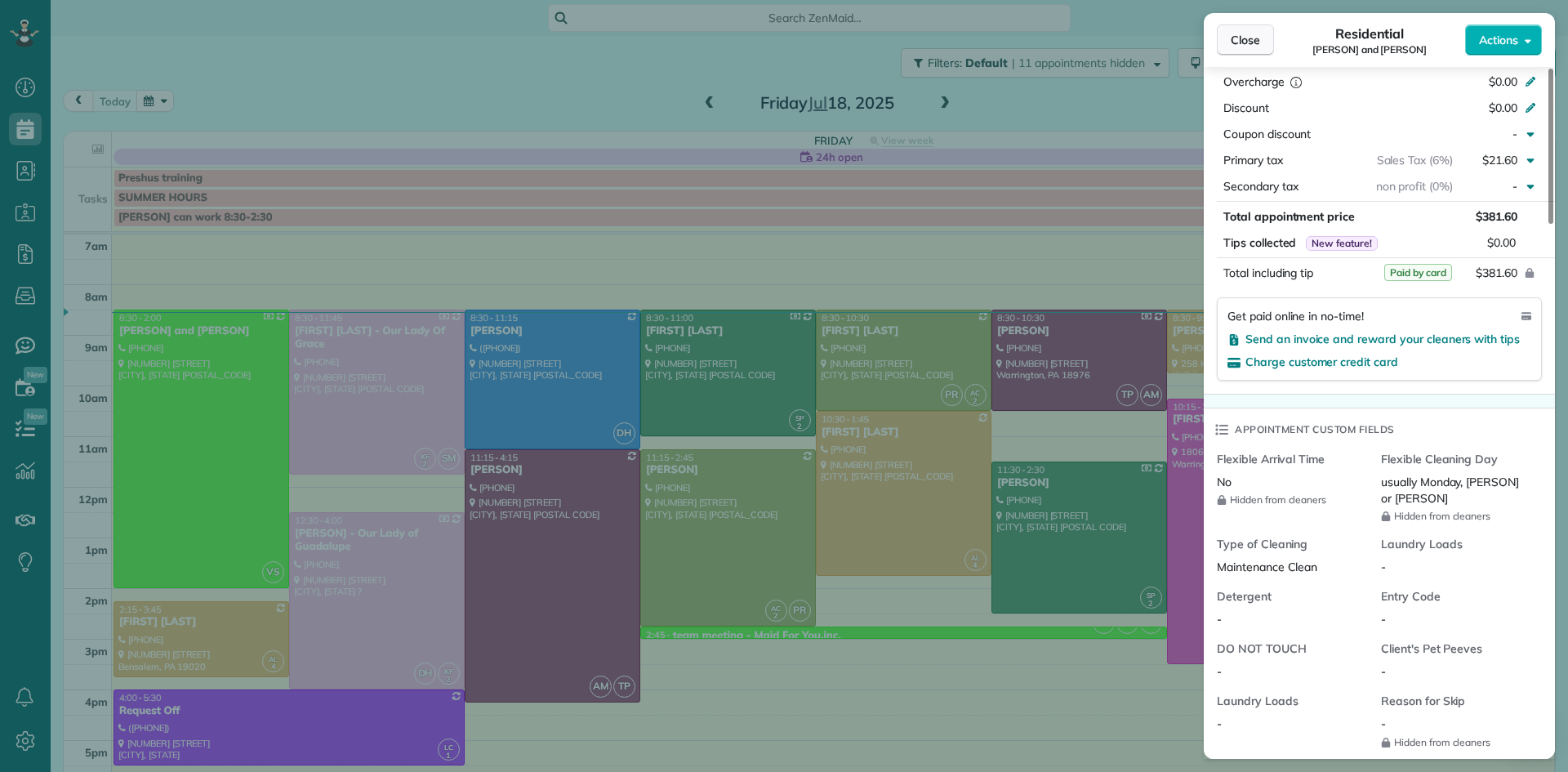 click on "Close" at bounding box center [1245, 40] 